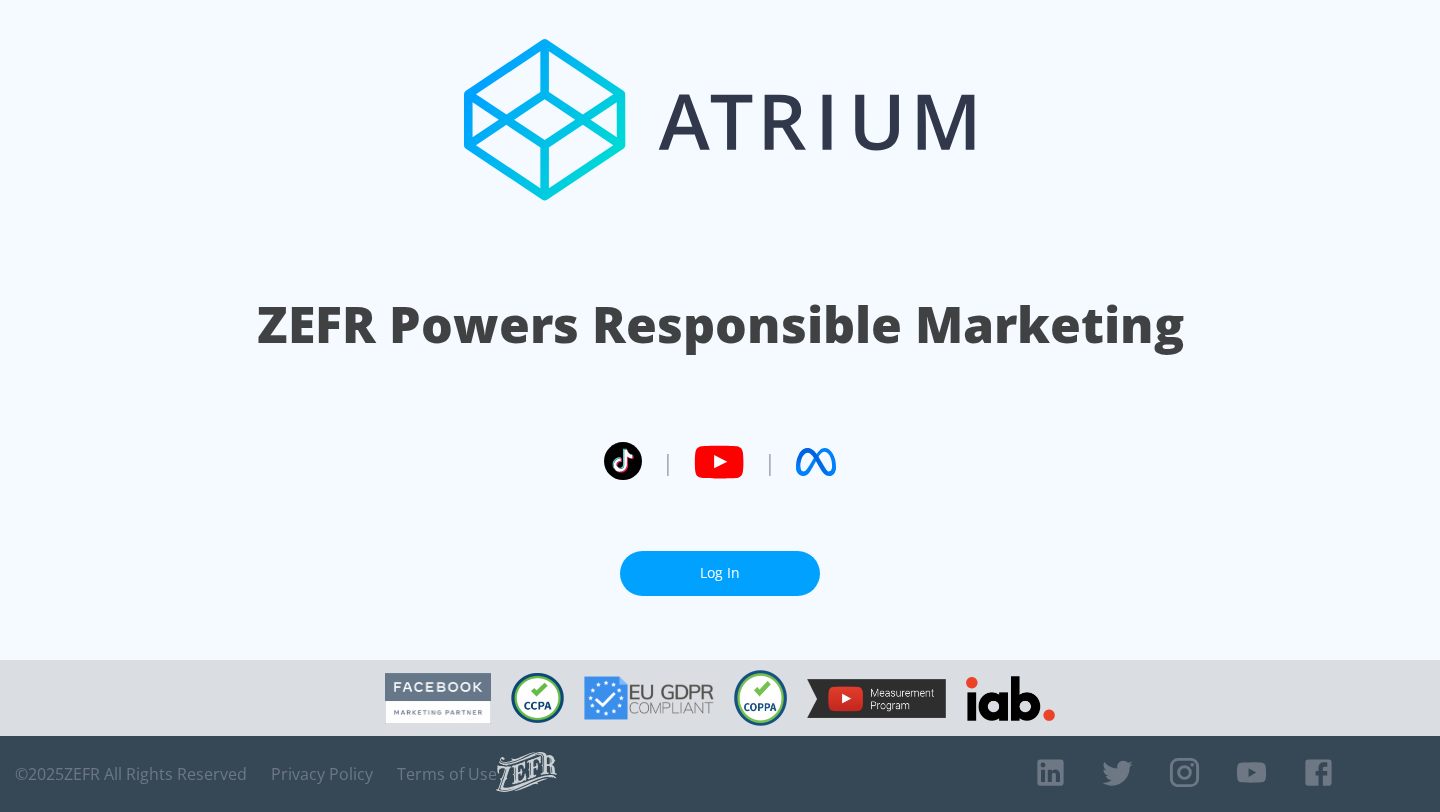 scroll, scrollTop: 0, scrollLeft: 0, axis: both 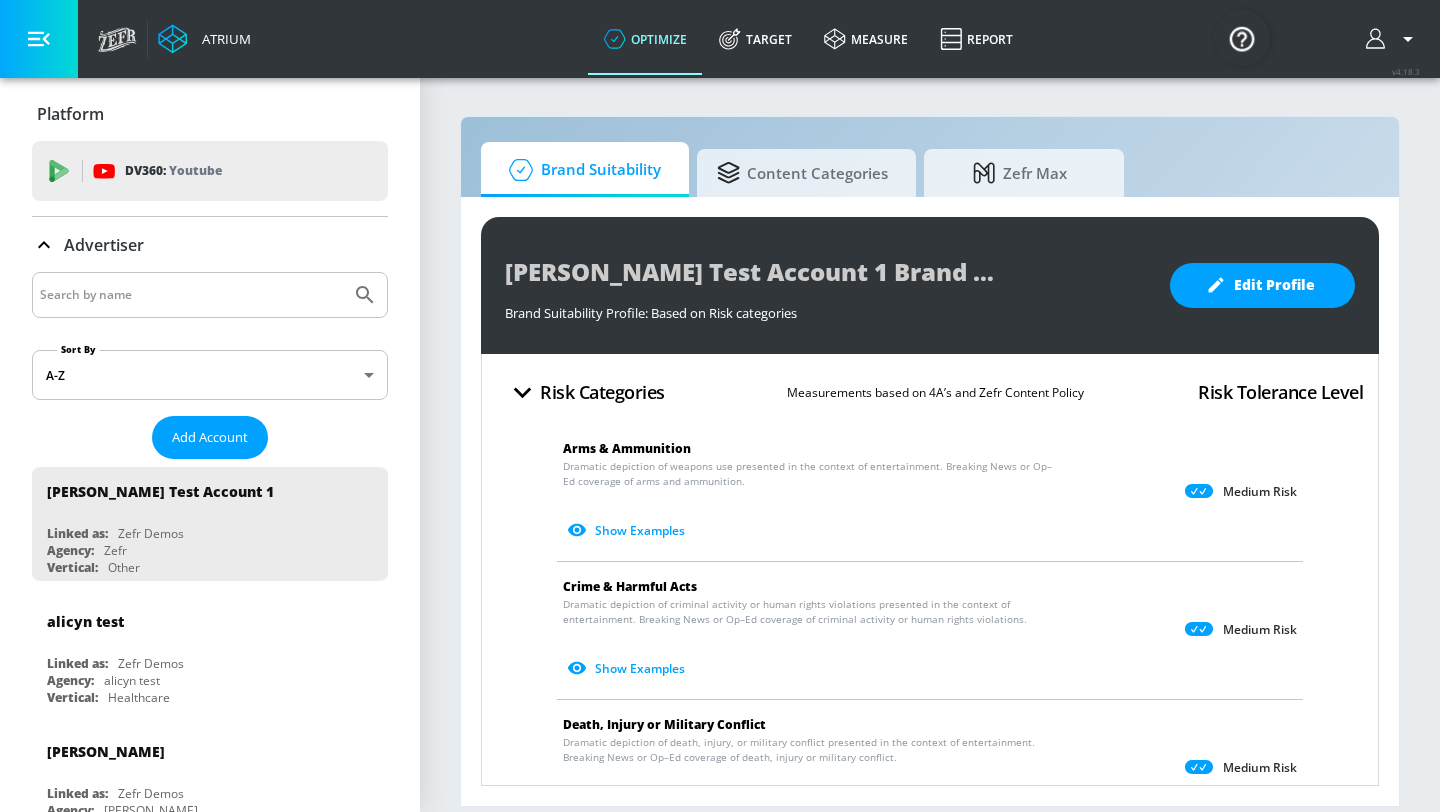 click at bounding box center (191, 295) 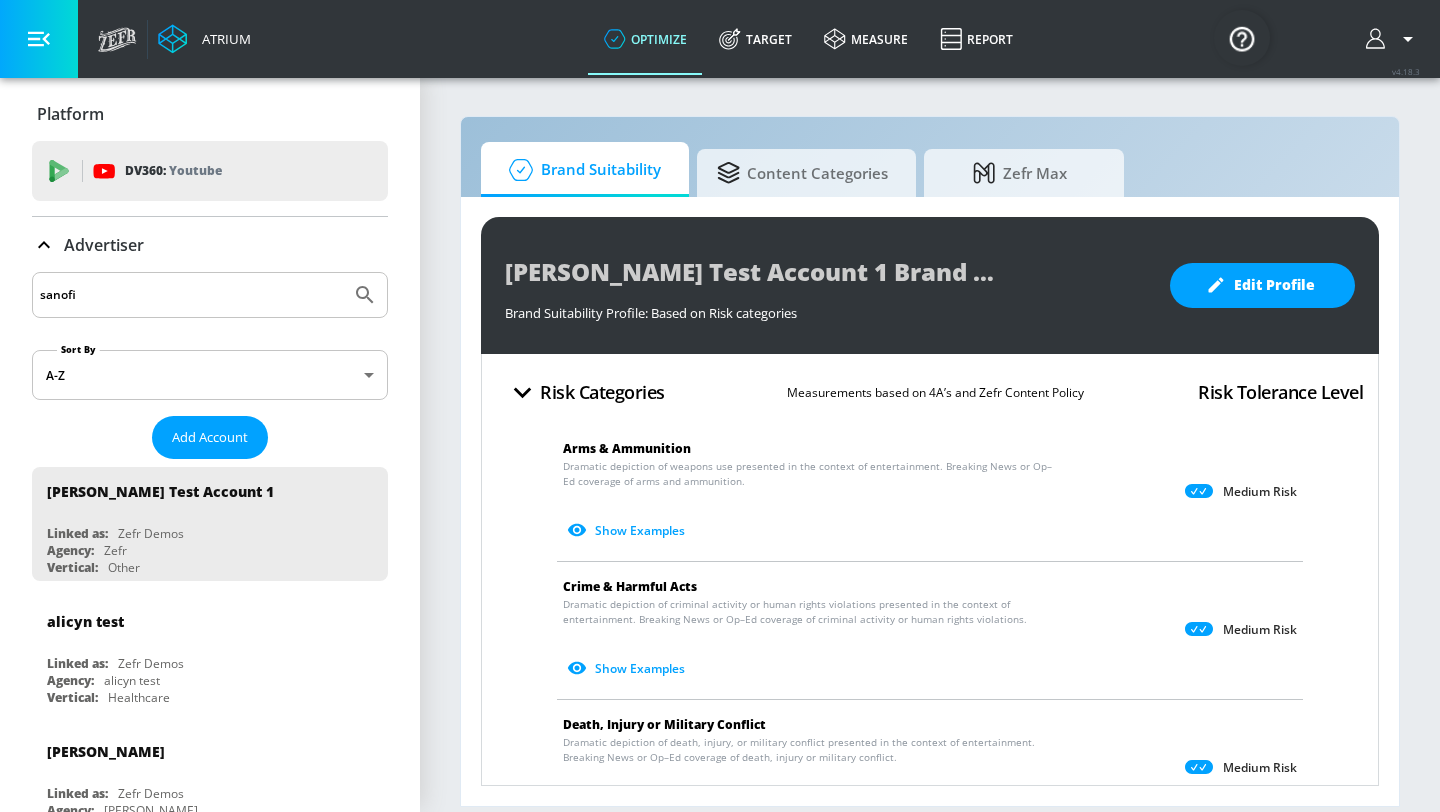 click at bounding box center (365, 295) 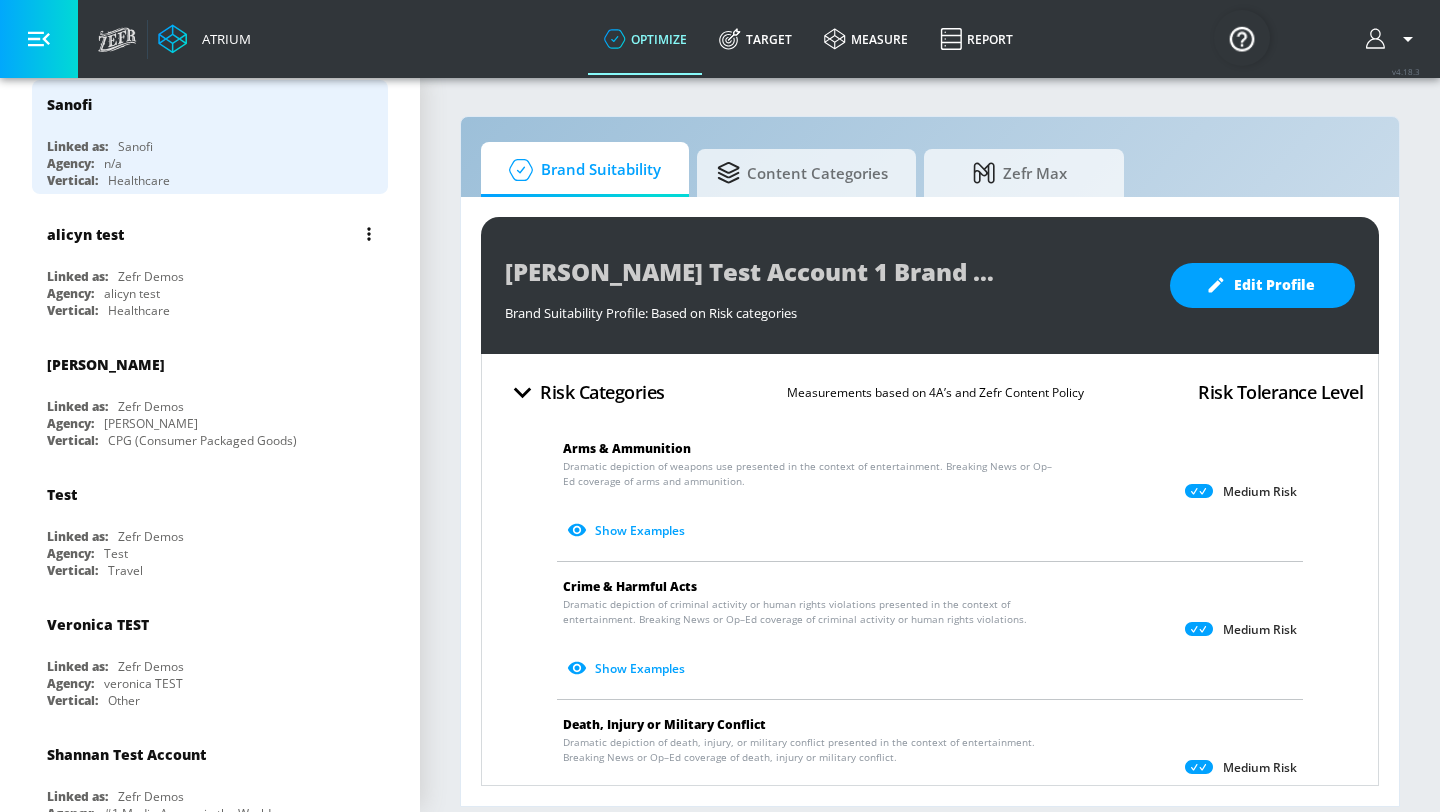 scroll, scrollTop: 0, scrollLeft: 0, axis: both 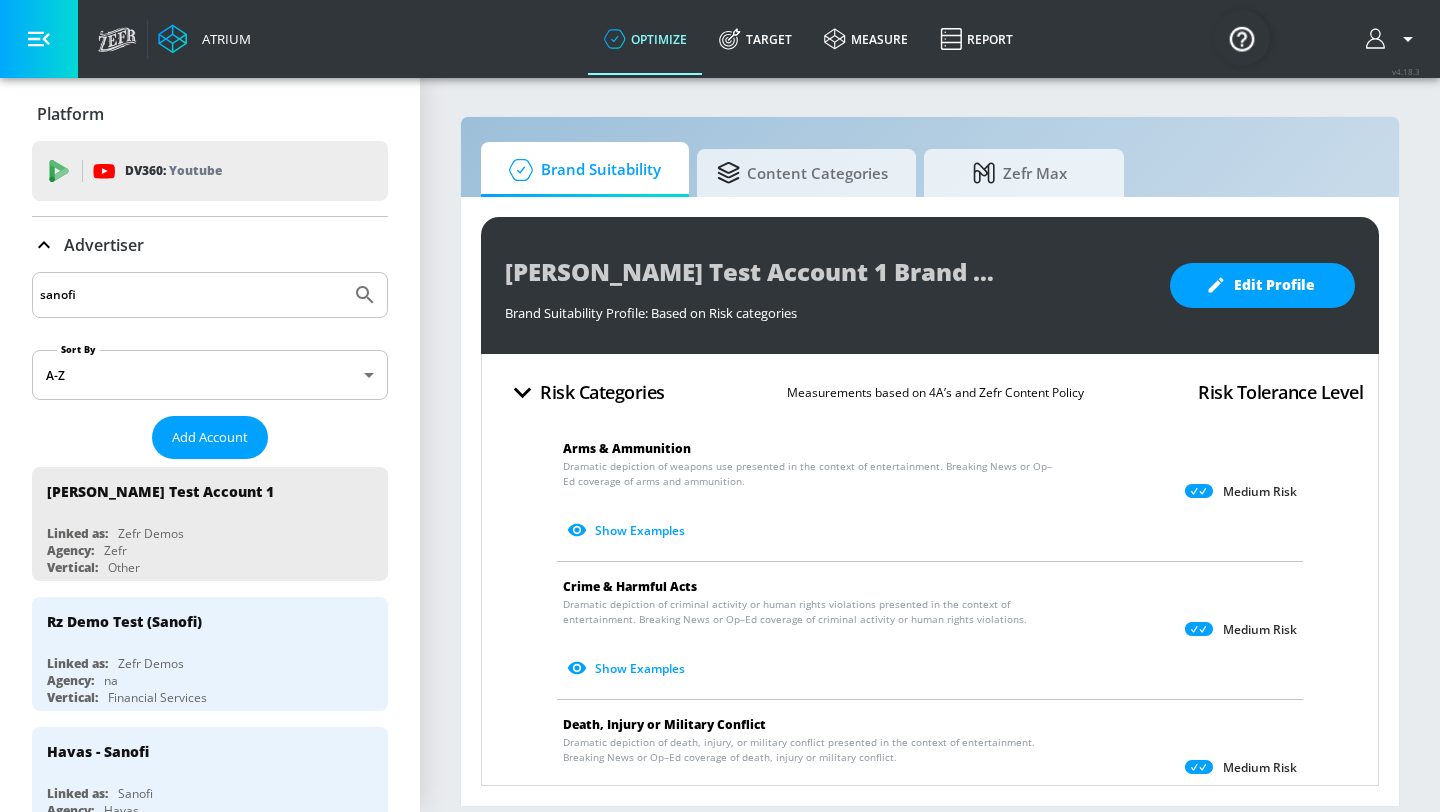 drag, startPoint x: 116, startPoint y: 282, endPoint x: 0, endPoint y: 281, distance: 116.00431 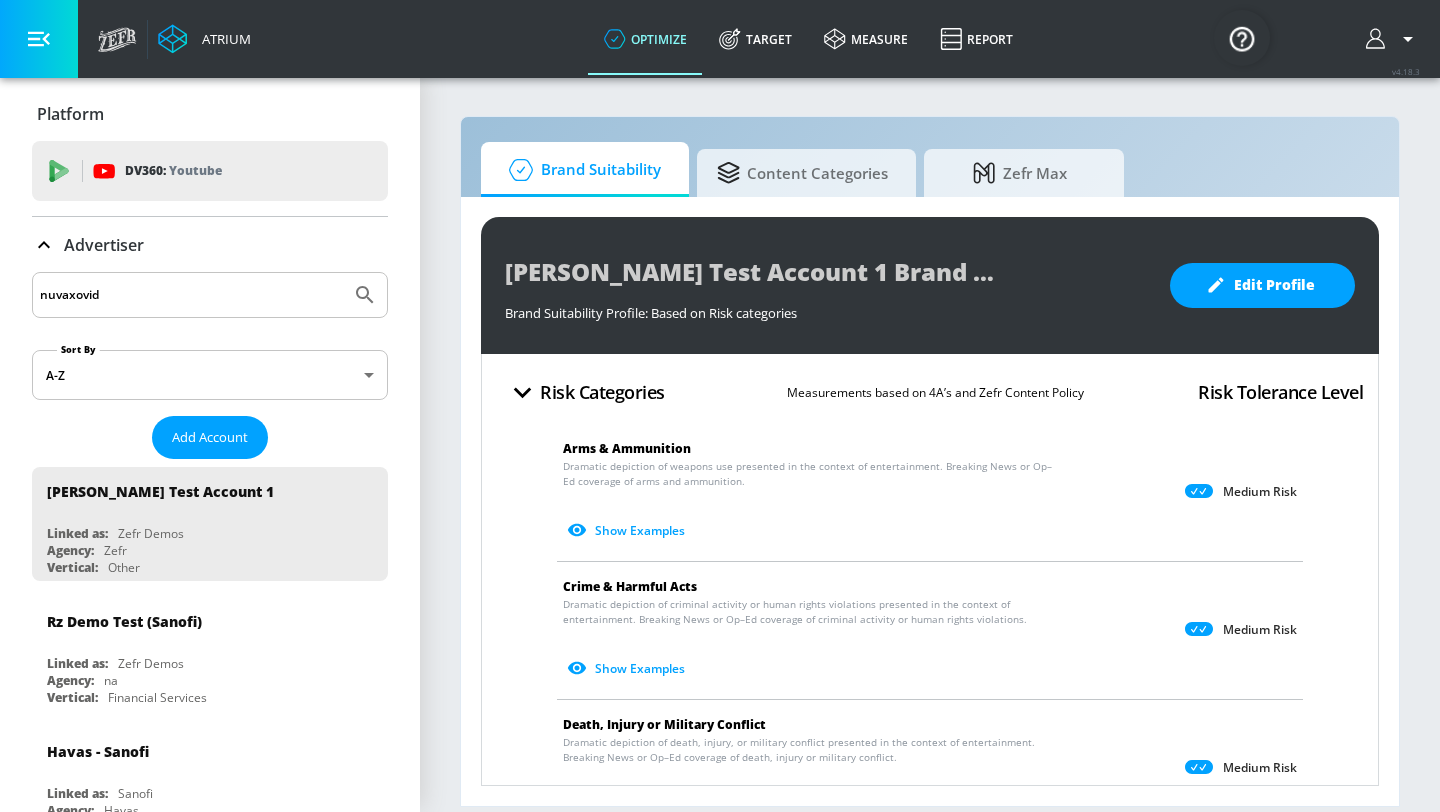 click at bounding box center (365, 295) 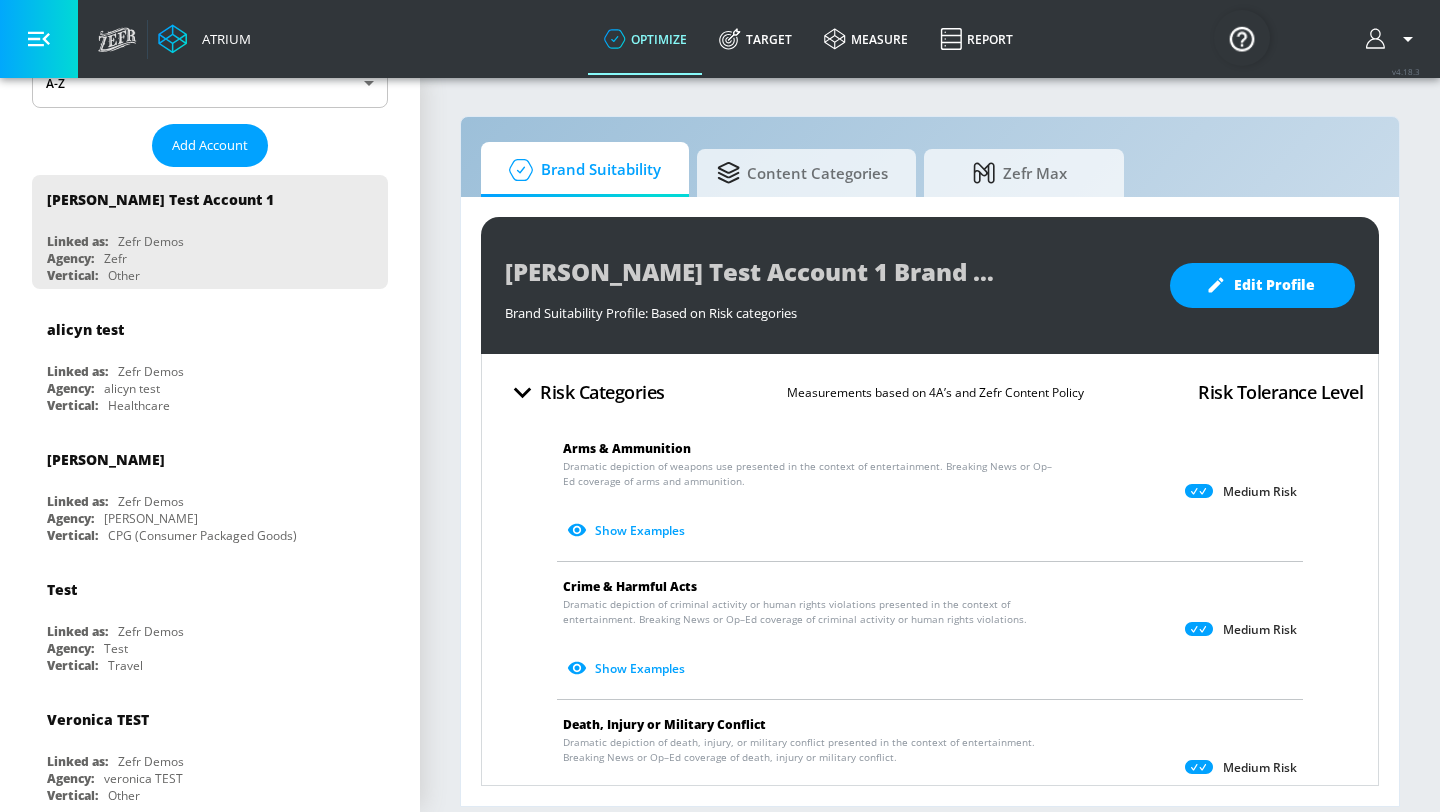 scroll, scrollTop: 0, scrollLeft: 0, axis: both 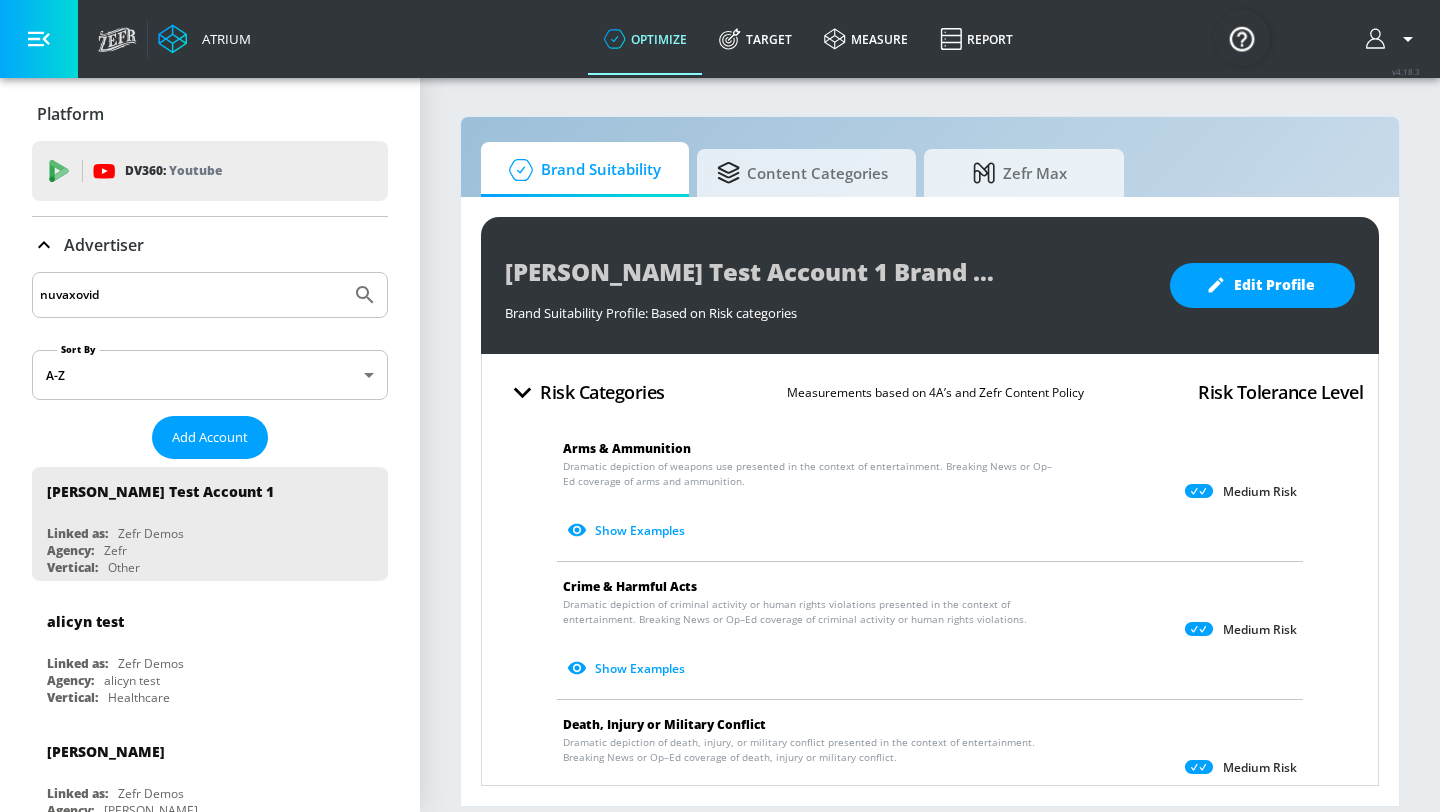 drag, startPoint x: 129, startPoint y: 307, endPoint x: 12, endPoint y: 306, distance: 117.00427 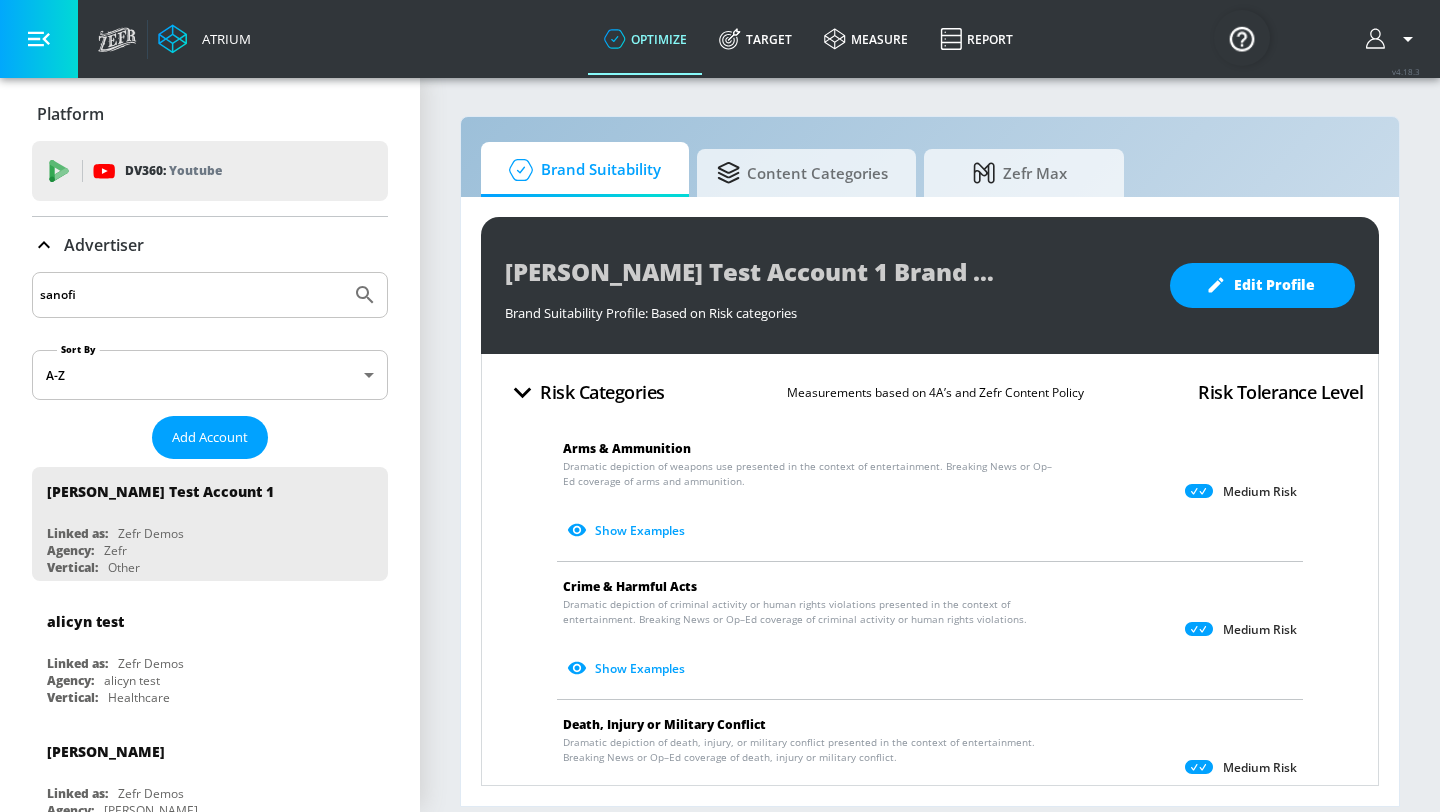 type on "sanofi" 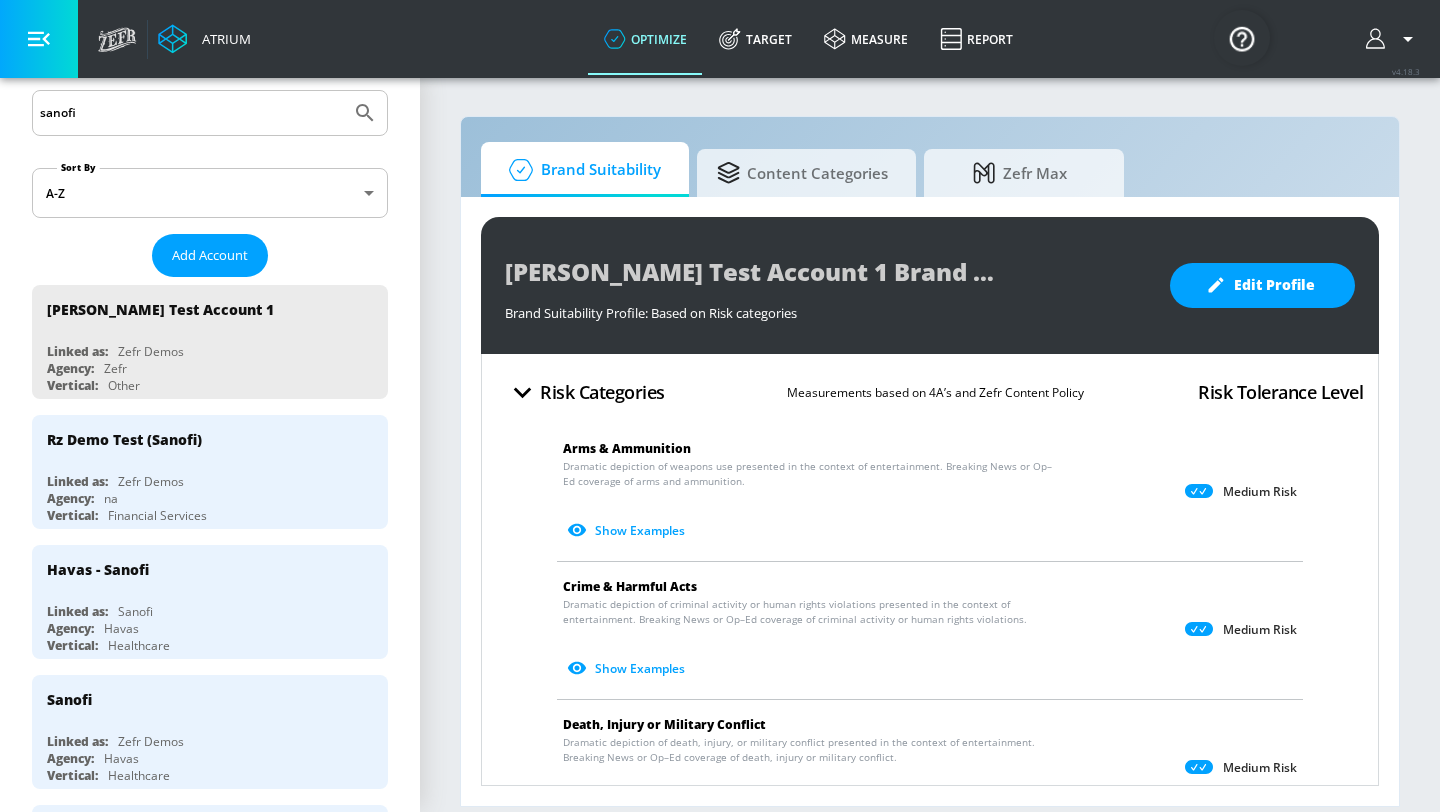 scroll, scrollTop: 181, scrollLeft: 0, axis: vertical 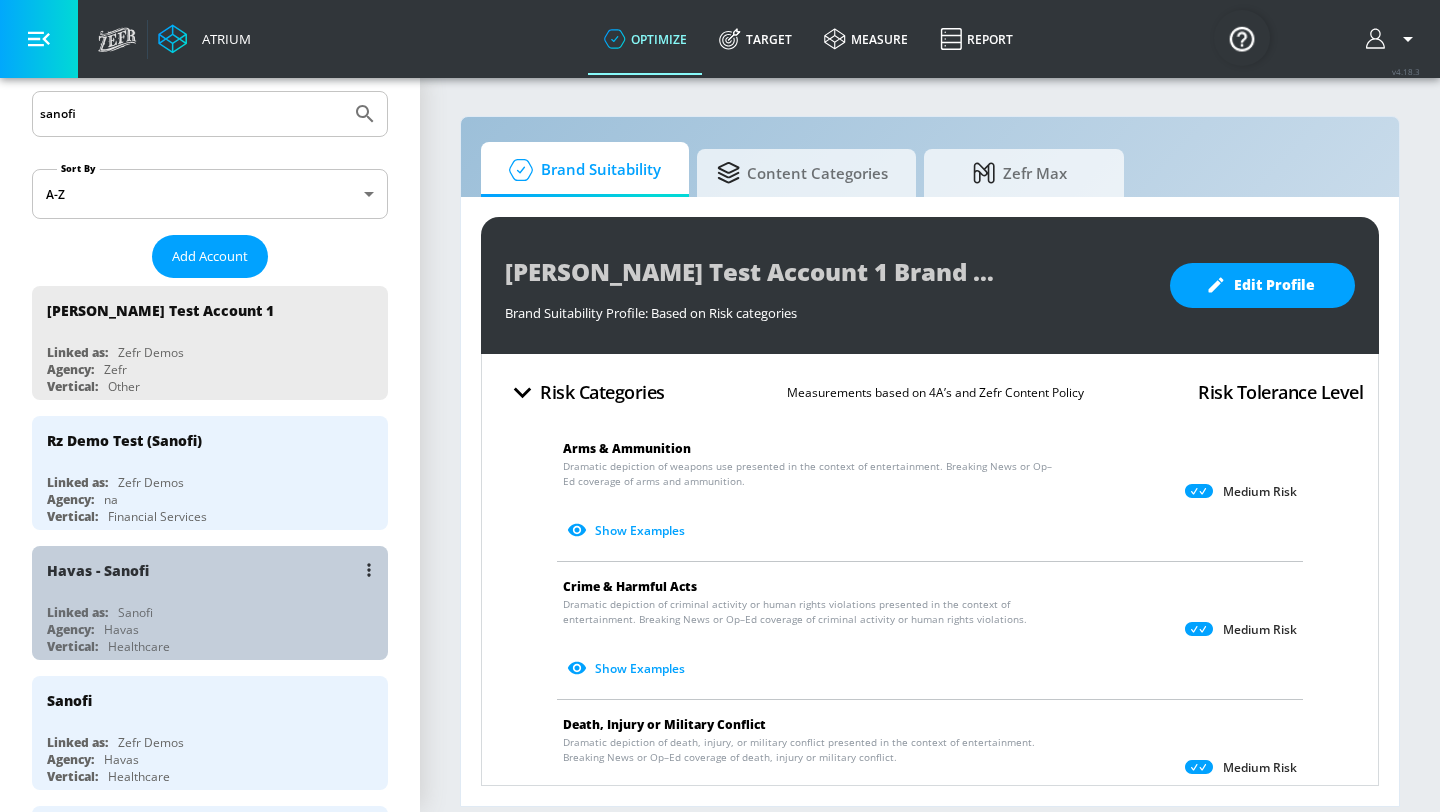 click on "Havas - Sanofi Linked as: Sanofi Agency: Havas Vertical: Healthcare" at bounding box center (210, 603) 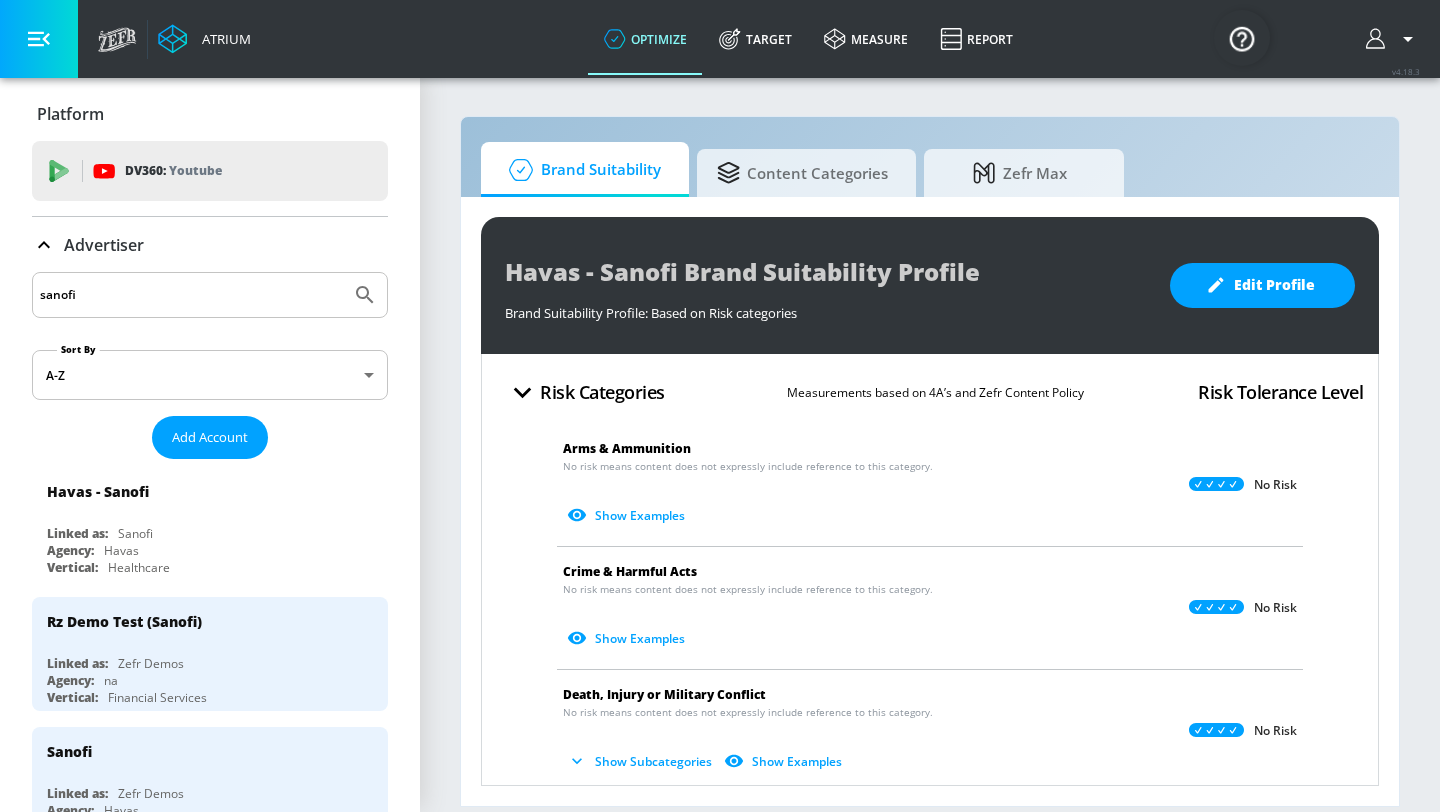 scroll, scrollTop: 510, scrollLeft: 0, axis: vertical 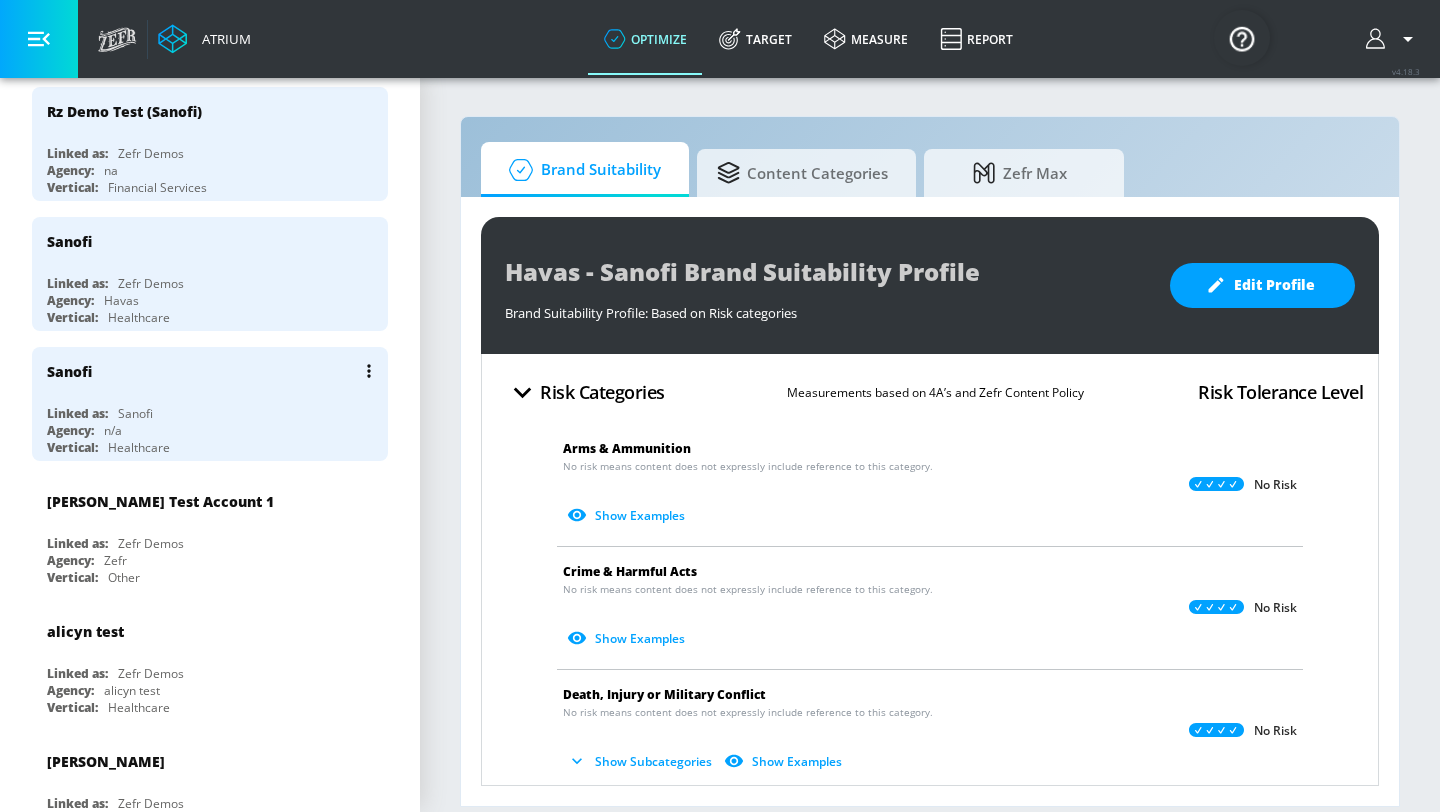 click on "Sanofi" at bounding box center [215, 371] 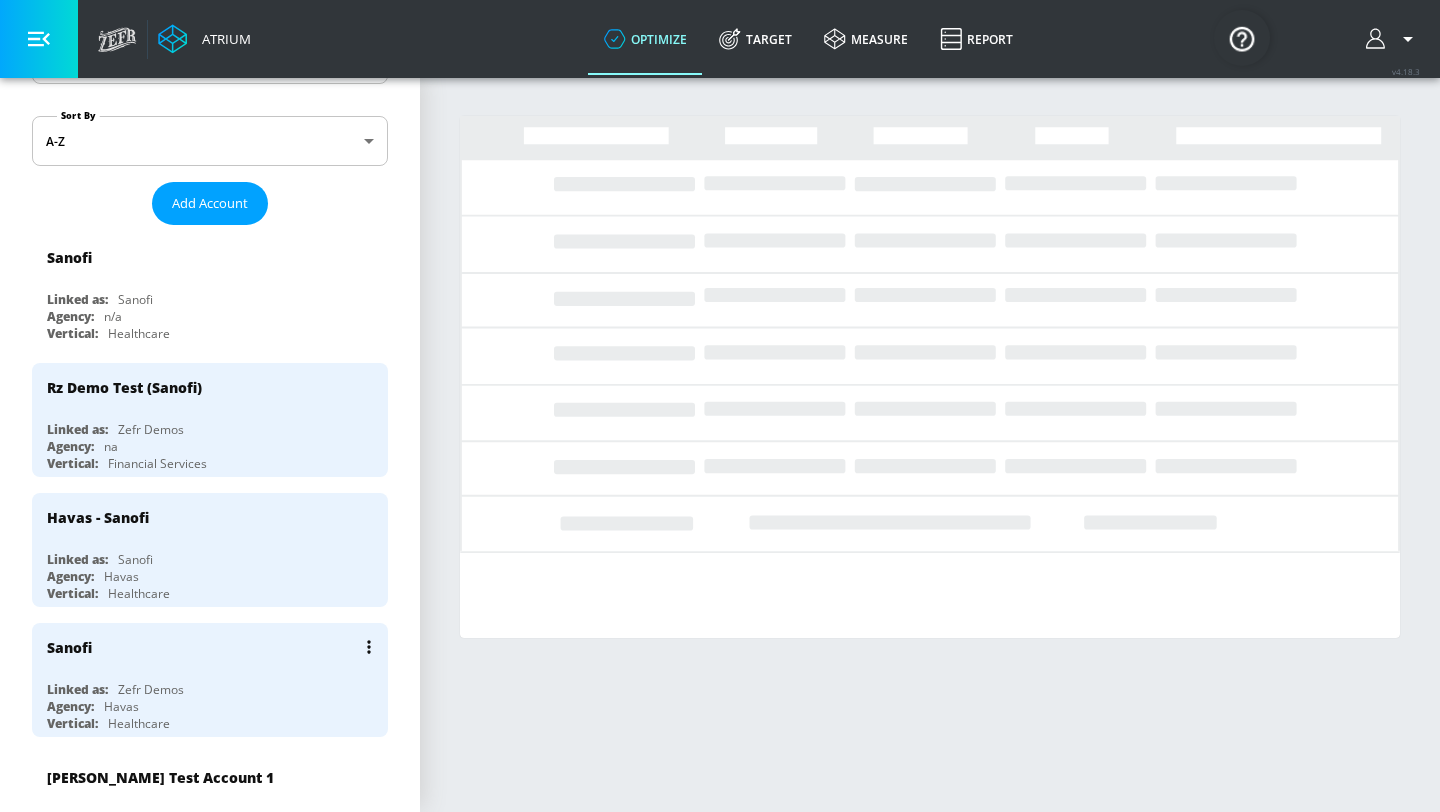 scroll, scrollTop: 191, scrollLeft: 0, axis: vertical 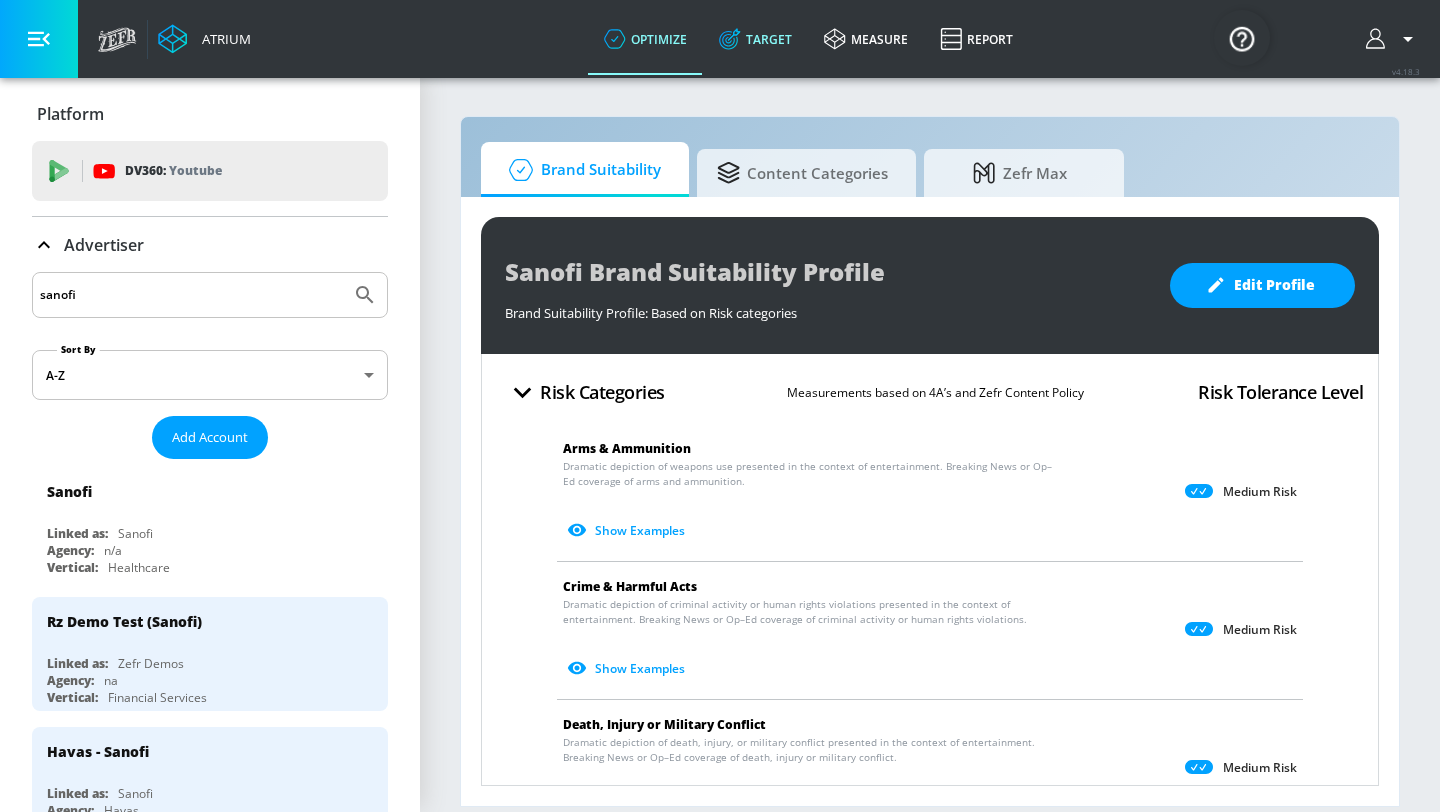 click on "Target" at bounding box center [755, 39] 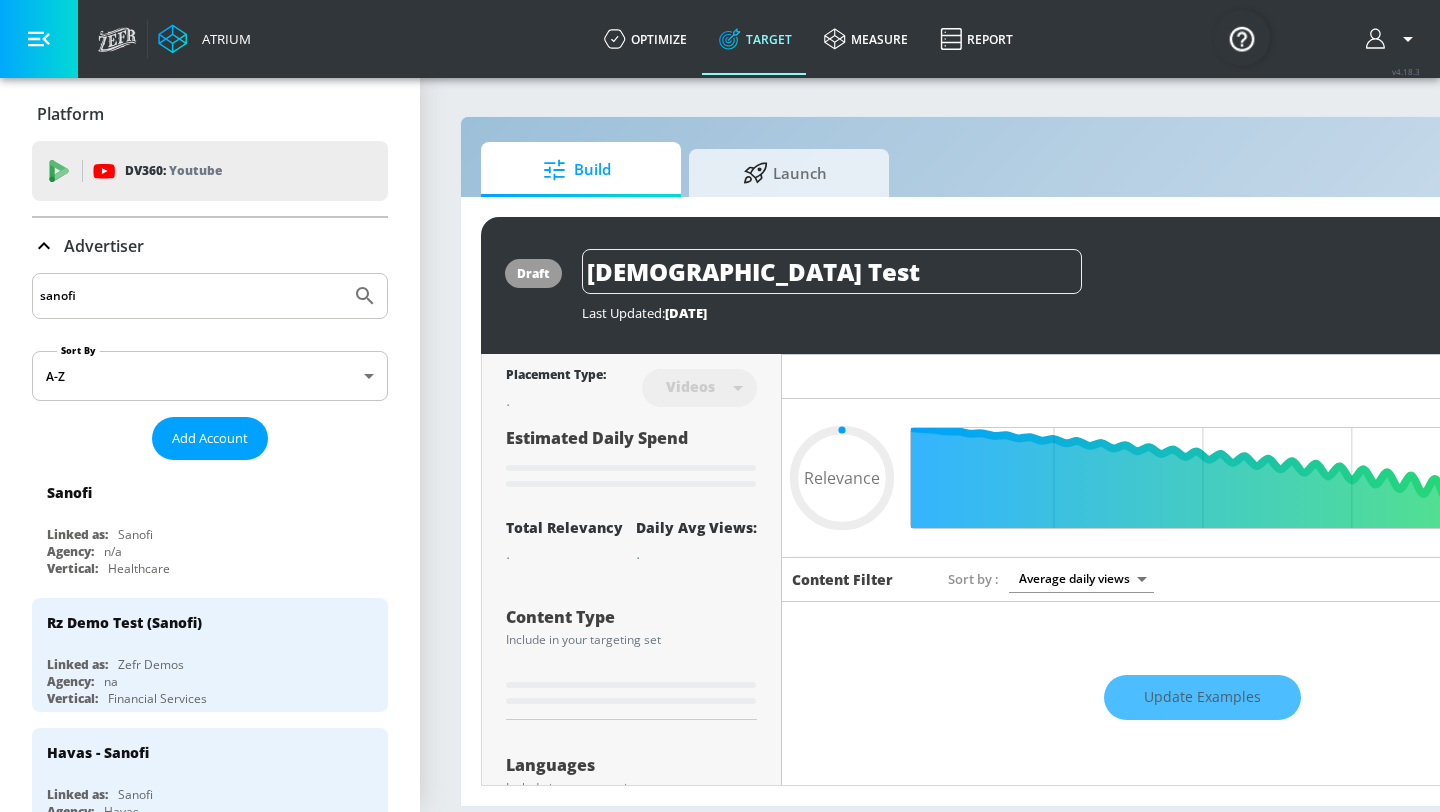 type on "0.05" 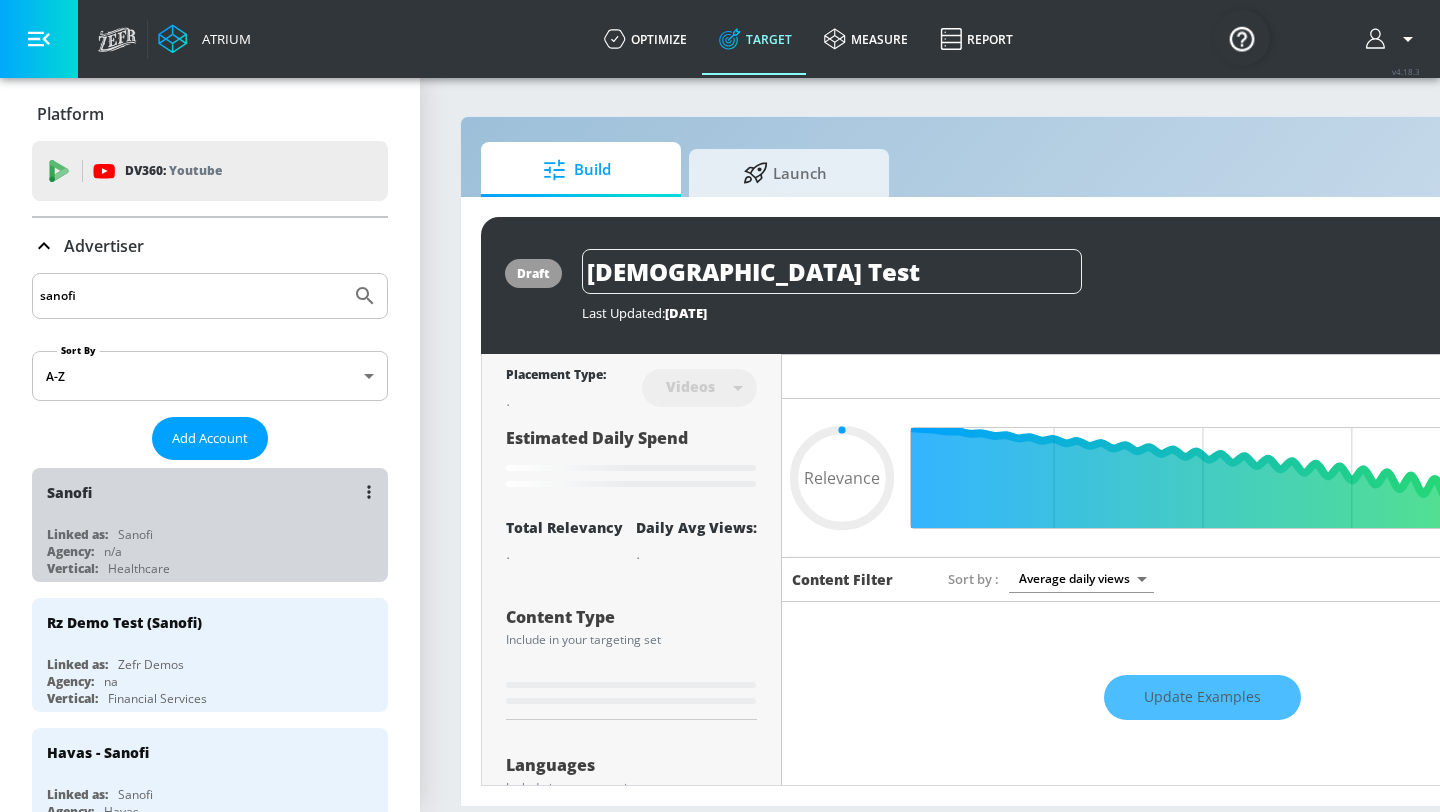 click on "Sanofi" at bounding box center [215, 492] 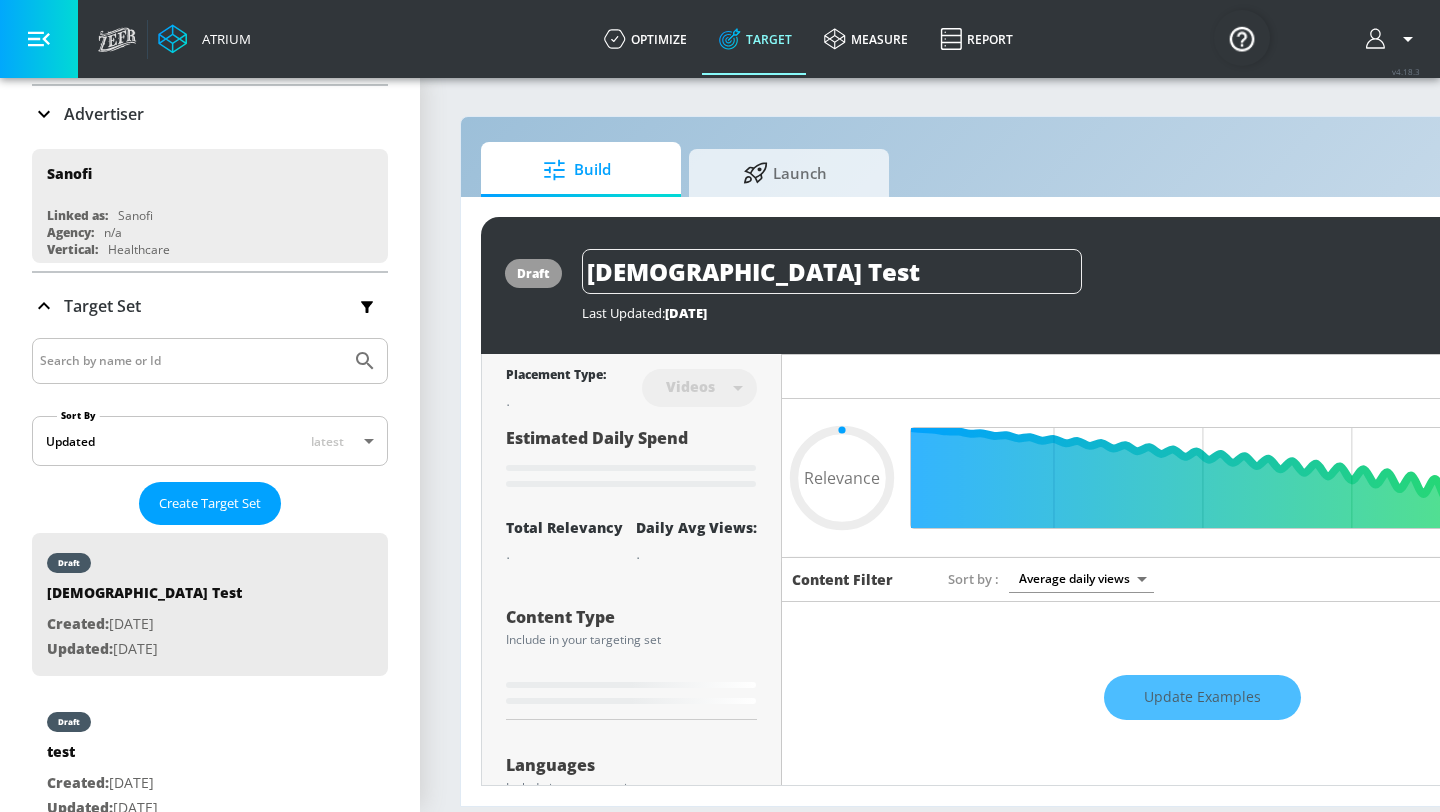 scroll, scrollTop: 126, scrollLeft: 0, axis: vertical 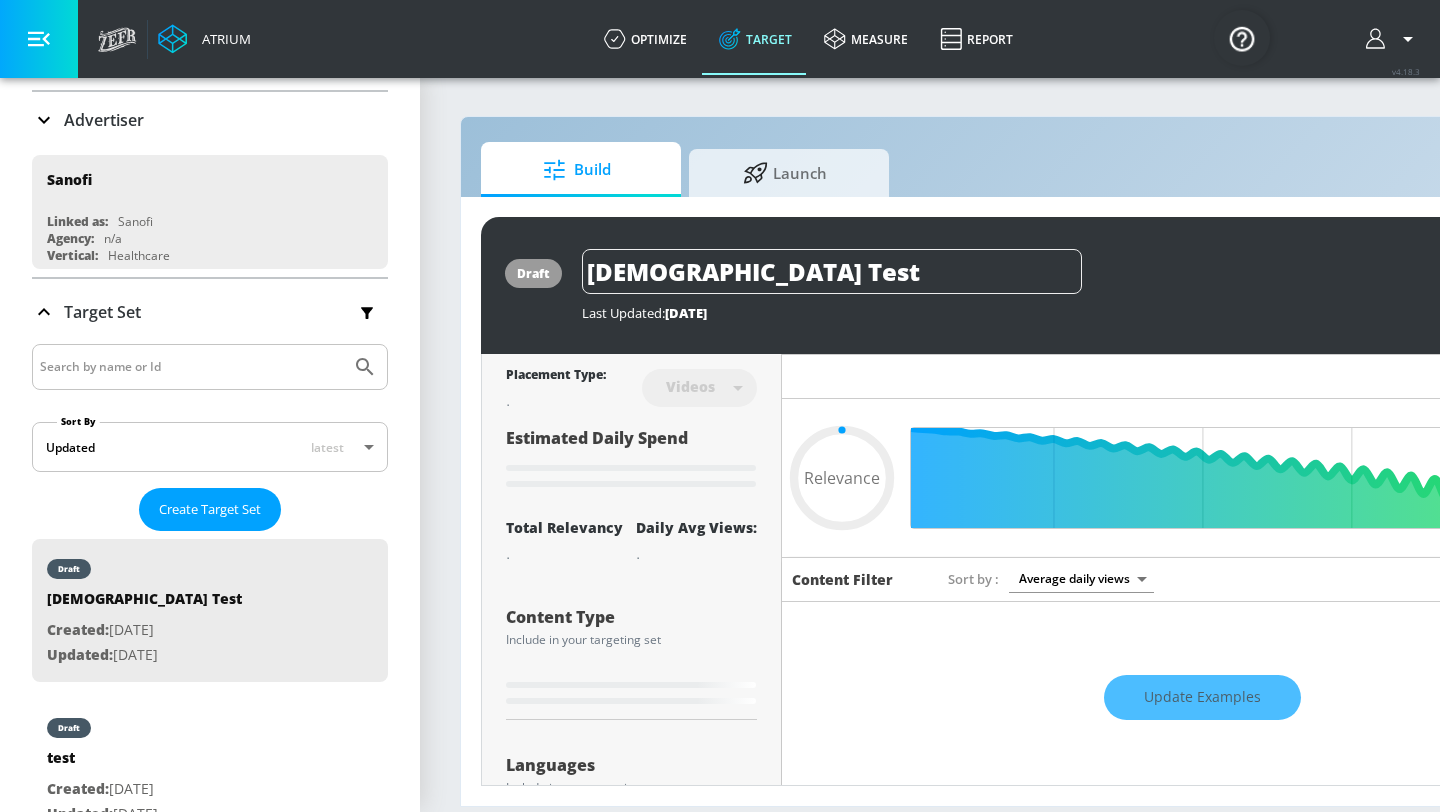 click at bounding box center (191, 367) 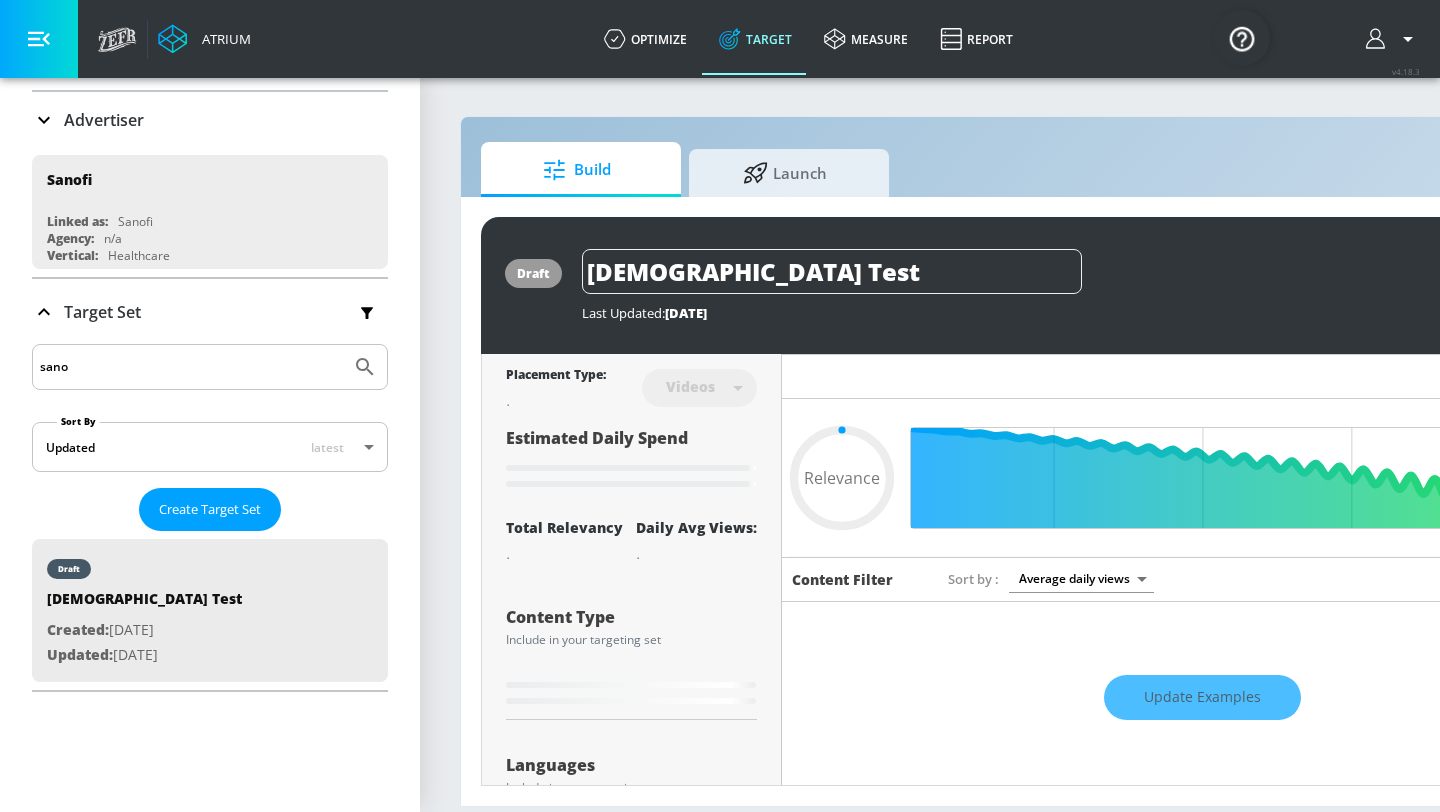 type on "sanof" 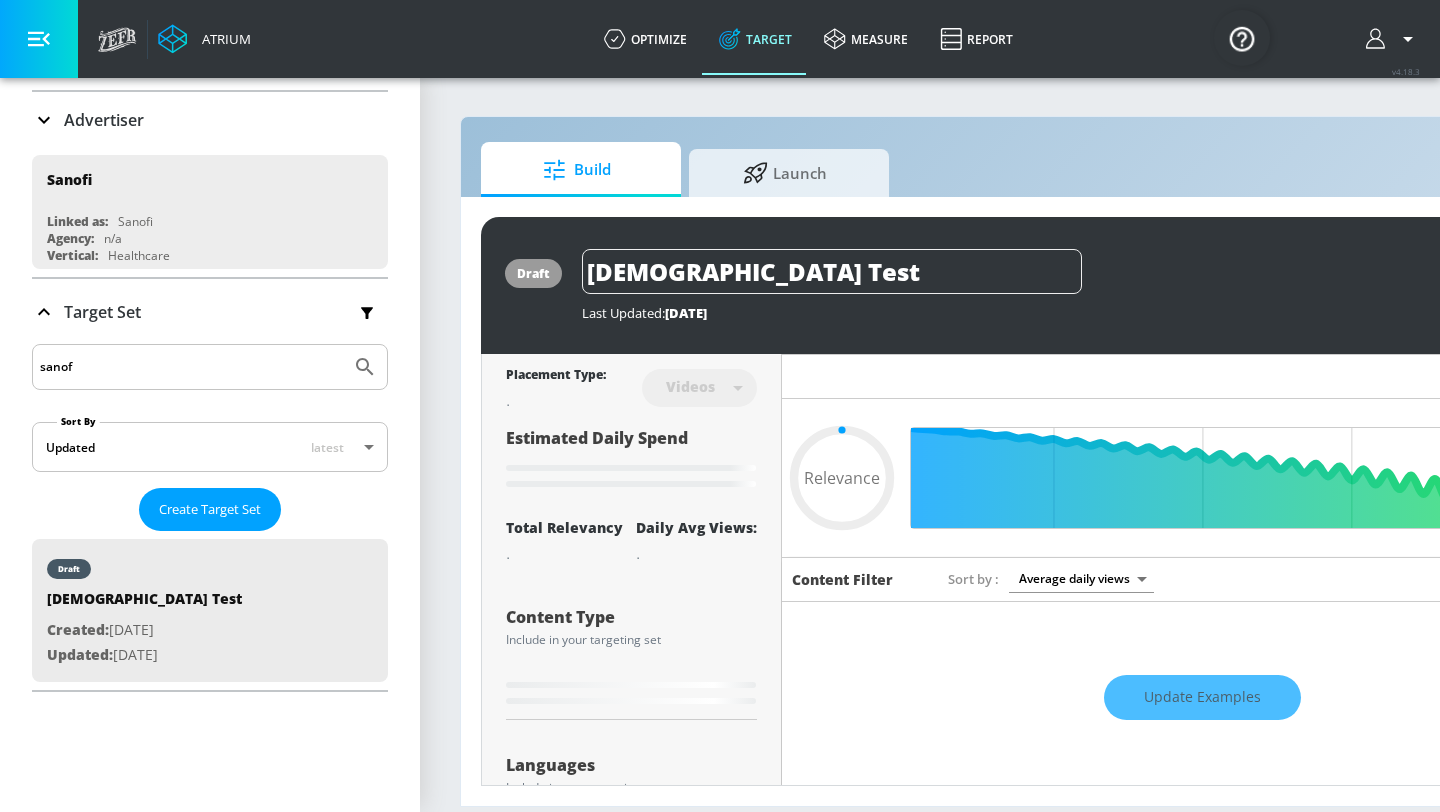 type on "0.6" 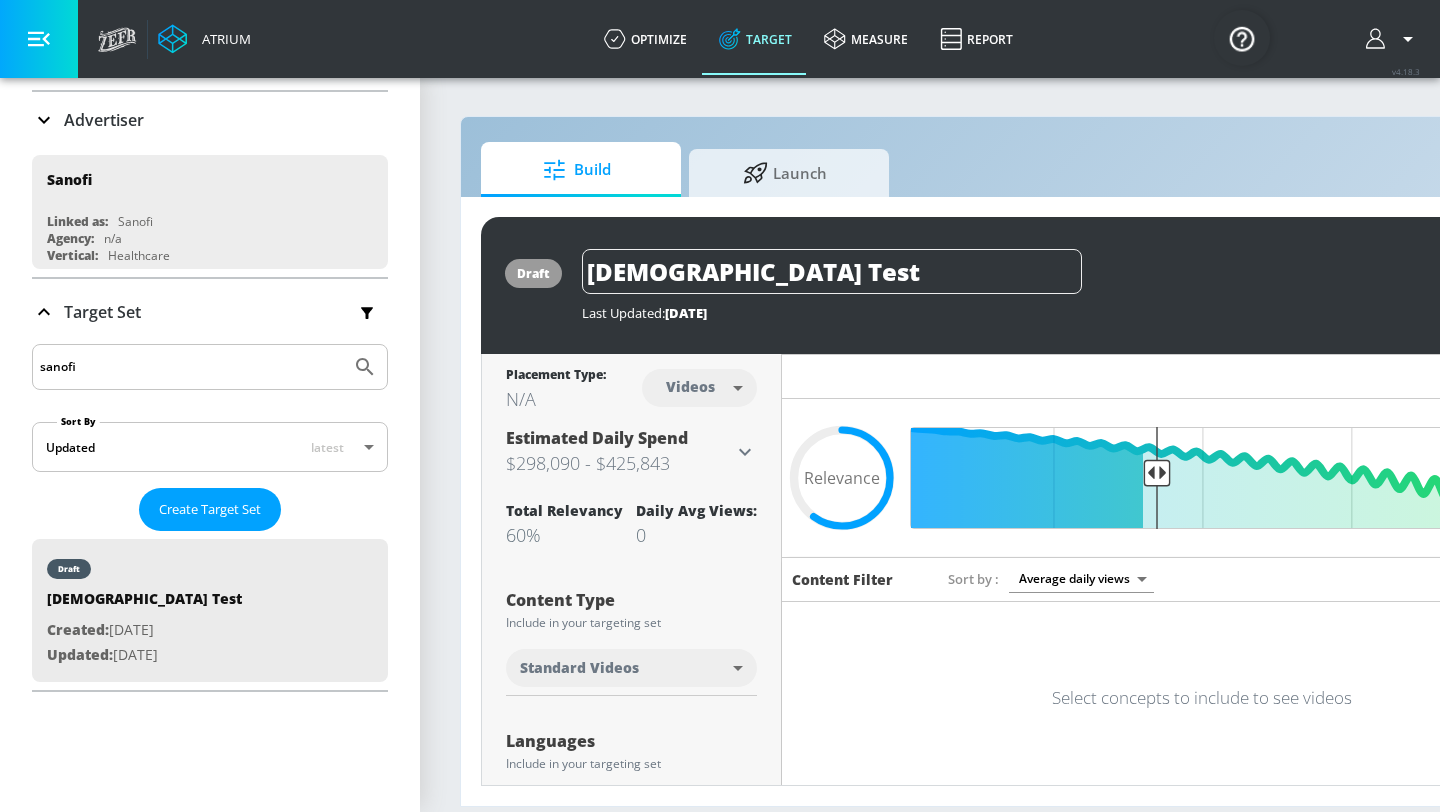 type on "sanofi" 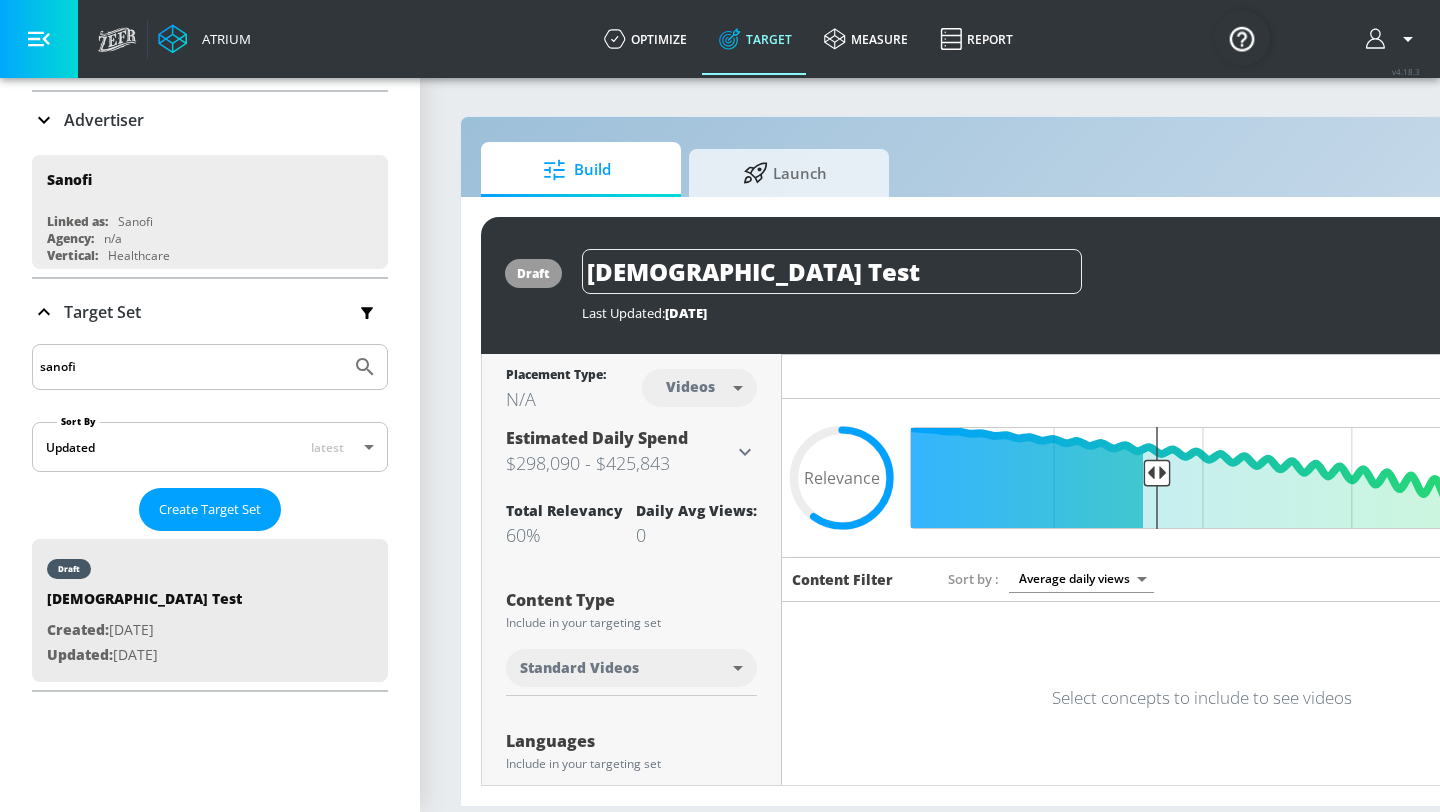 click at bounding box center (365, 367) 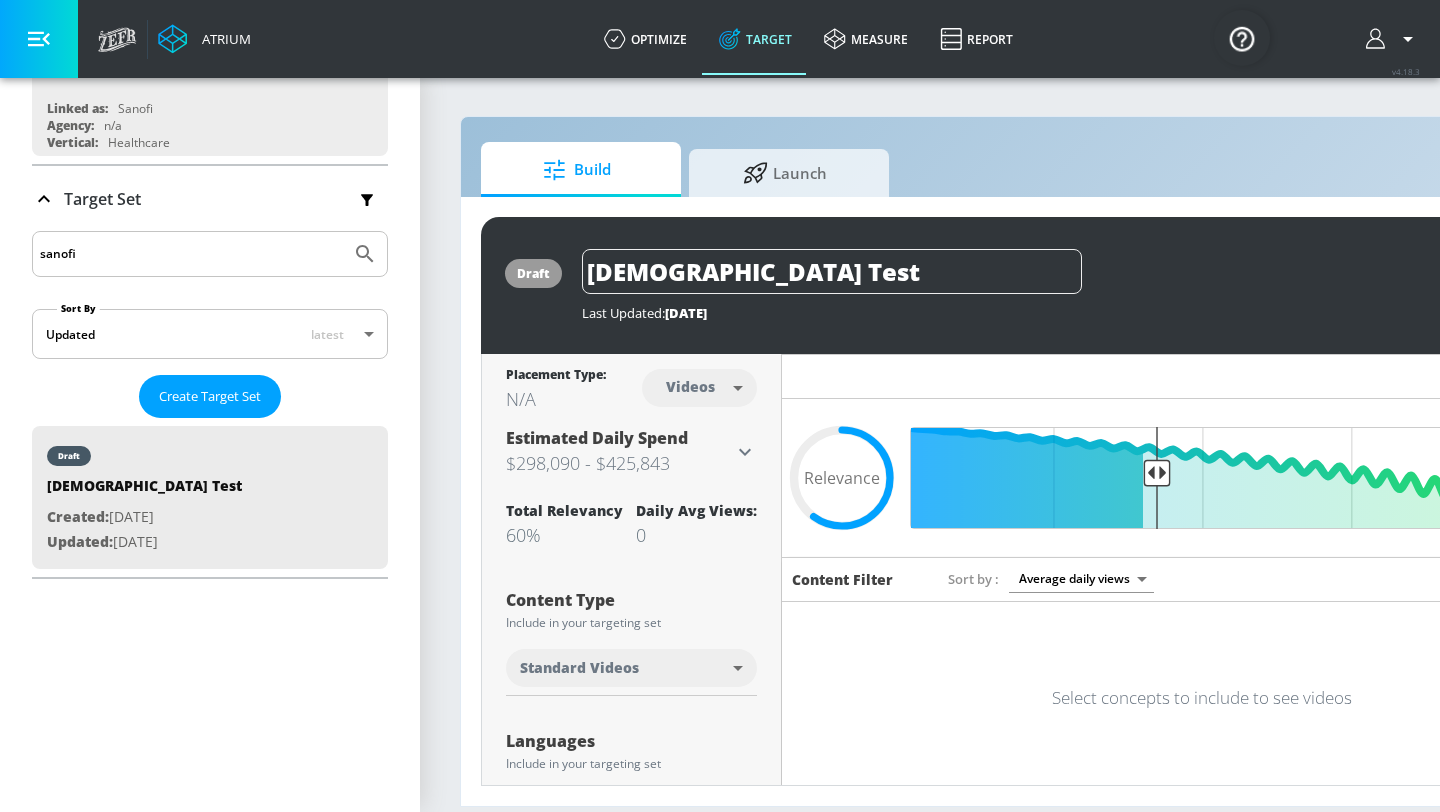scroll, scrollTop: 209, scrollLeft: 0, axis: vertical 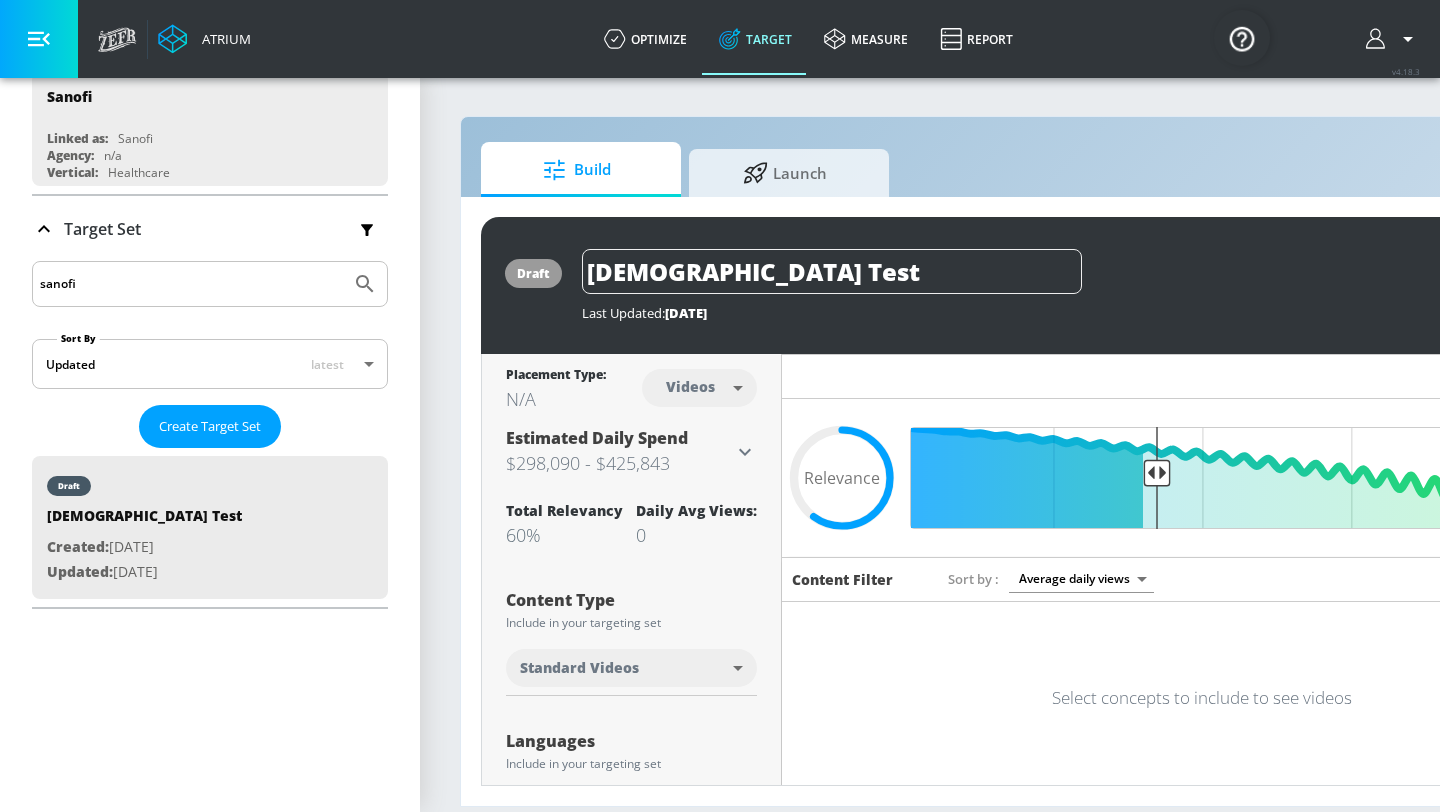 click 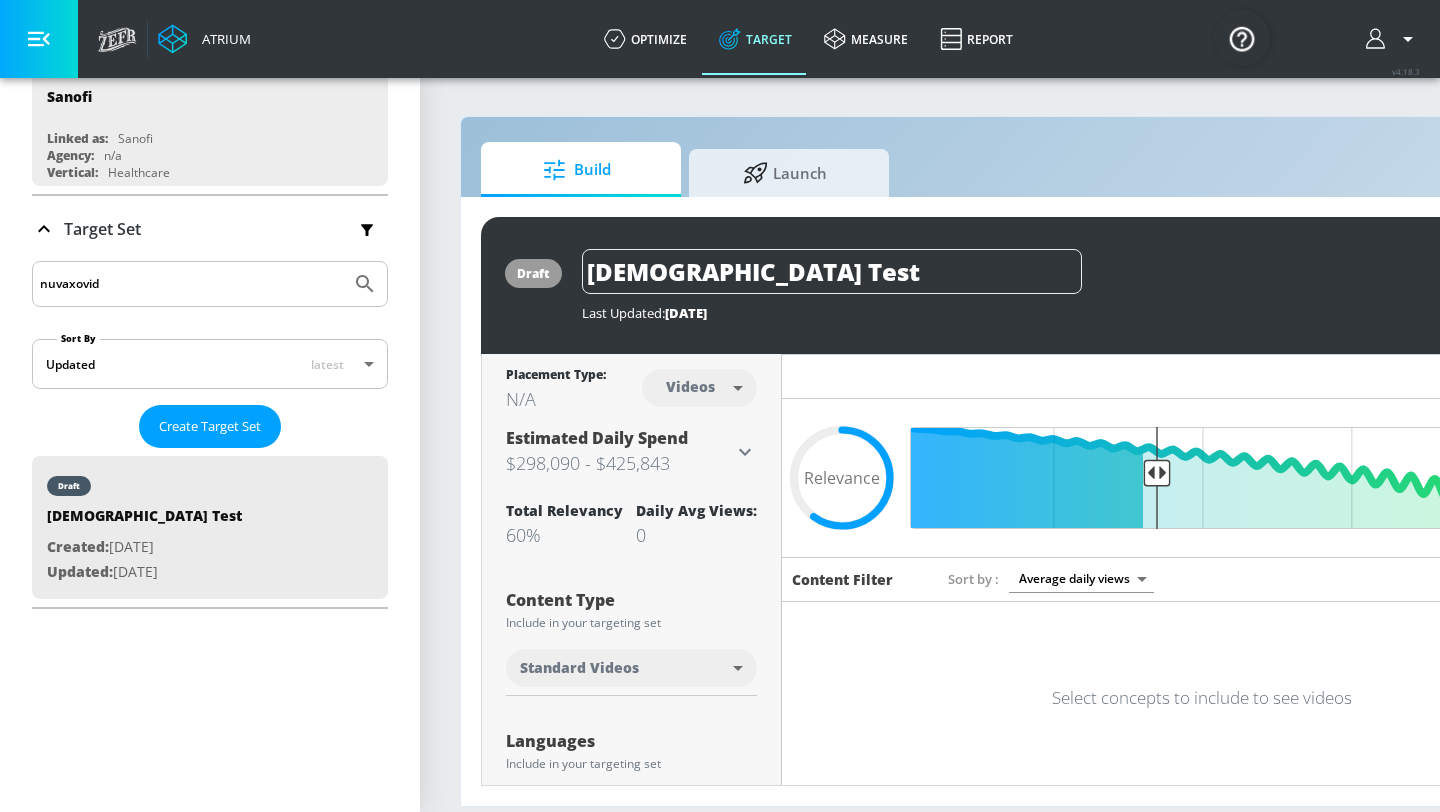 type on "nuvaxovid" 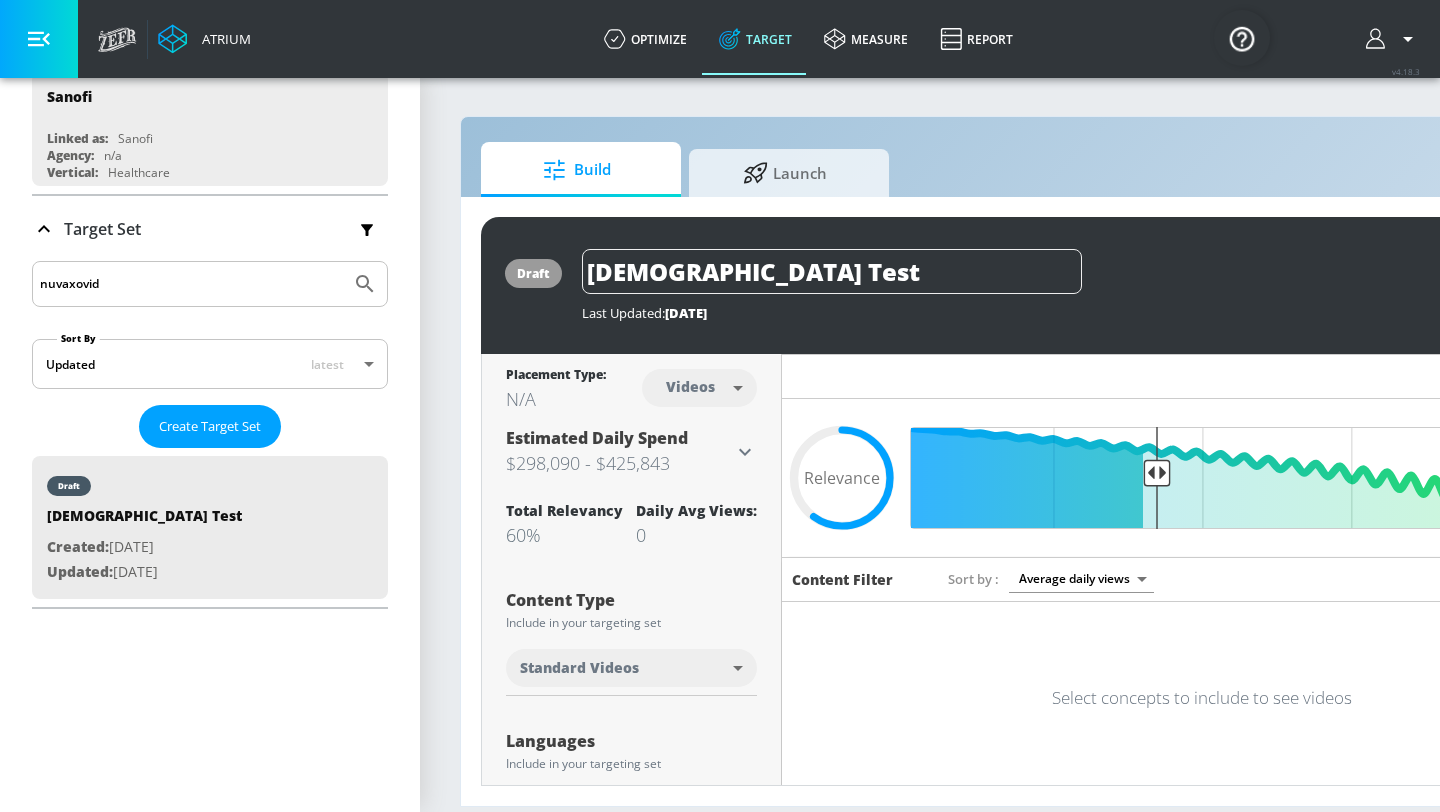 click at bounding box center (365, 284) 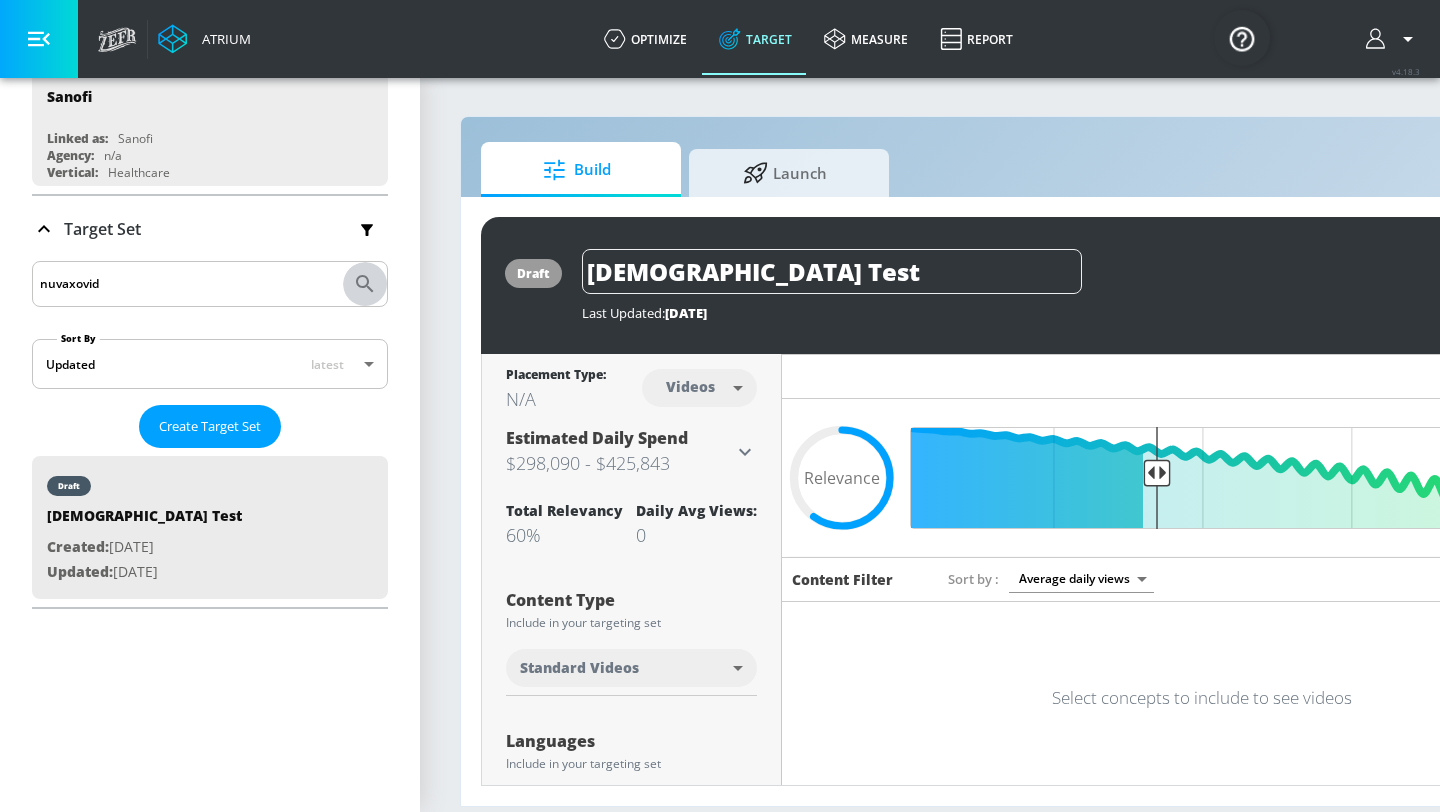 click 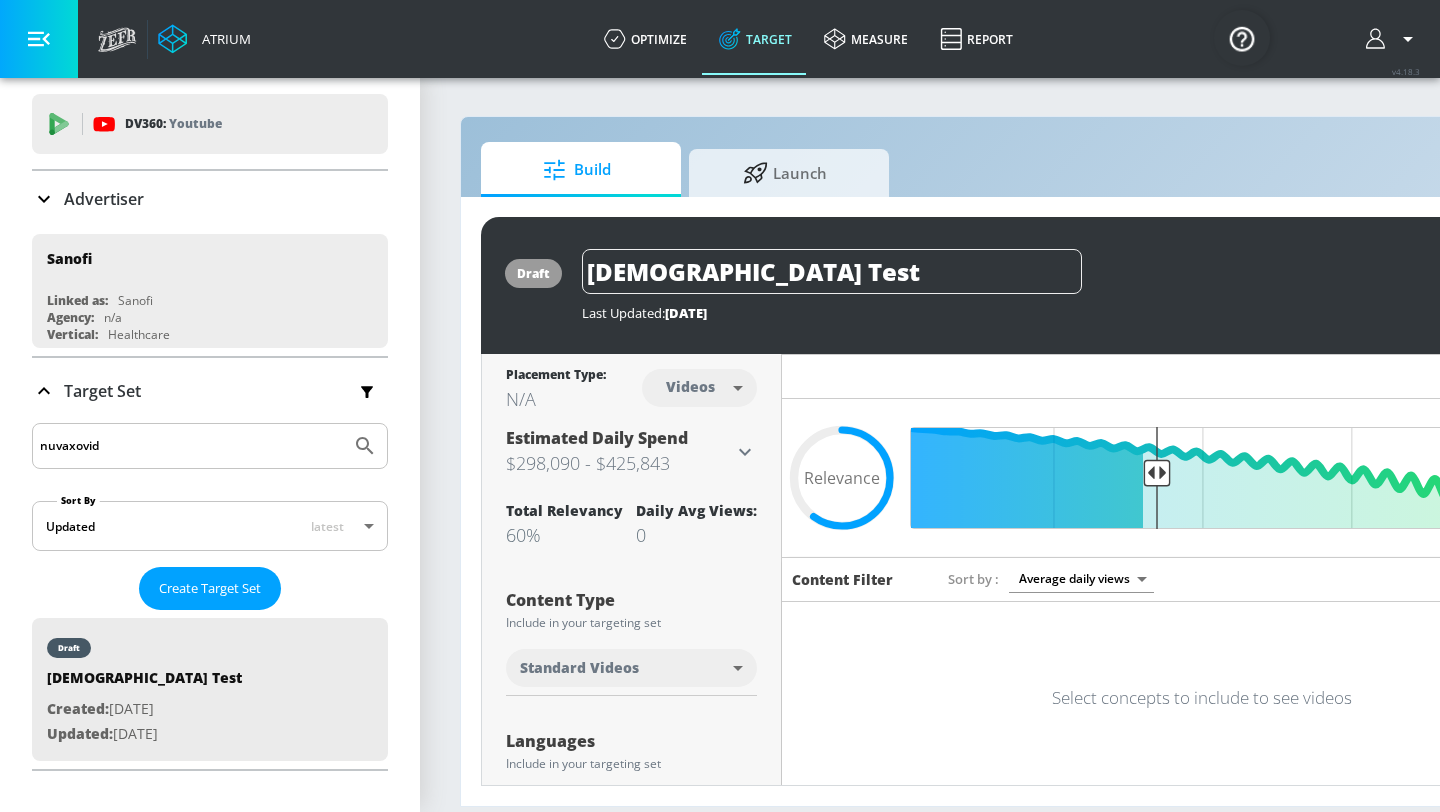 scroll, scrollTop: 0, scrollLeft: 0, axis: both 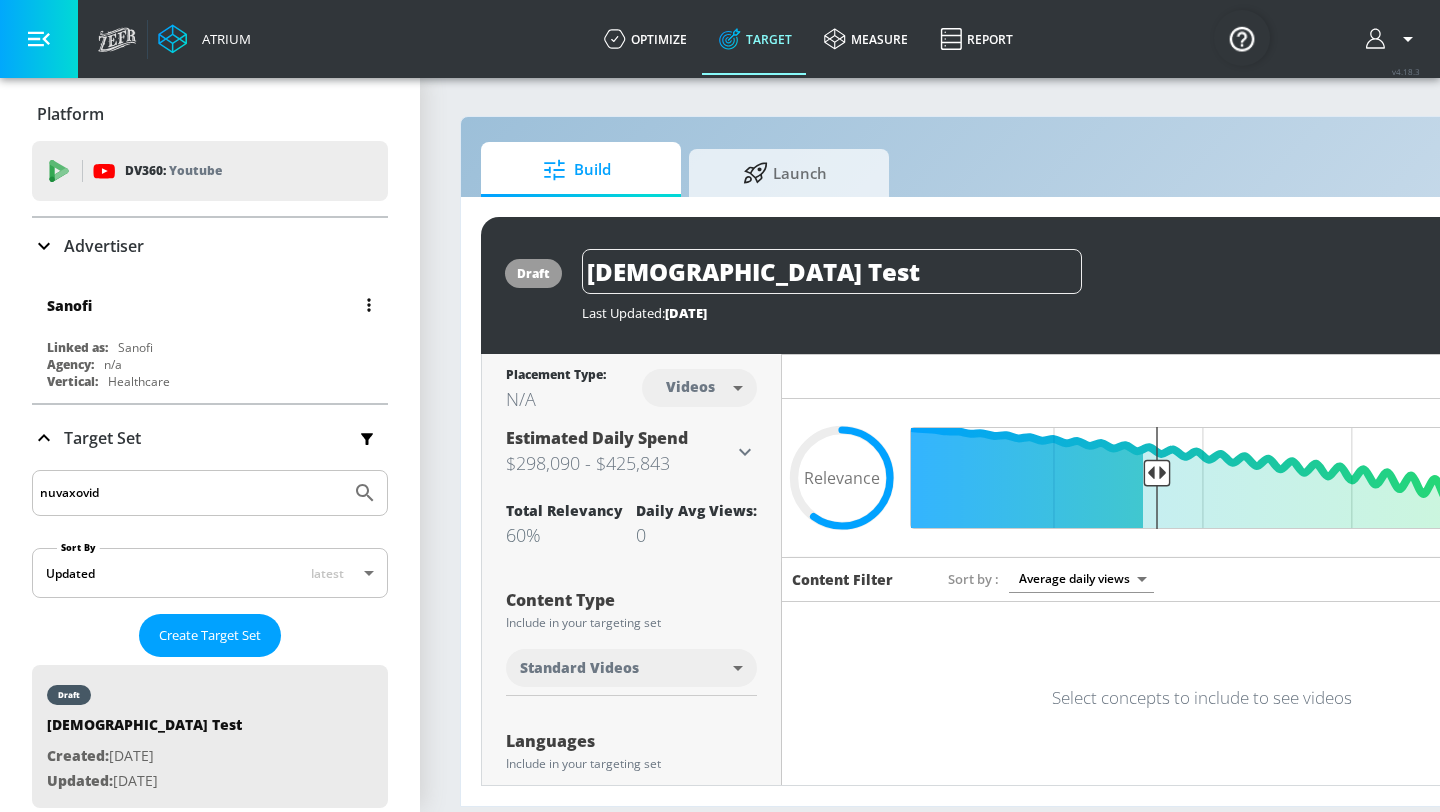 click on "Sanofi" at bounding box center [215, 305] 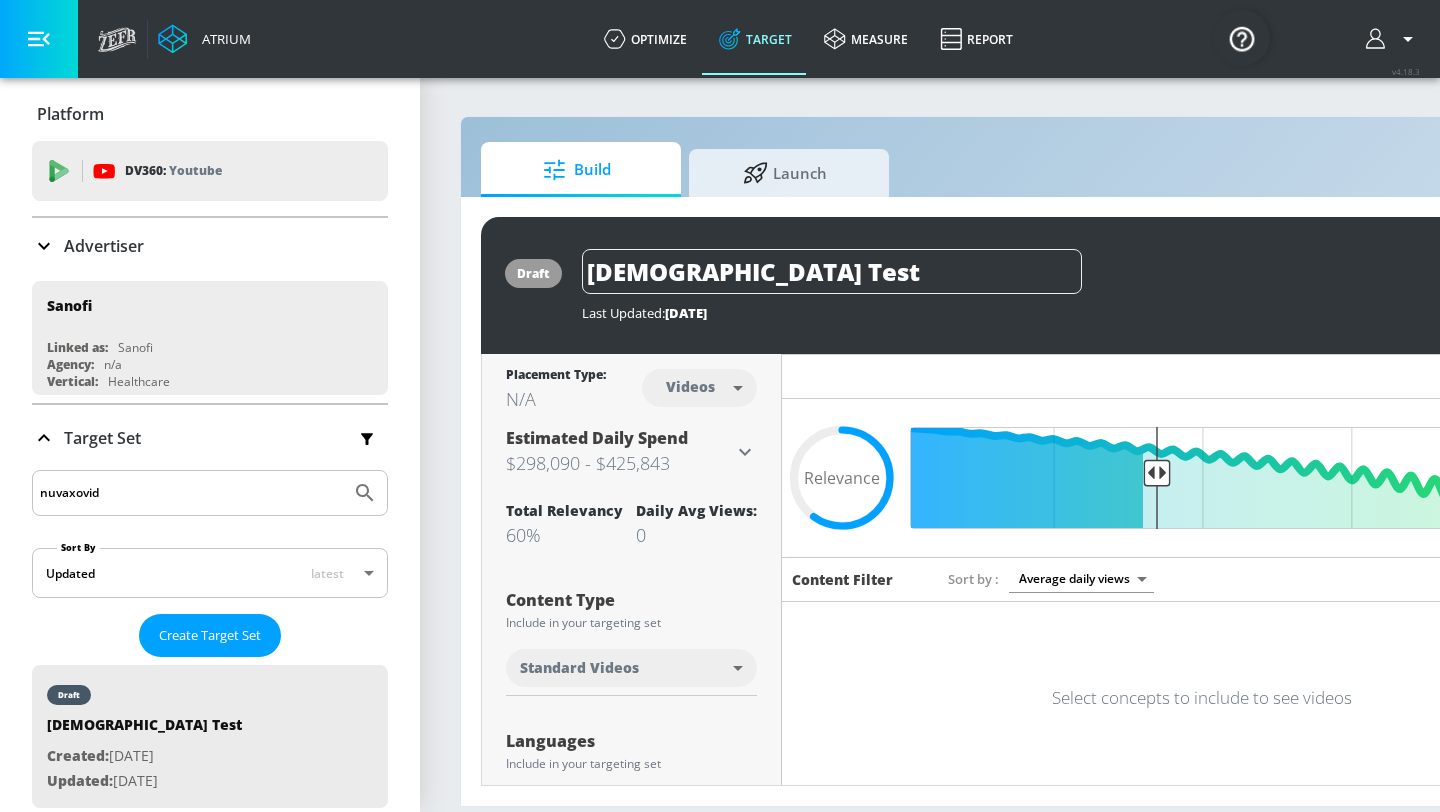 click 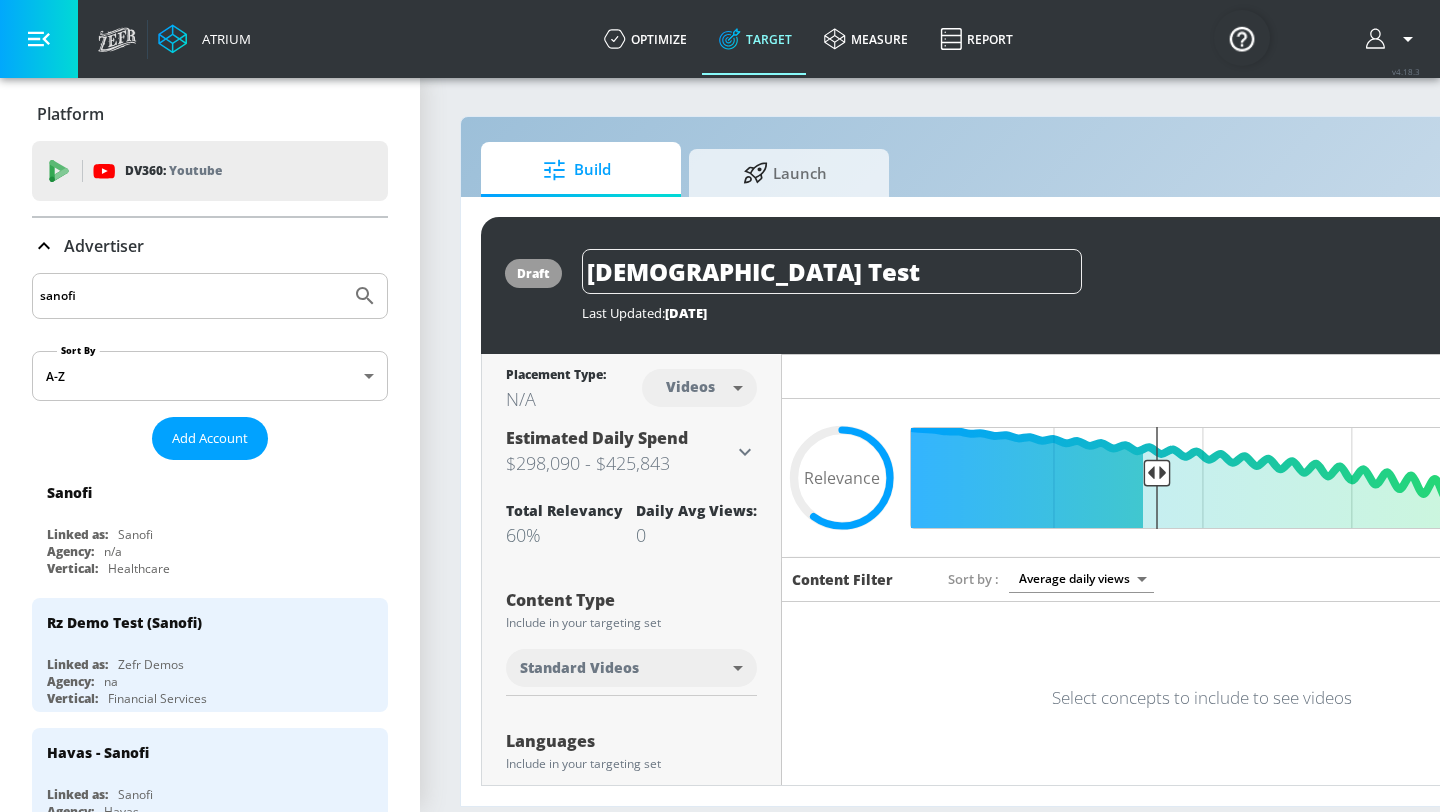 drag, startPoint x: 143, startPoint y: 289, endPoint x: 41, endPoint y: 287, distance: 102.01961 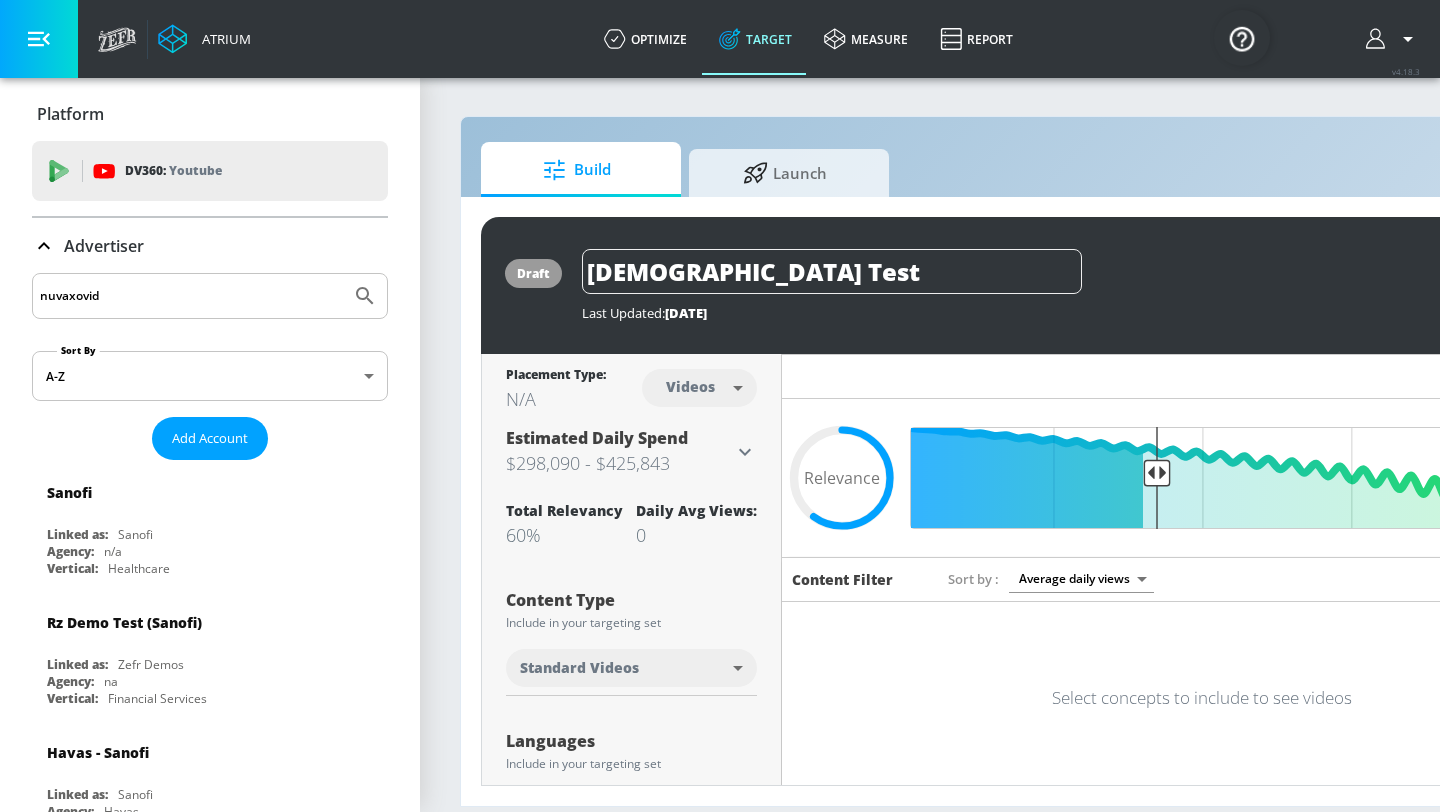 type on "nuvaxovid" 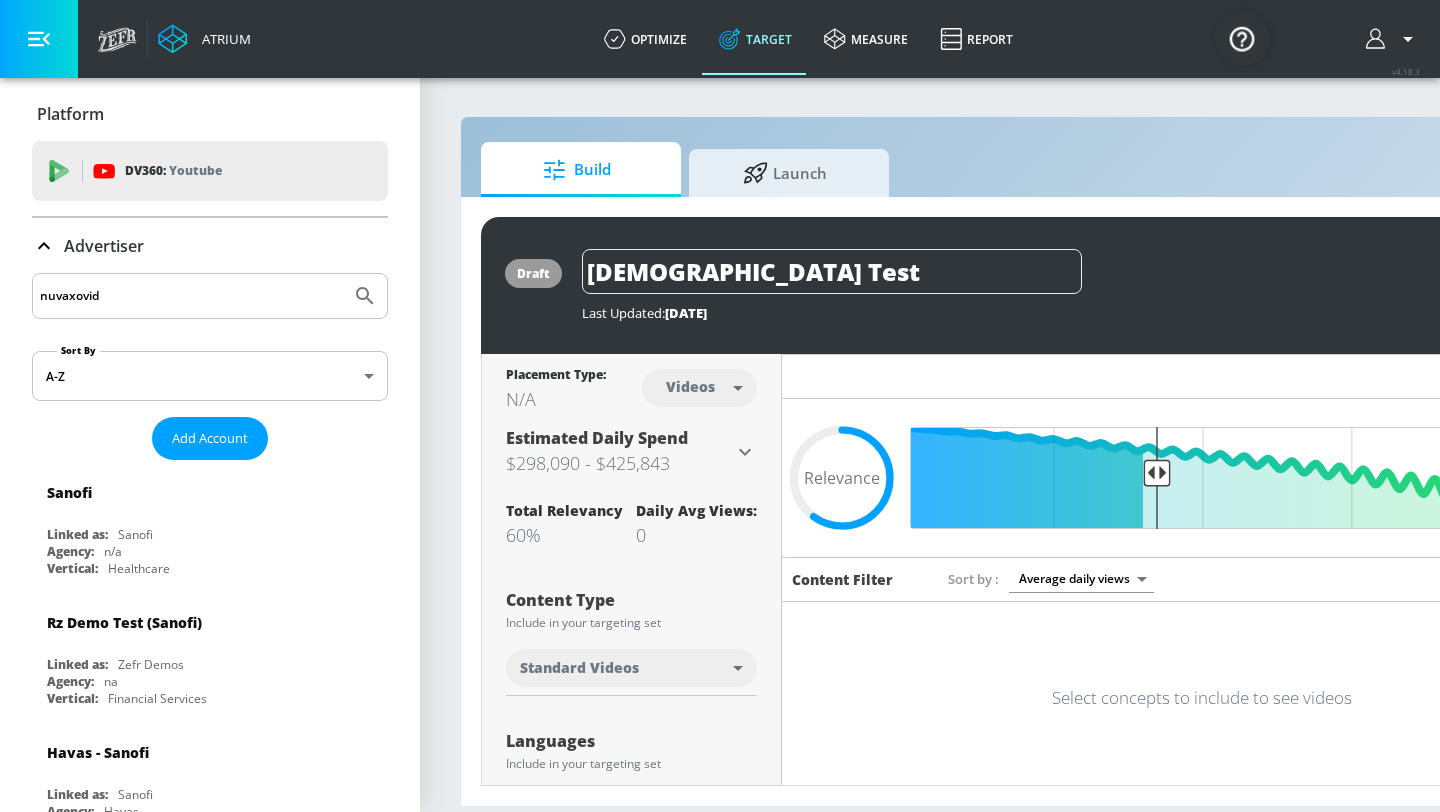 click at bounding box center (365, 296) 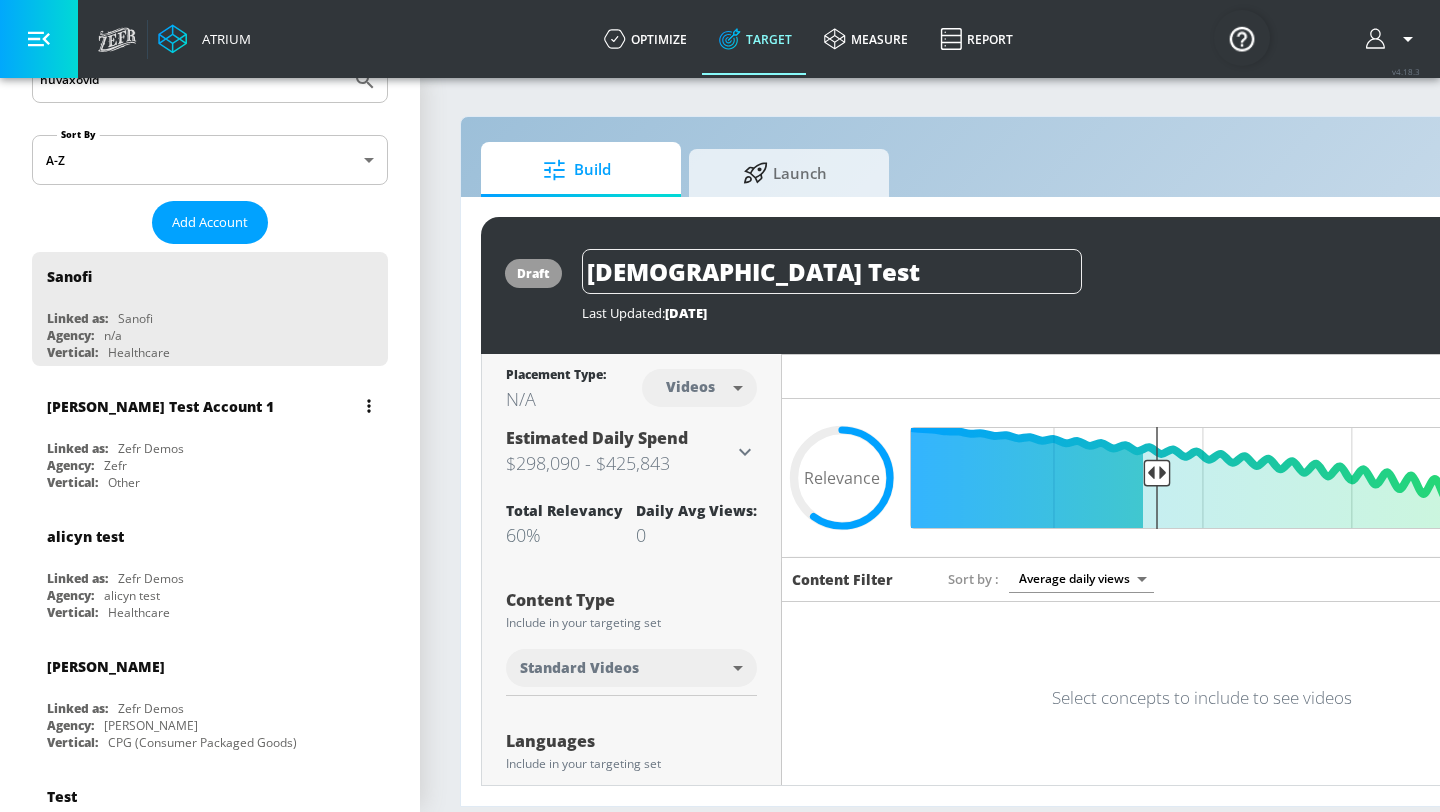 scroll, scrollTop: 209, scrollLeft: 0, axis: vertical 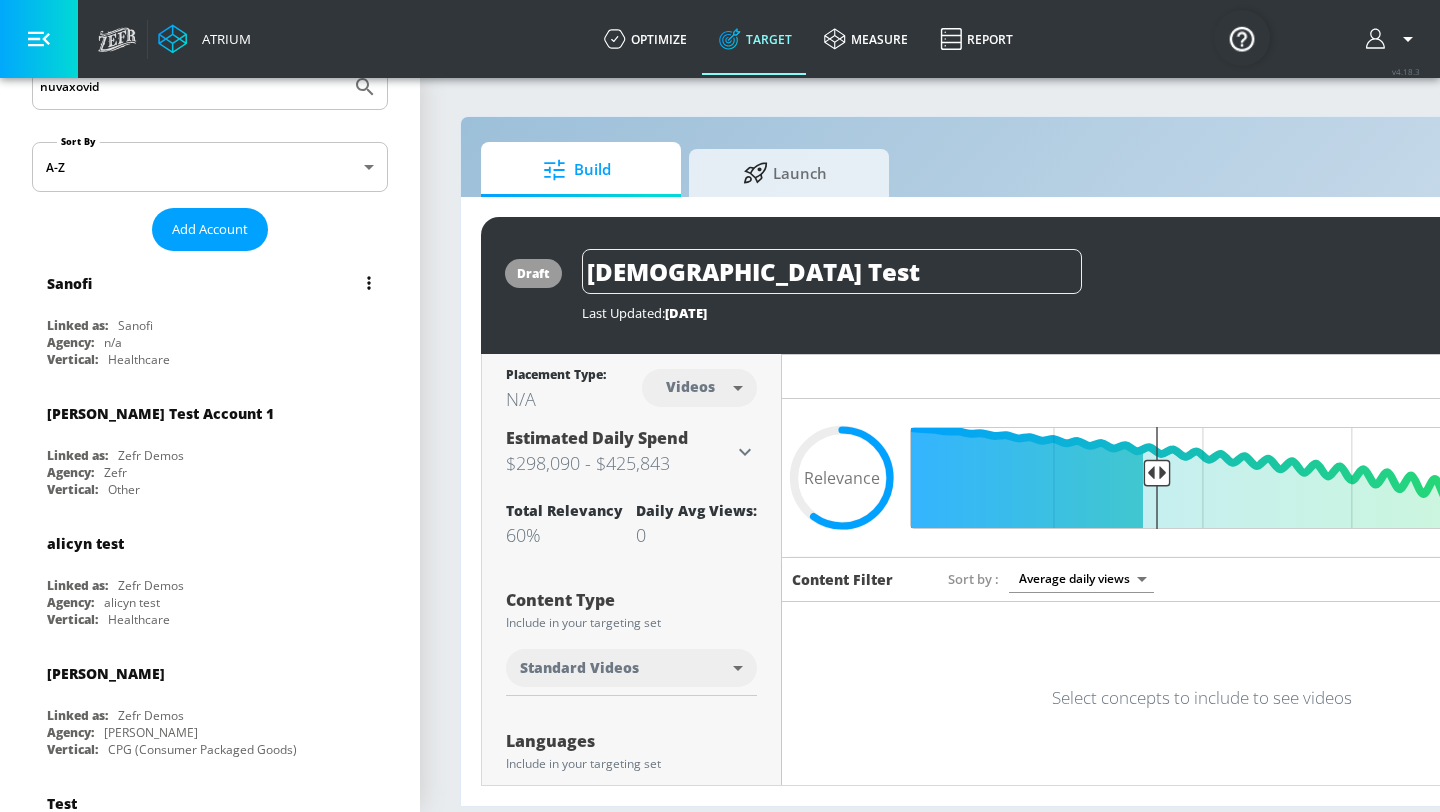 click on "Sanofi Linked as: Sanofi Agency: n/a Vertical: Healthcare" at bounding box center (210, 316) 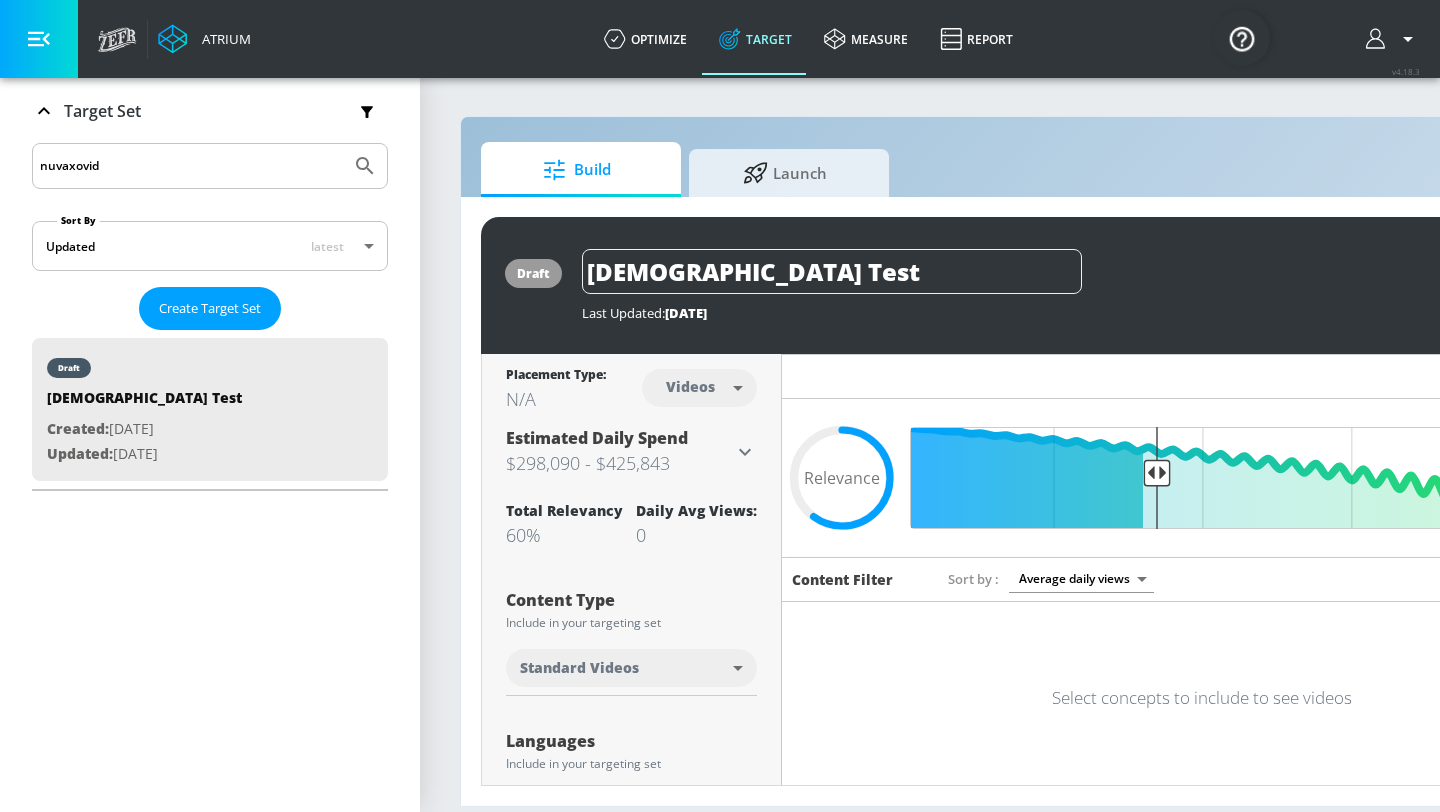scroll, scrollTop: 325, scrollLeft: 0, axis: vertical 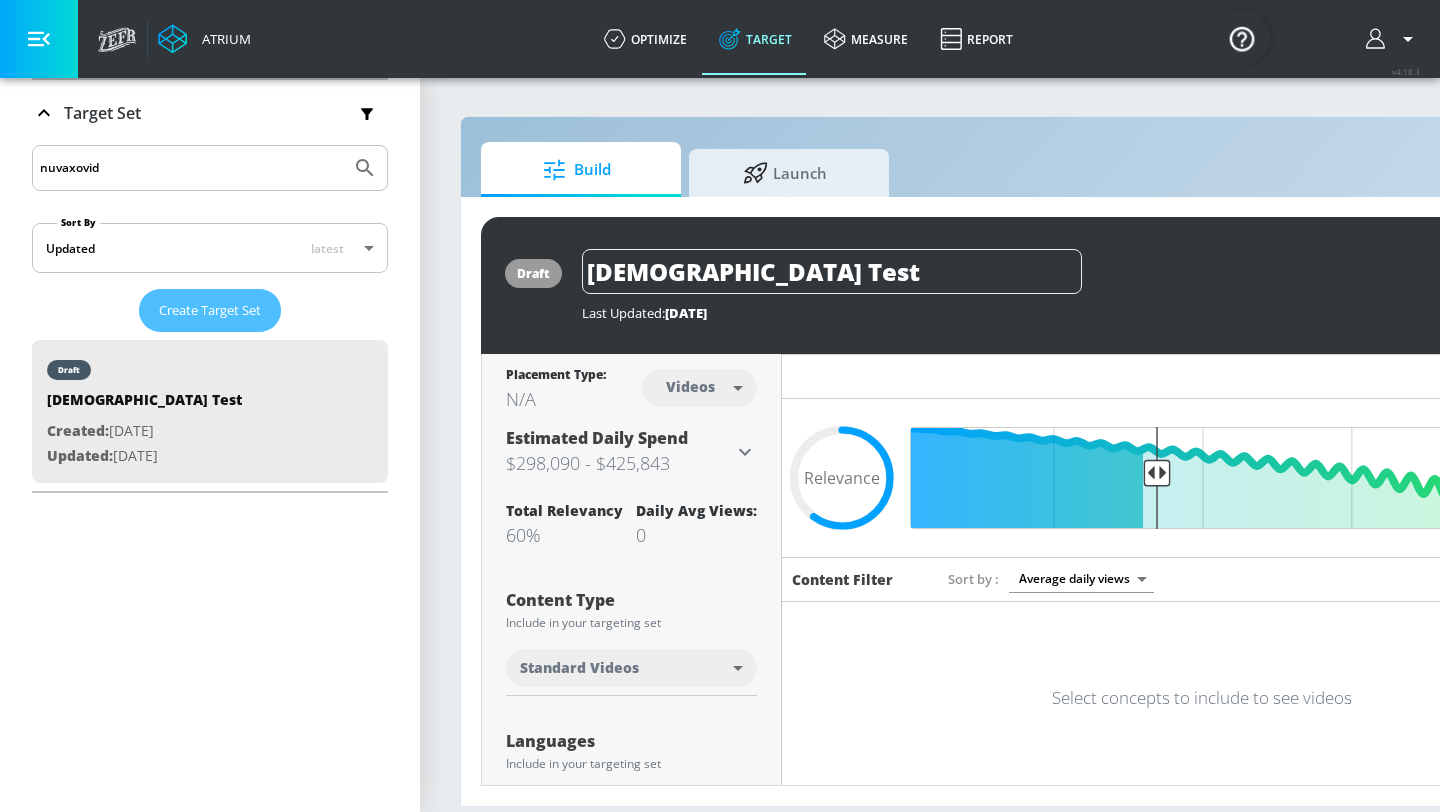 click on "Create Target Set" at bounding box center [210, 310] 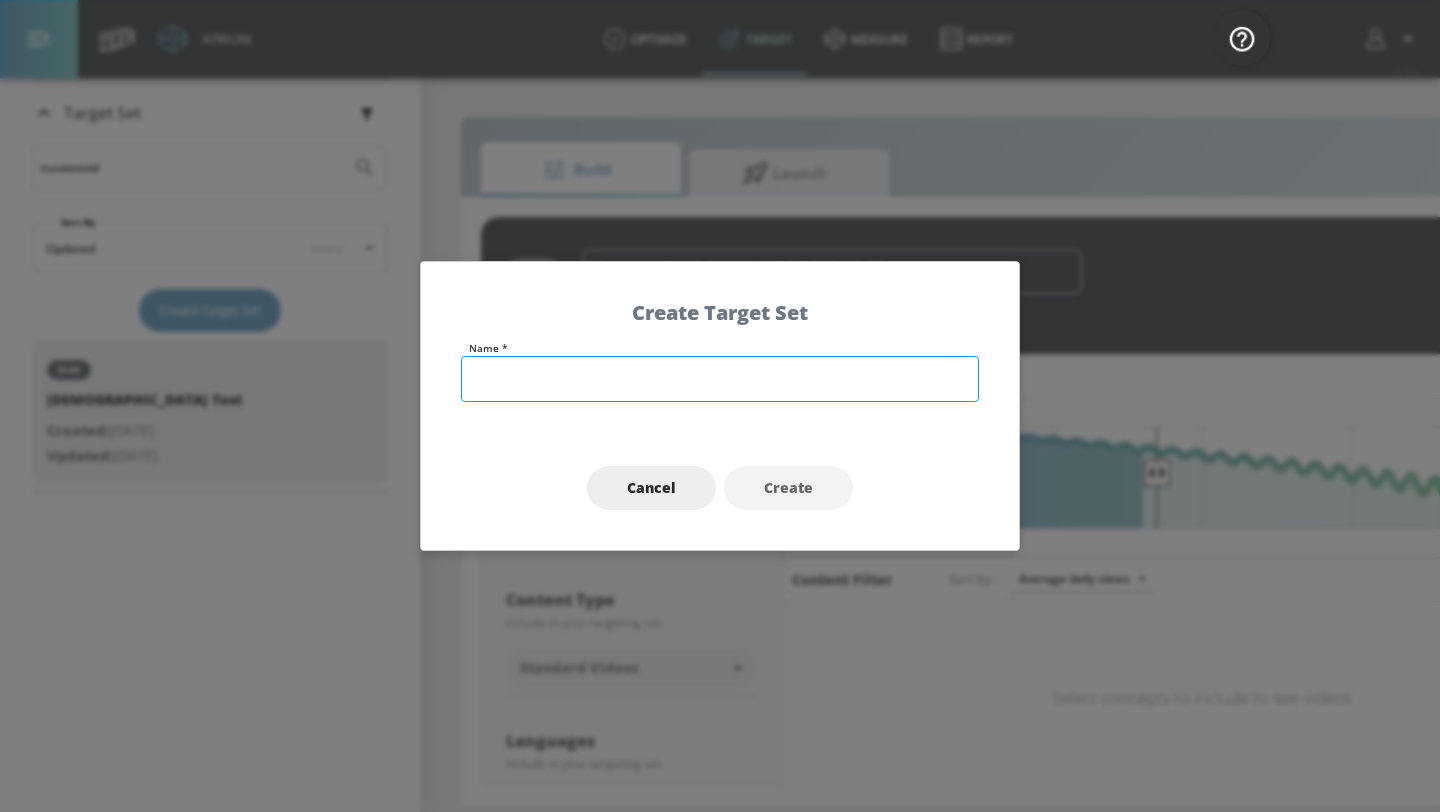 click at bounding box center (720, 379) 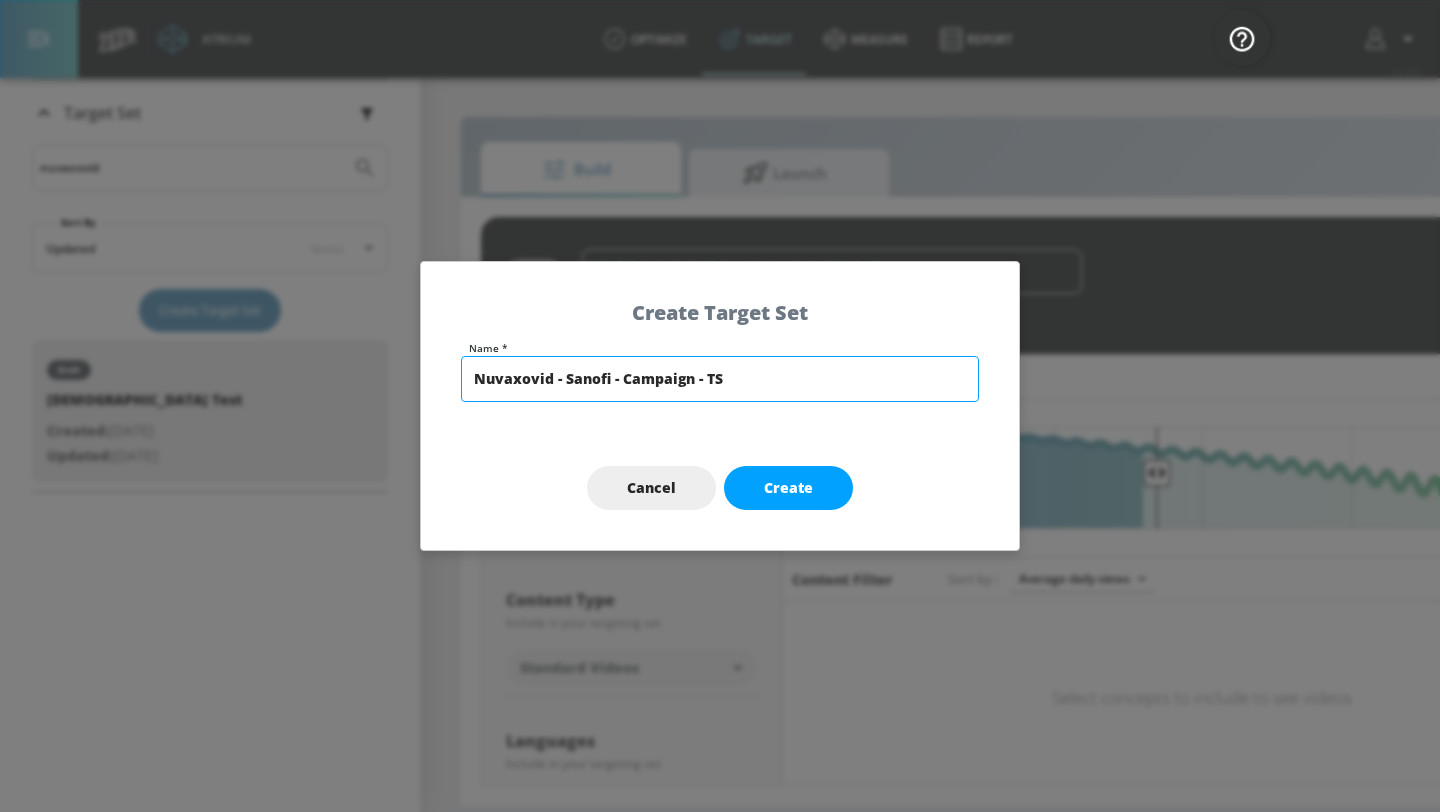 type on "Nuvaxovid - Sanofi - Campaign - TS" 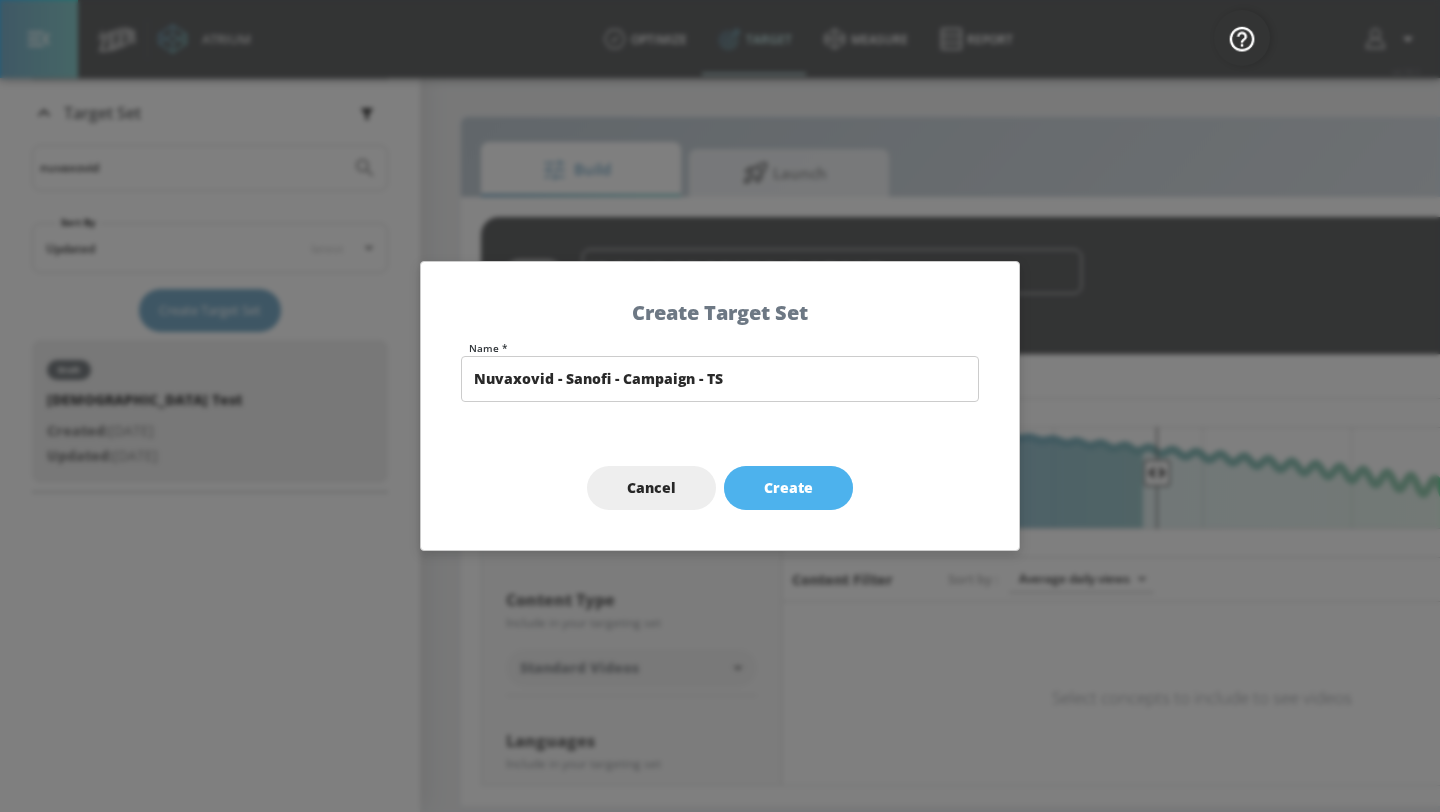 click on "Create" at bounding box center (788, 488) 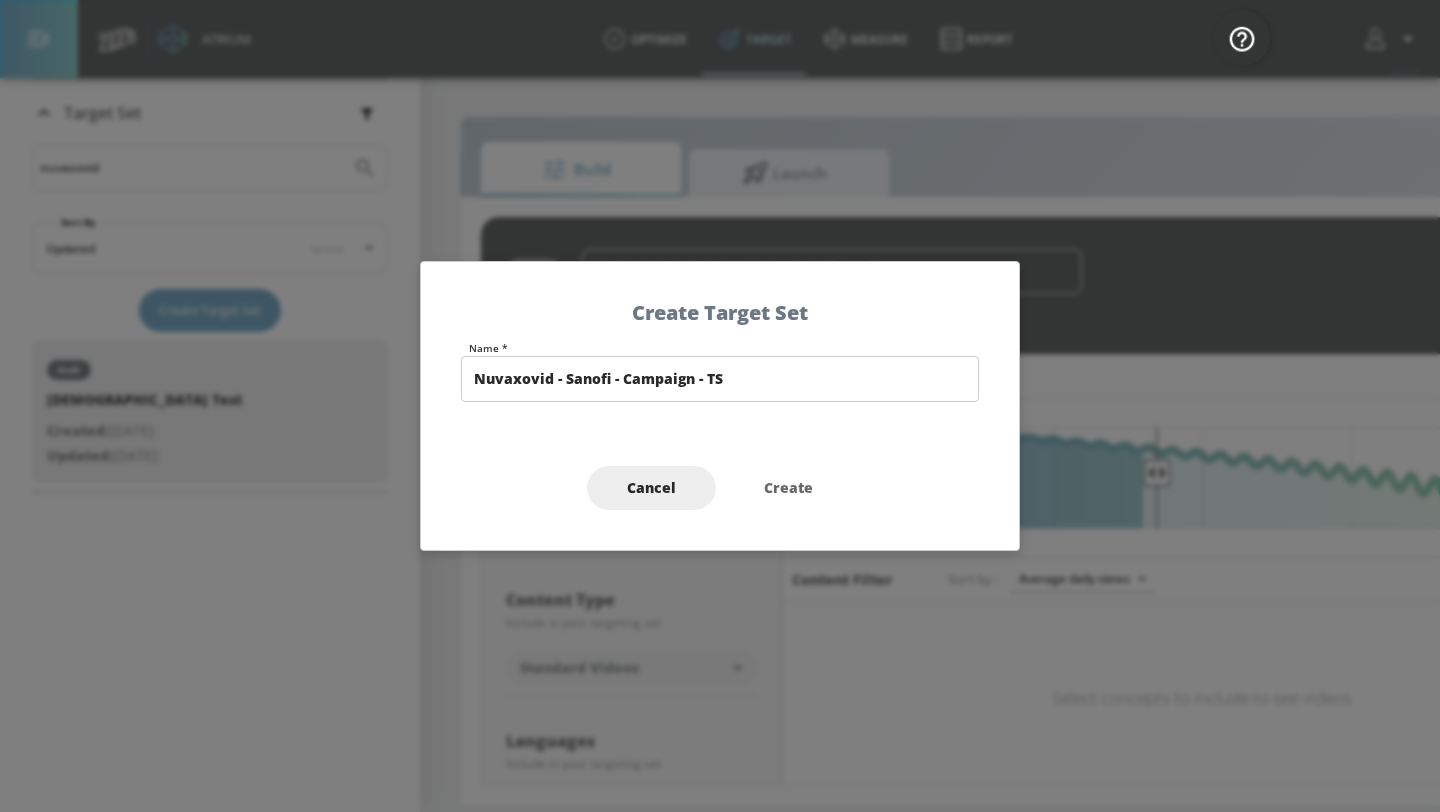 type on "Nuvaxovid - Sanofi - Campaign - TS" 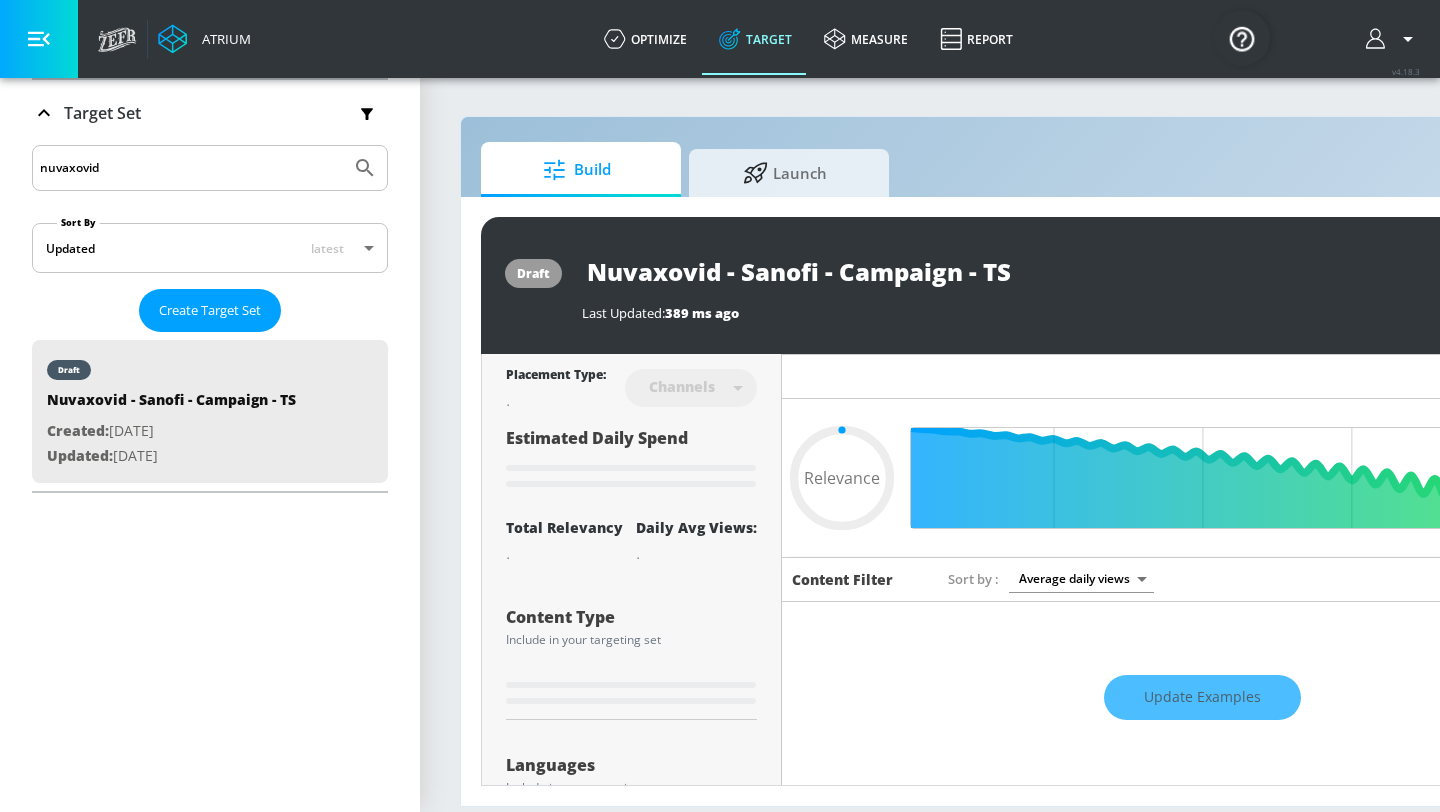 type on "0.6" 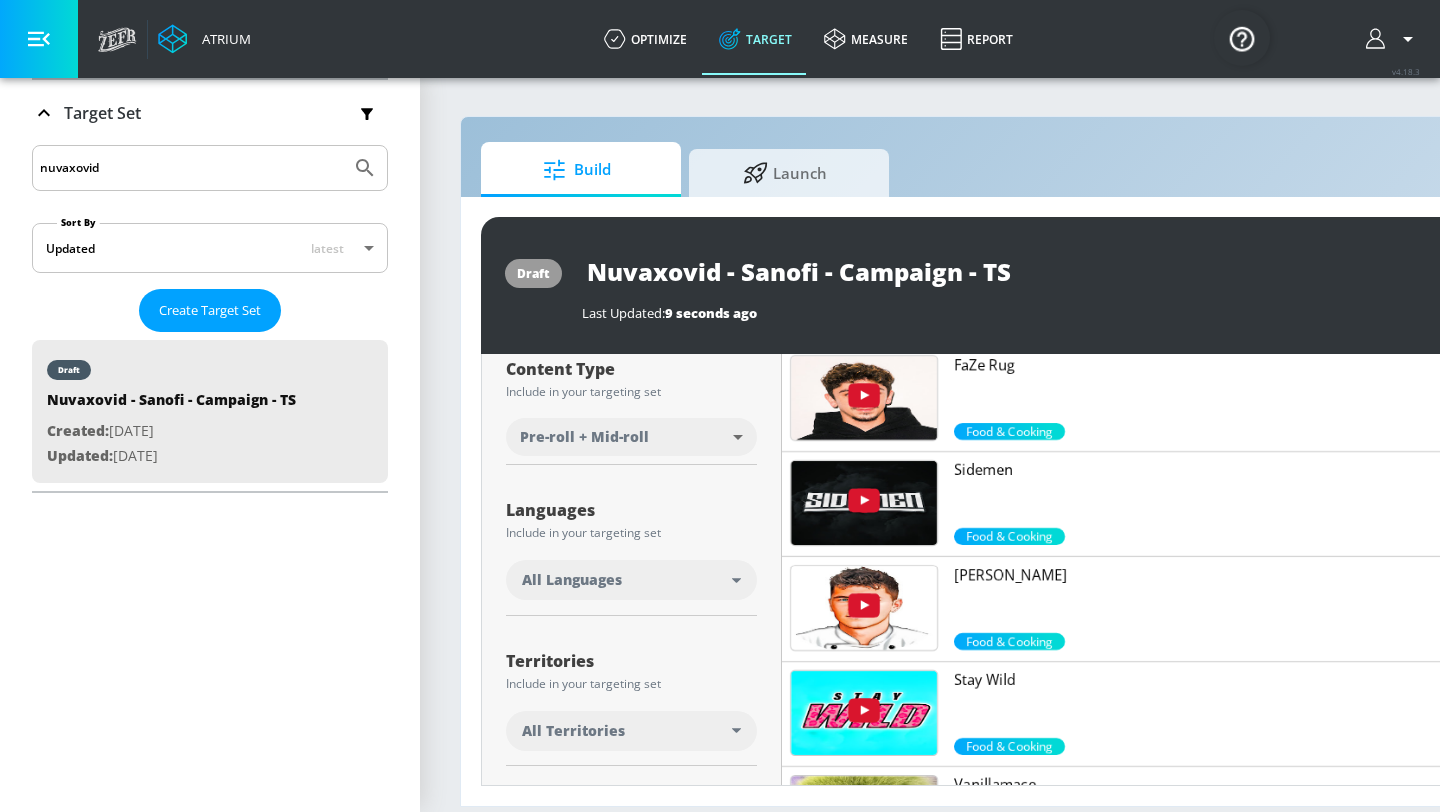 scroll, scrollTop: 261, scrollLeft: 0, axis: vertical 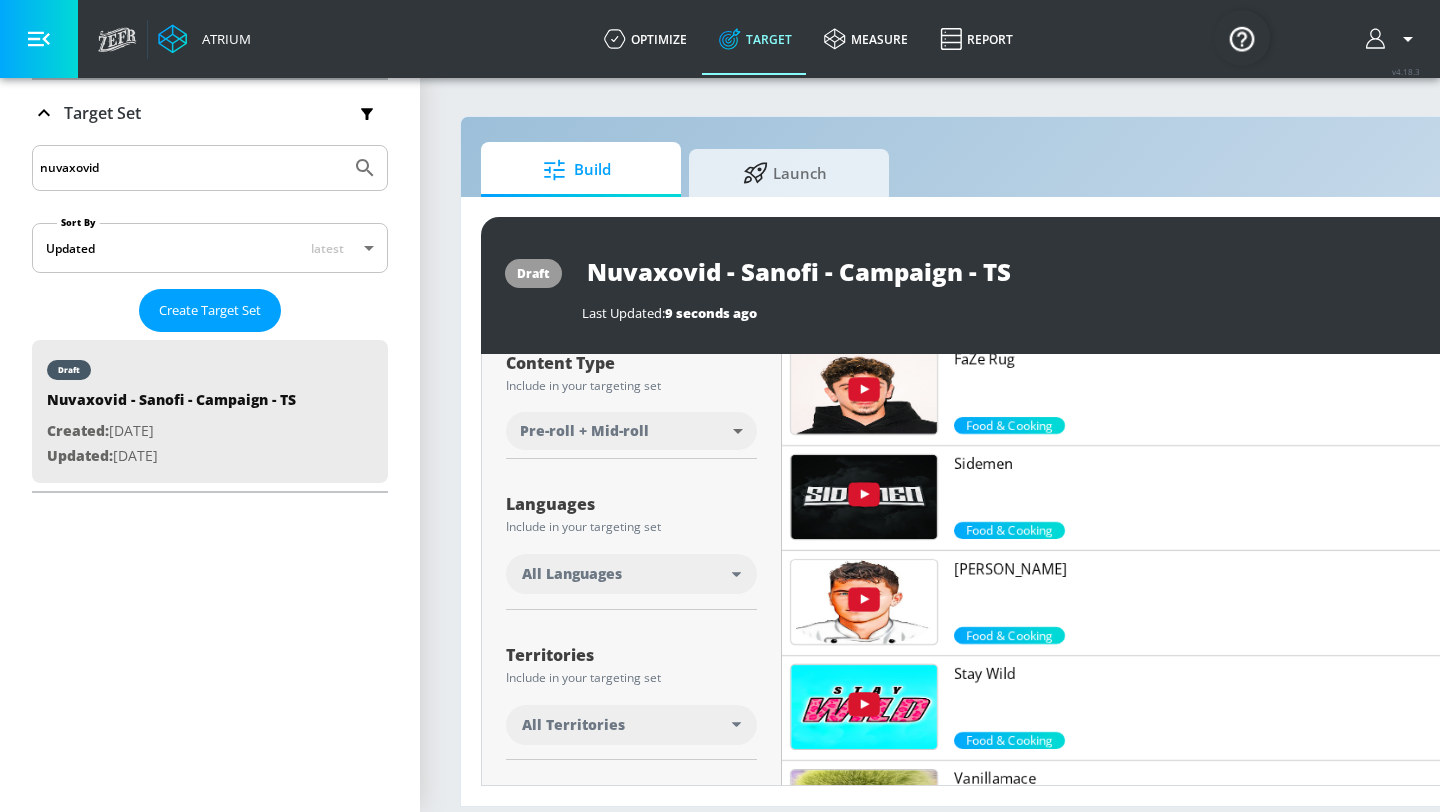 click on "All Languages" at bounding box center [572, 574] 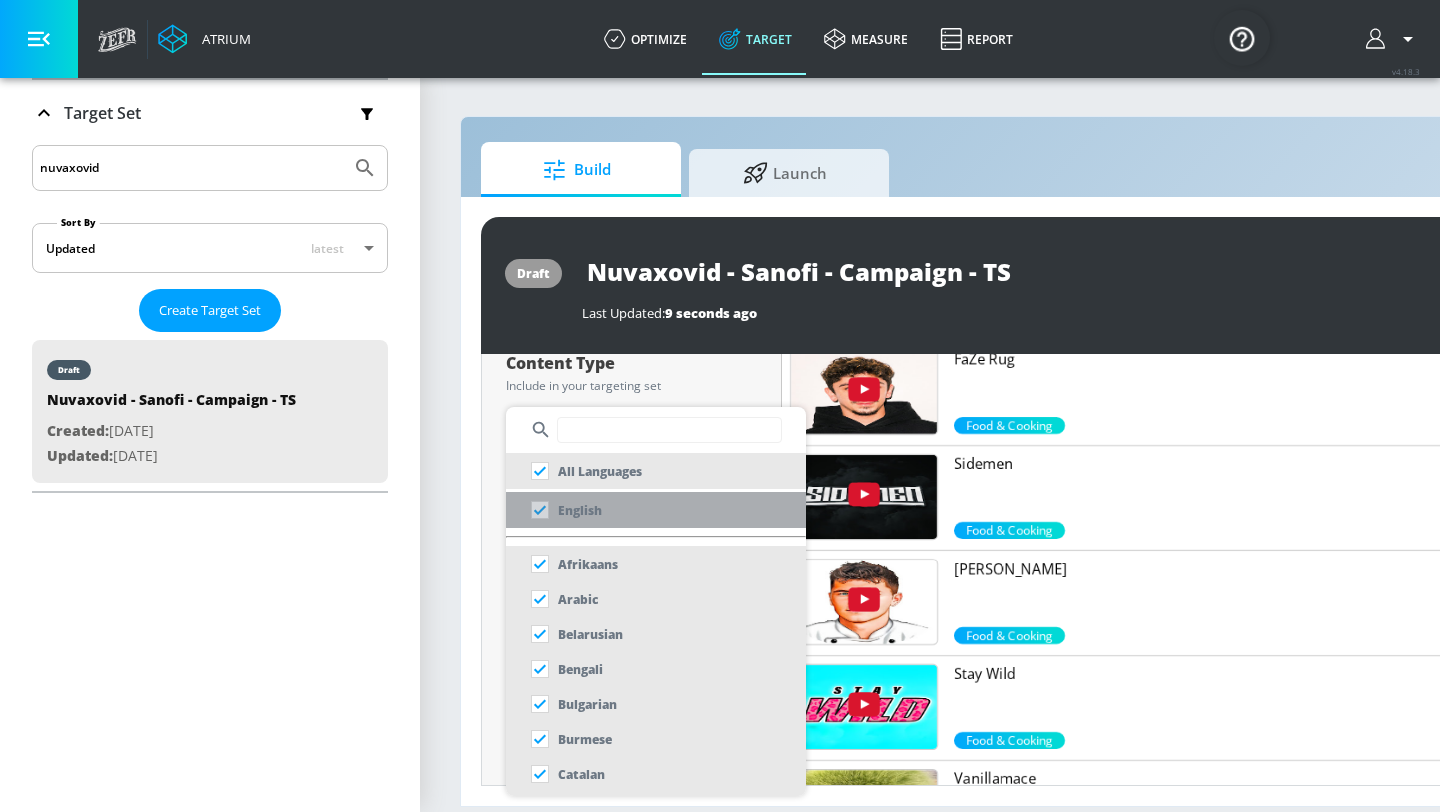 click on "English" at bounding box center [580, 510] 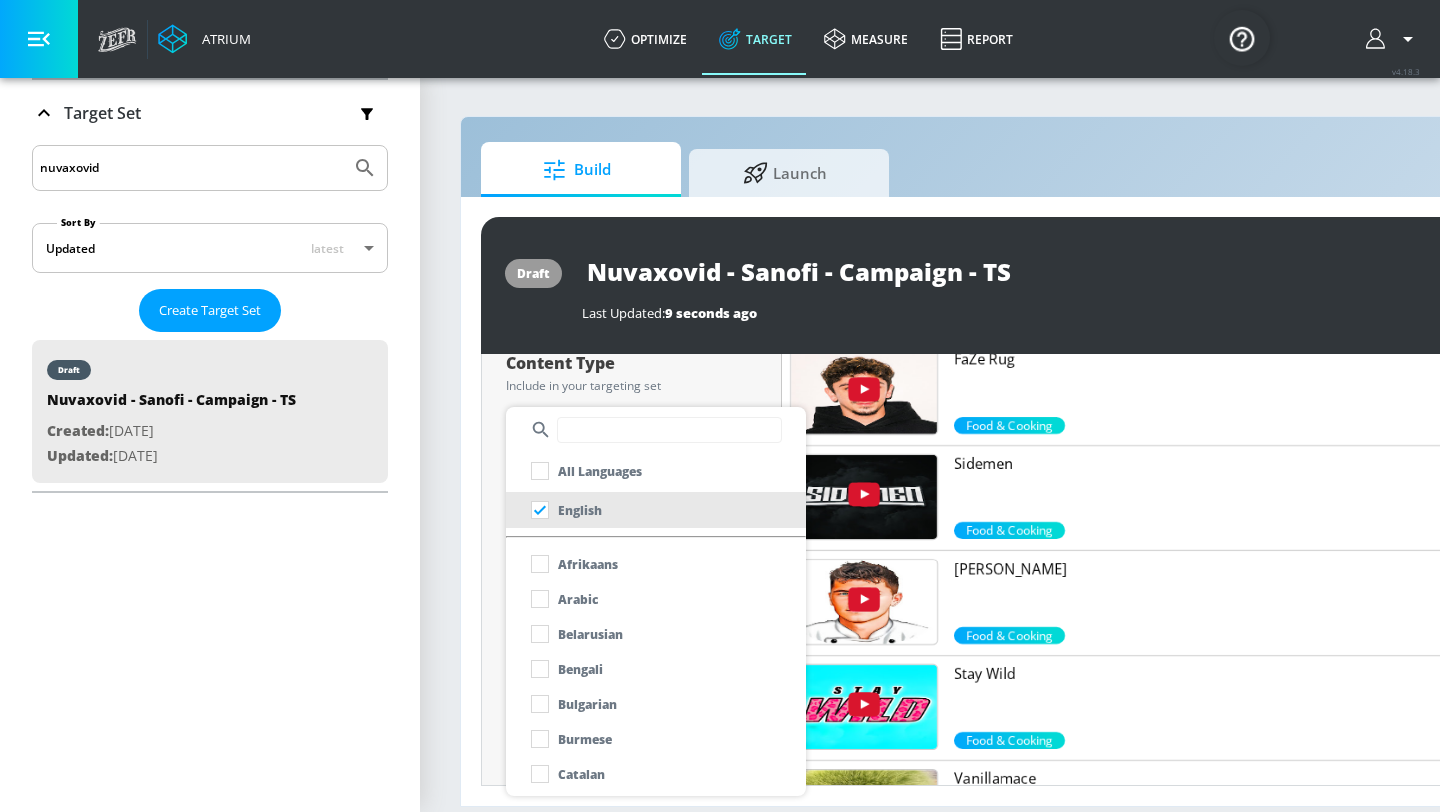 scroll, scrollTop: 253, scrollLeft: 0, axis: vertical 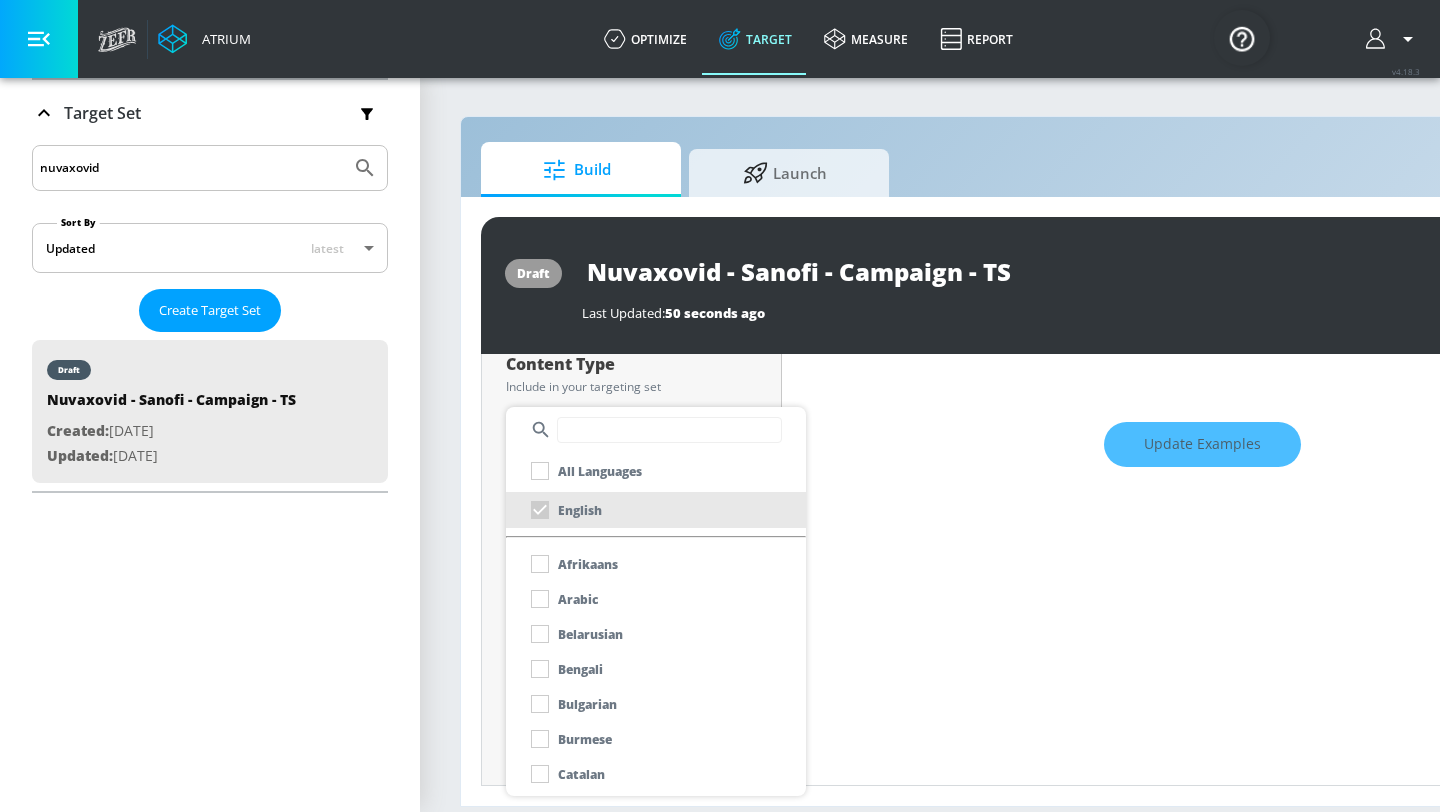 click at bounding box center (720, 406) 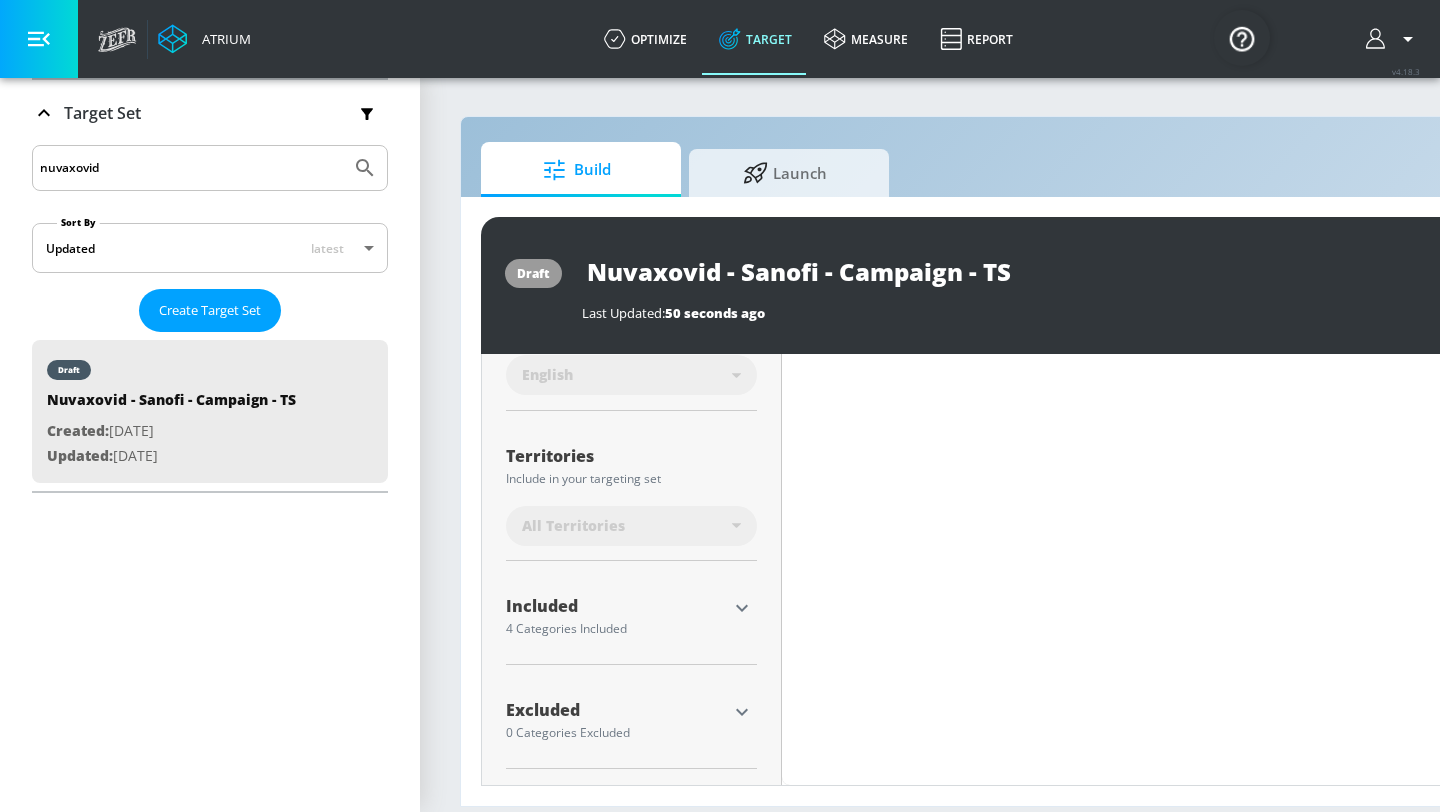 scroll, scrollTop: 451, scrollLeft: 0, axis: vertical 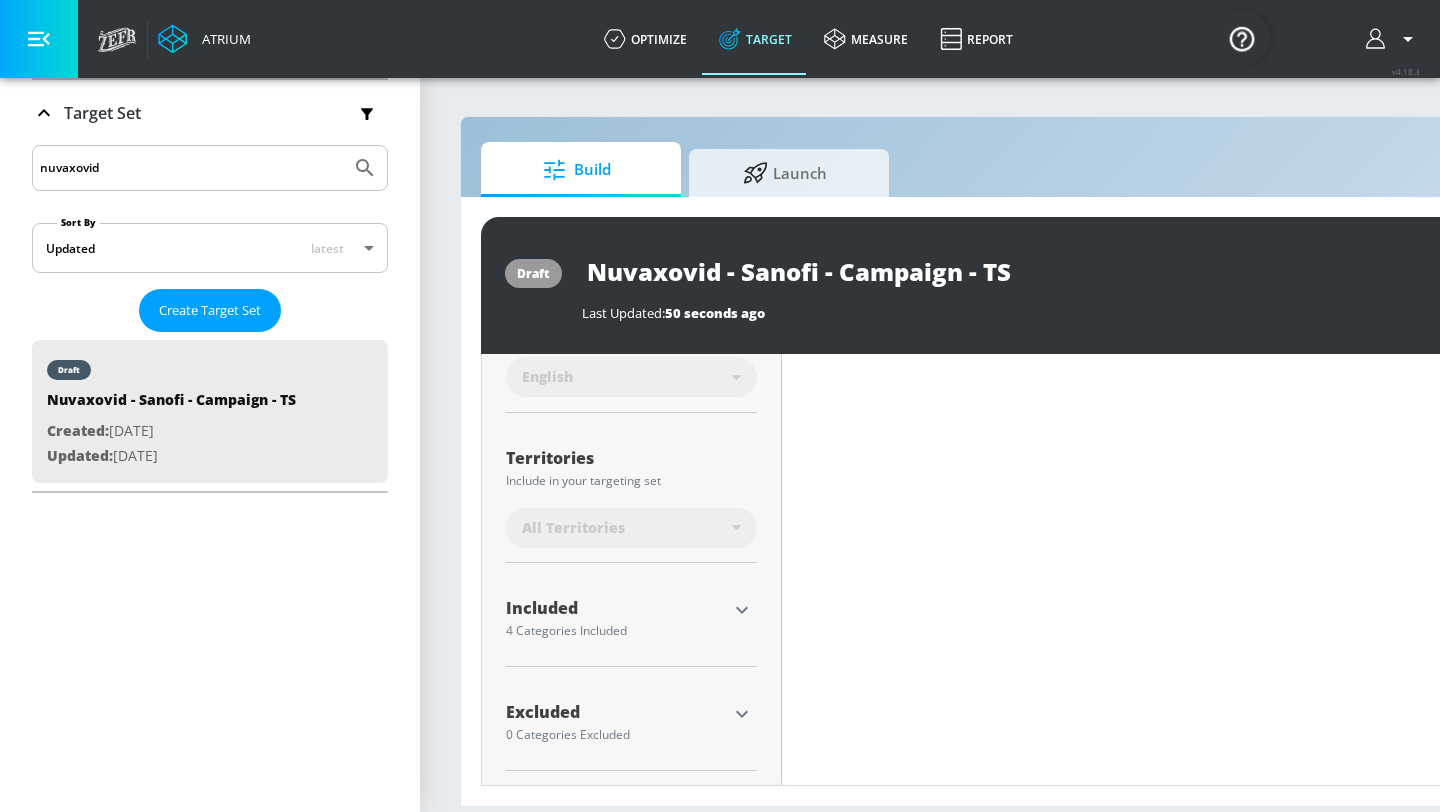 click on "All Territories" at bounding box center [573, 528] 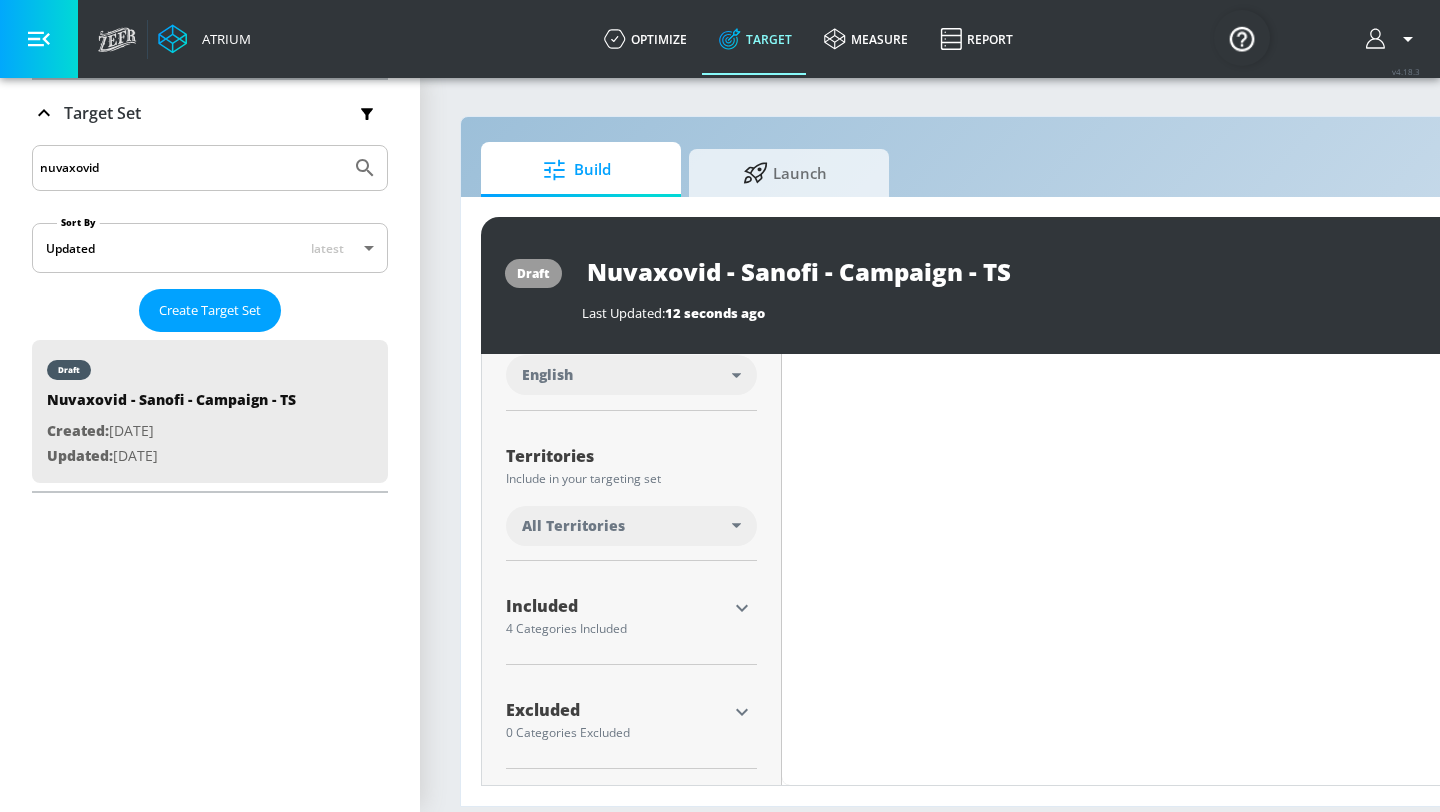 scroll, scrollTop: 434, scrollLeft: 0, axis: vertical 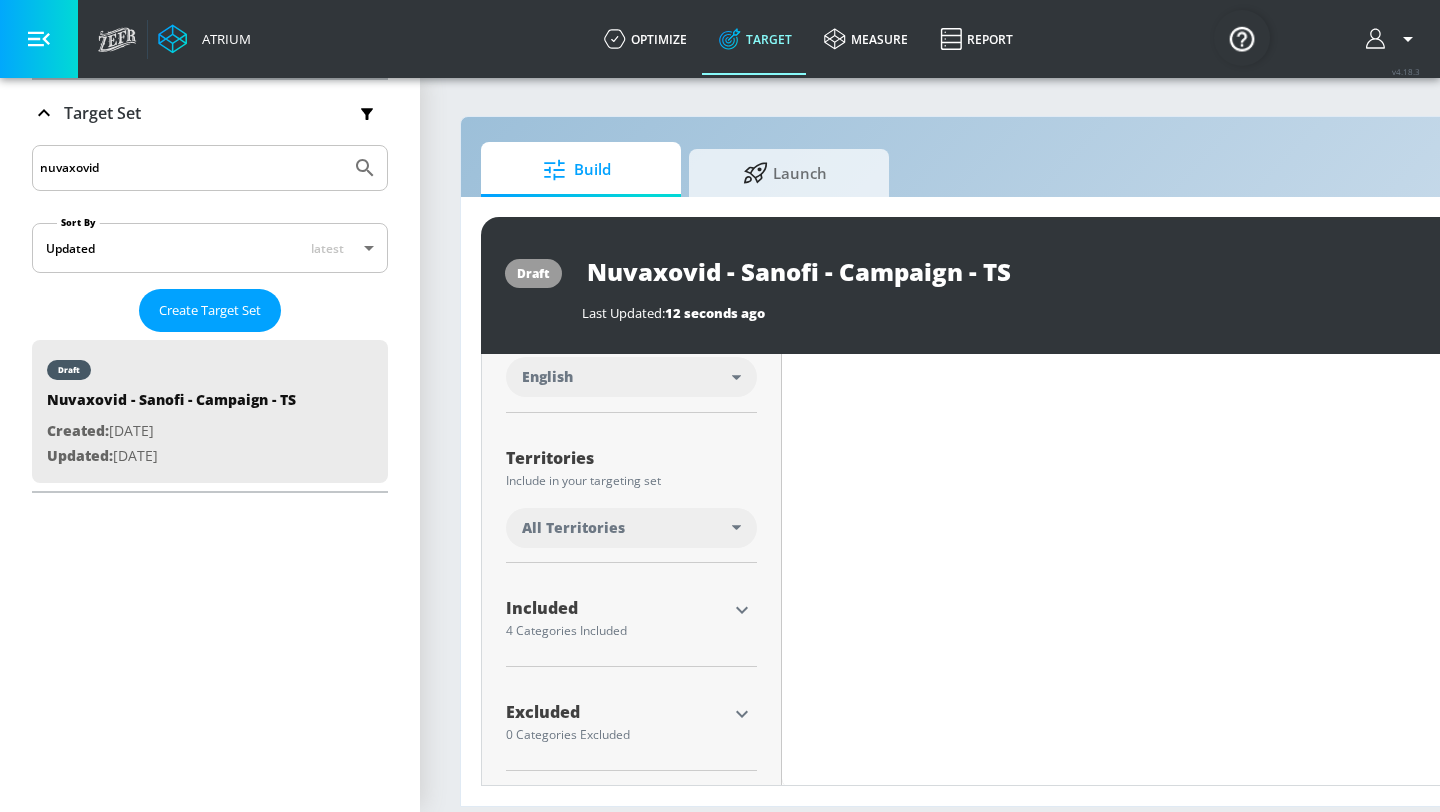 click on "All Territories" at bounding box center [631, 528] 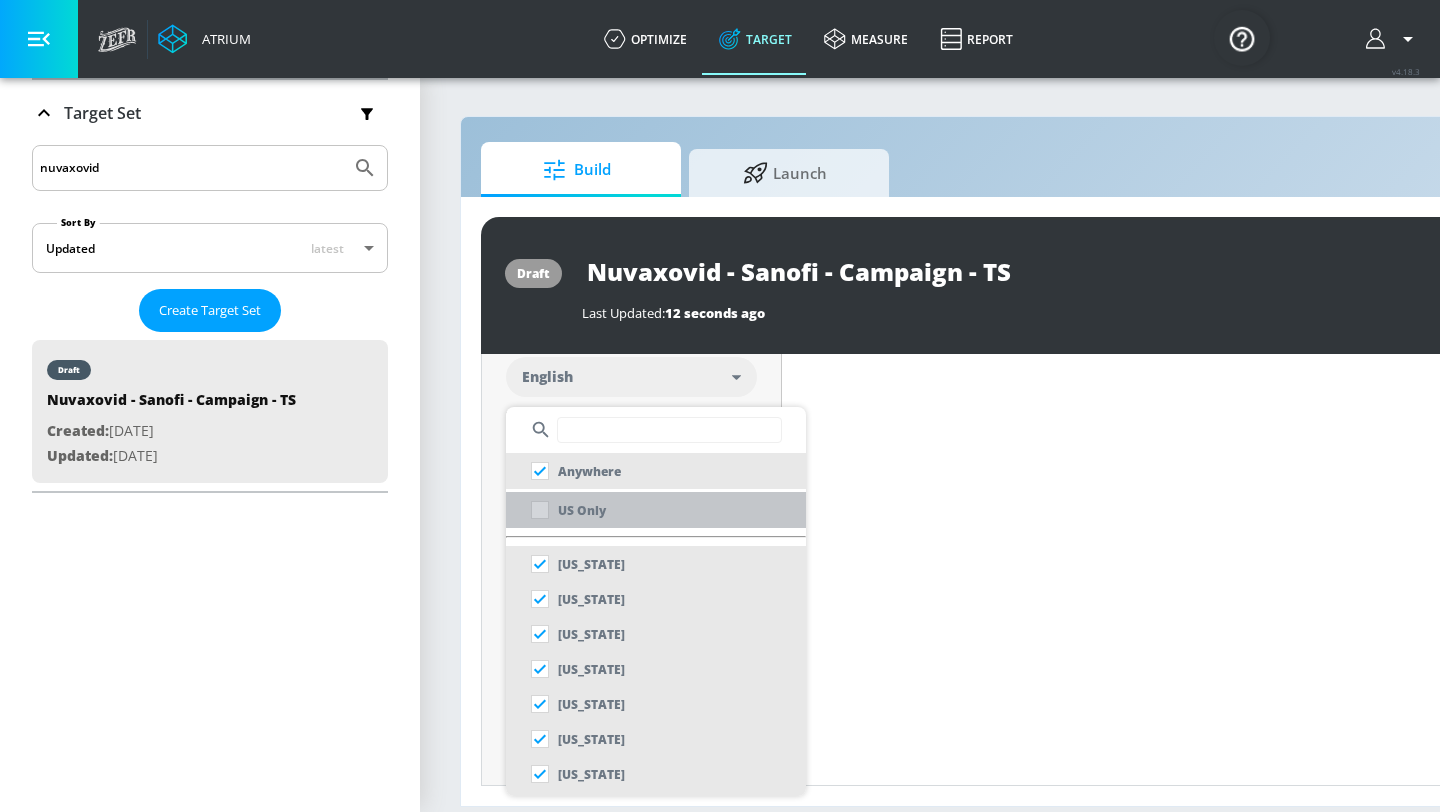 click on "US Only" at bounding box center [582, 510] 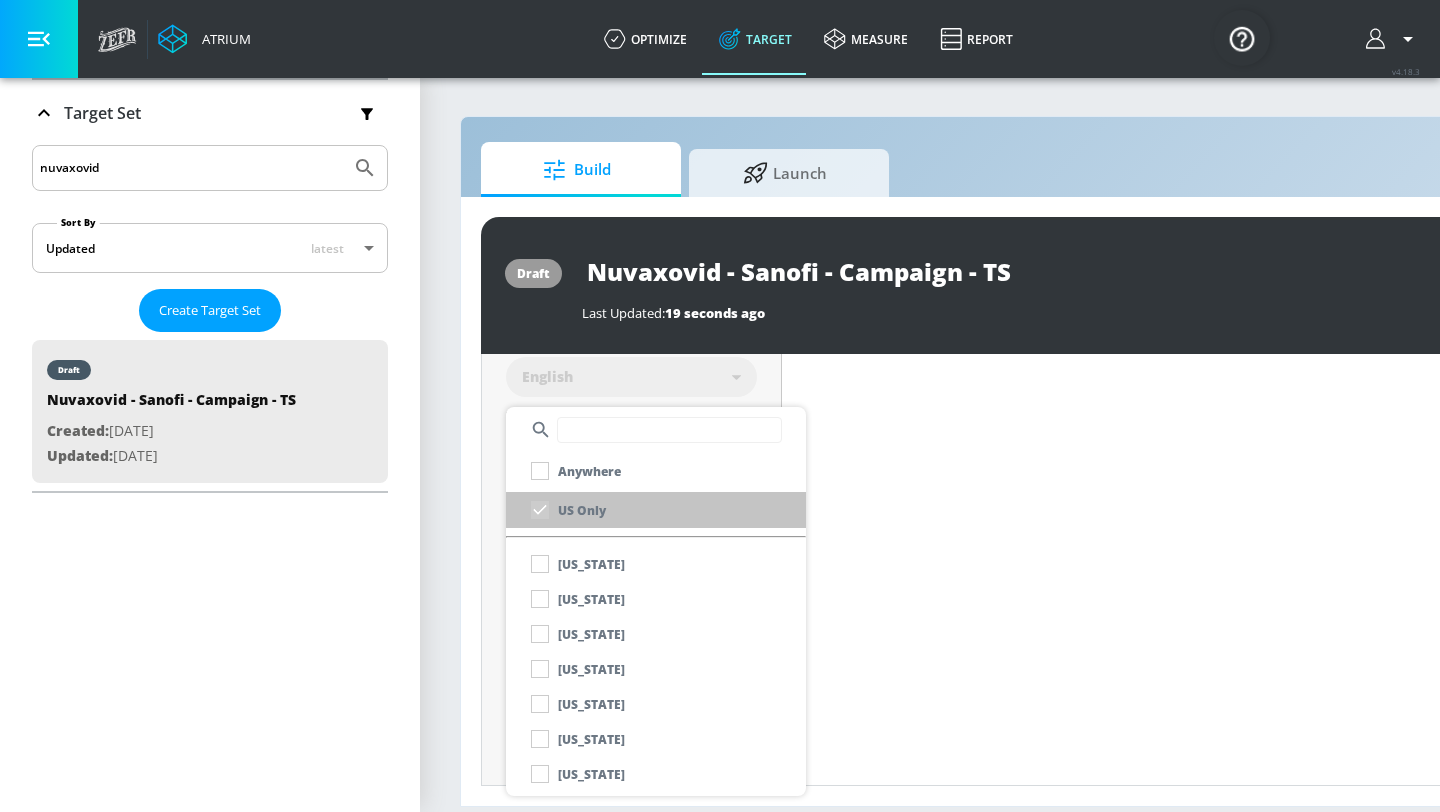 scroll, scrollTop: 434, scrollLeft: 0, axis: vertical 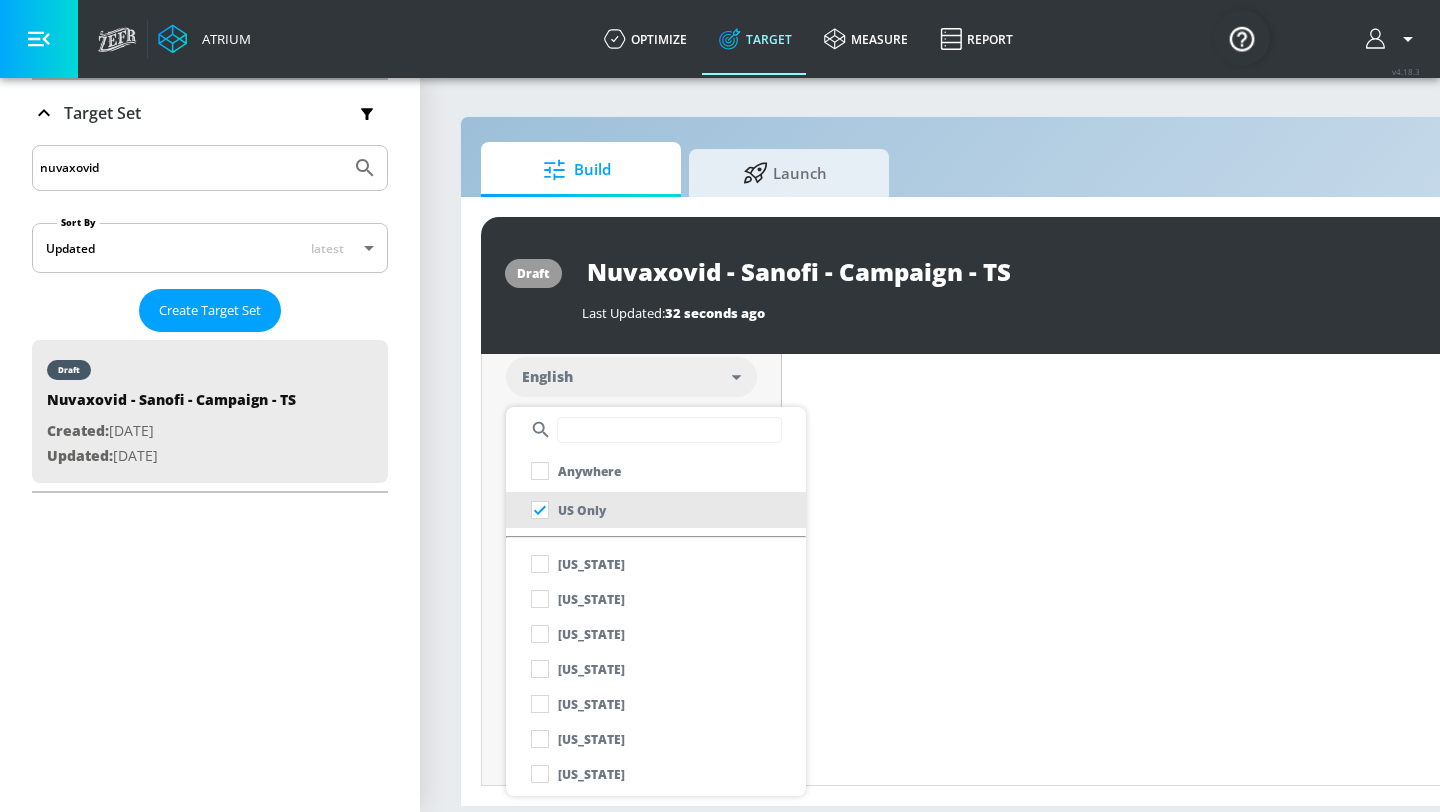 click at bounding box center (720, 406) 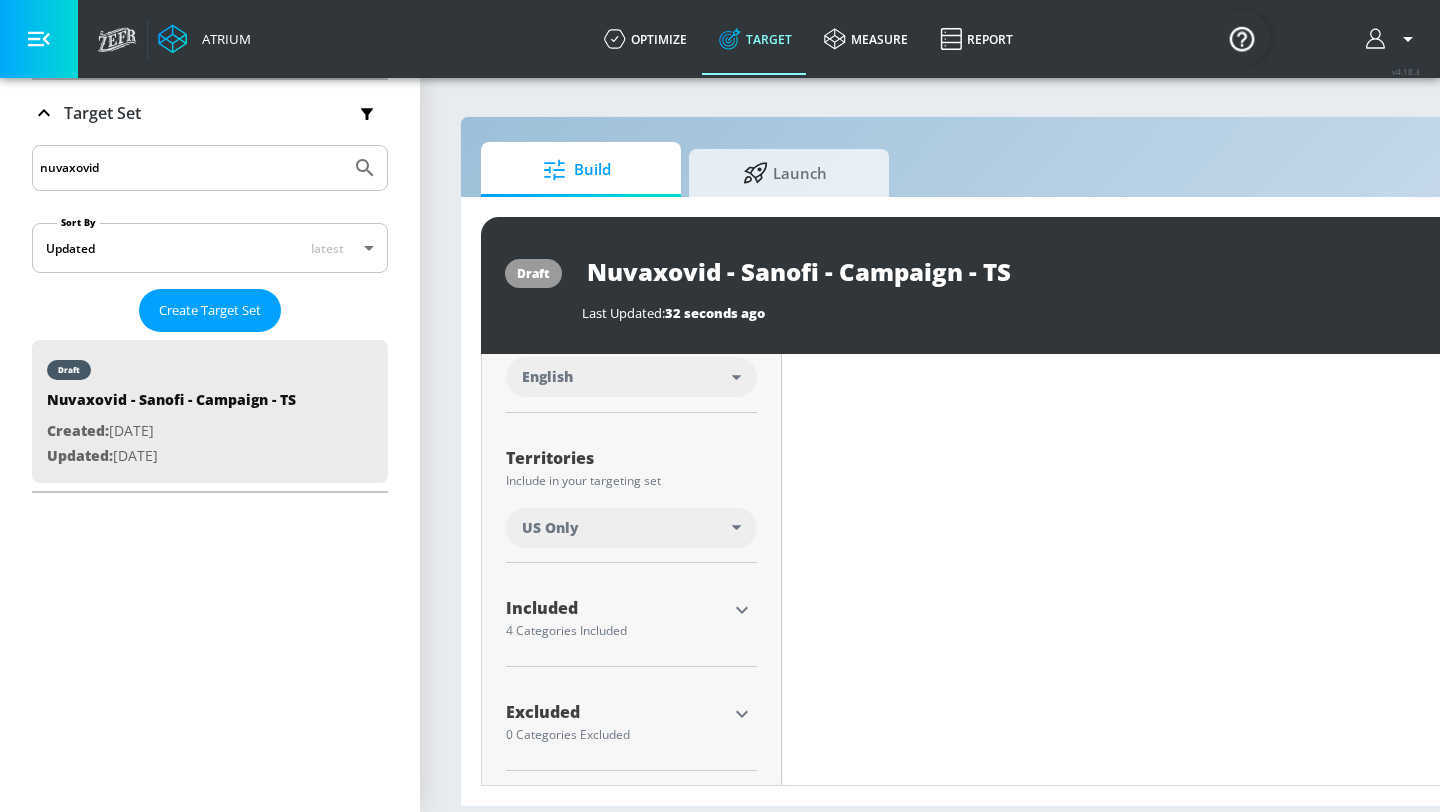 click on "Included 4 Categories Included included  Categories Clear All
Beauty & Personal Care
Fitness
Food & Cooking
Health & Wellness Show  Available Categories" at bounding box center (631, 623) 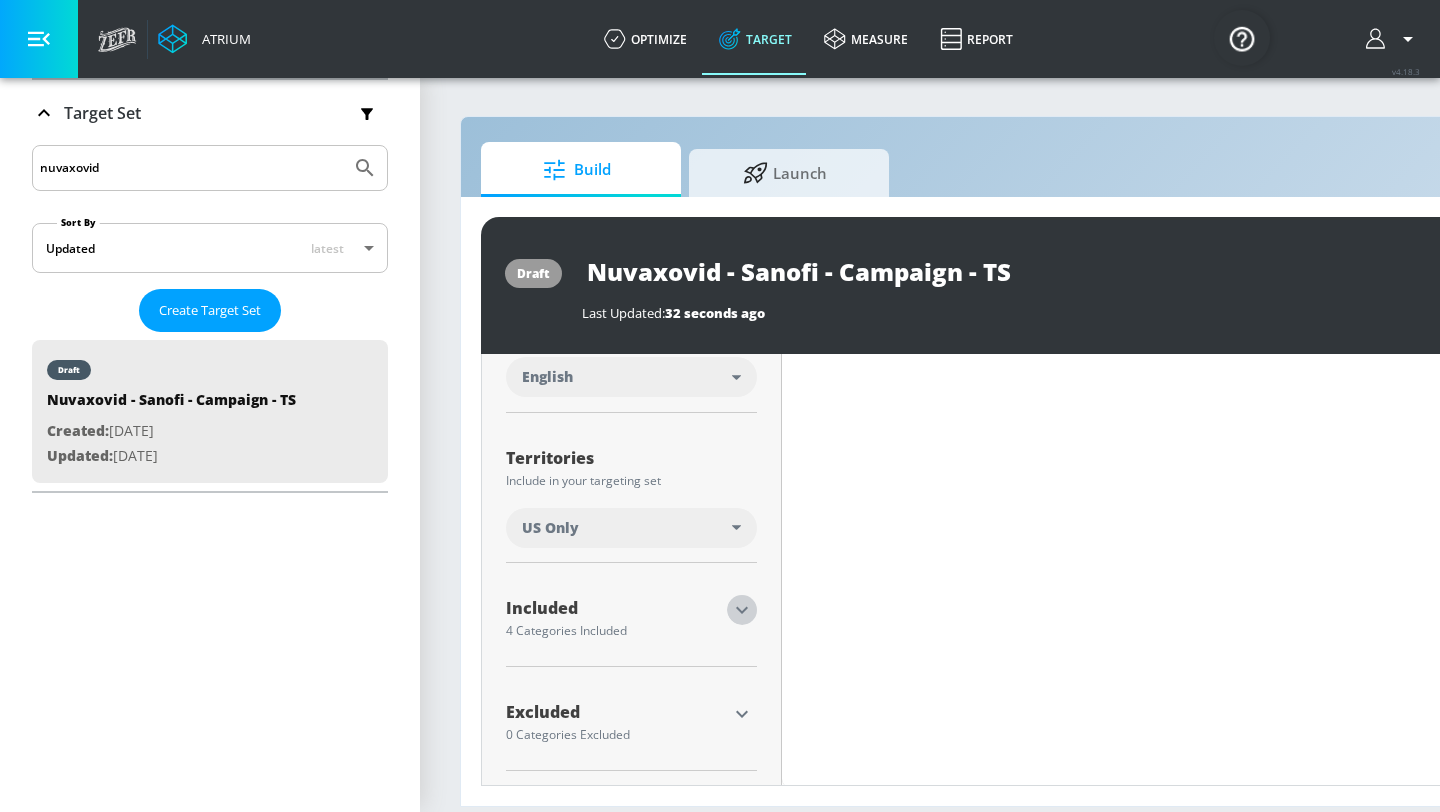 click 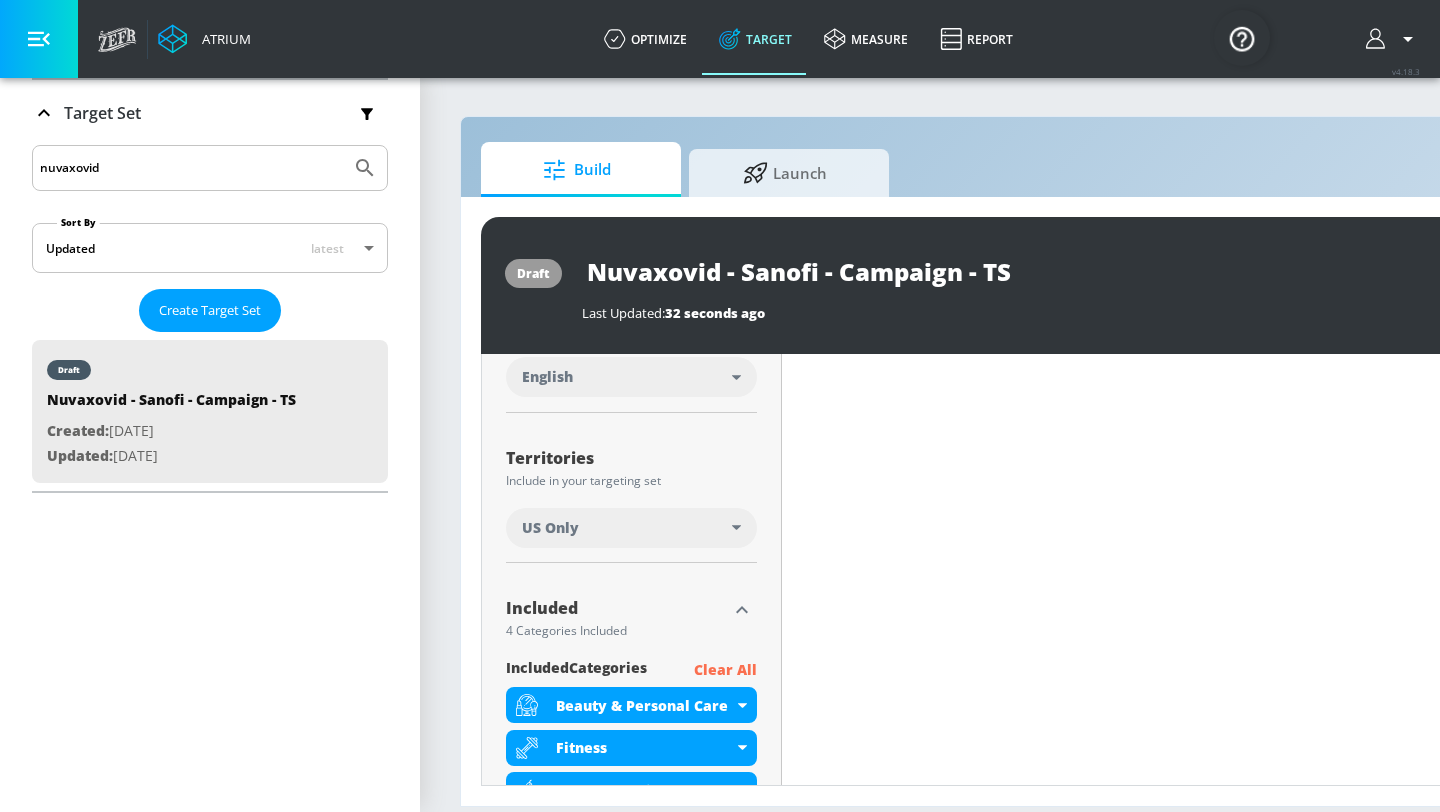scroll, scrollTop: 679, scrollLeft: 0, axis: vertical 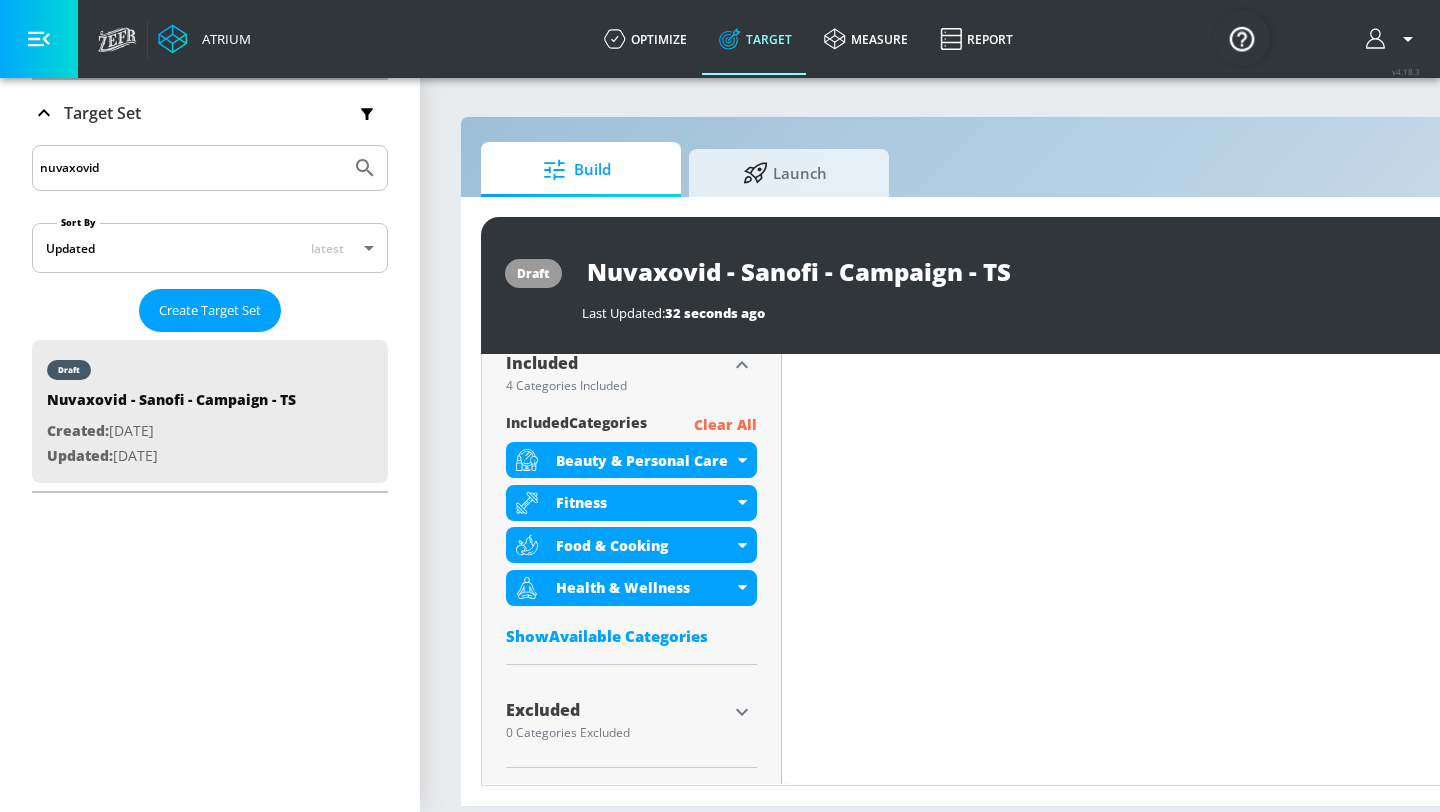 click on "Clear All" at bounding box center (725, 425) 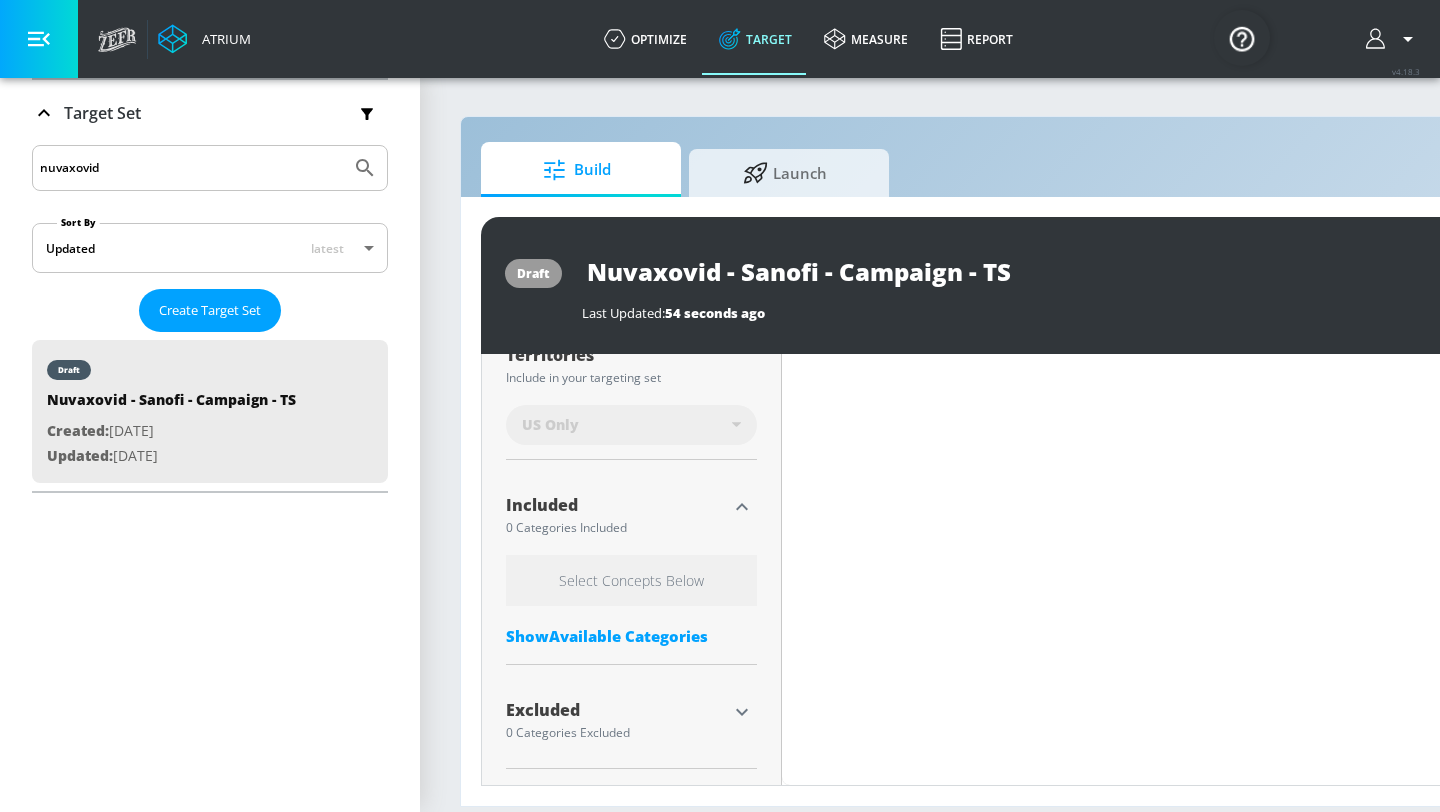 click on "Select Concepts Below" at bounding box center (631, 580) 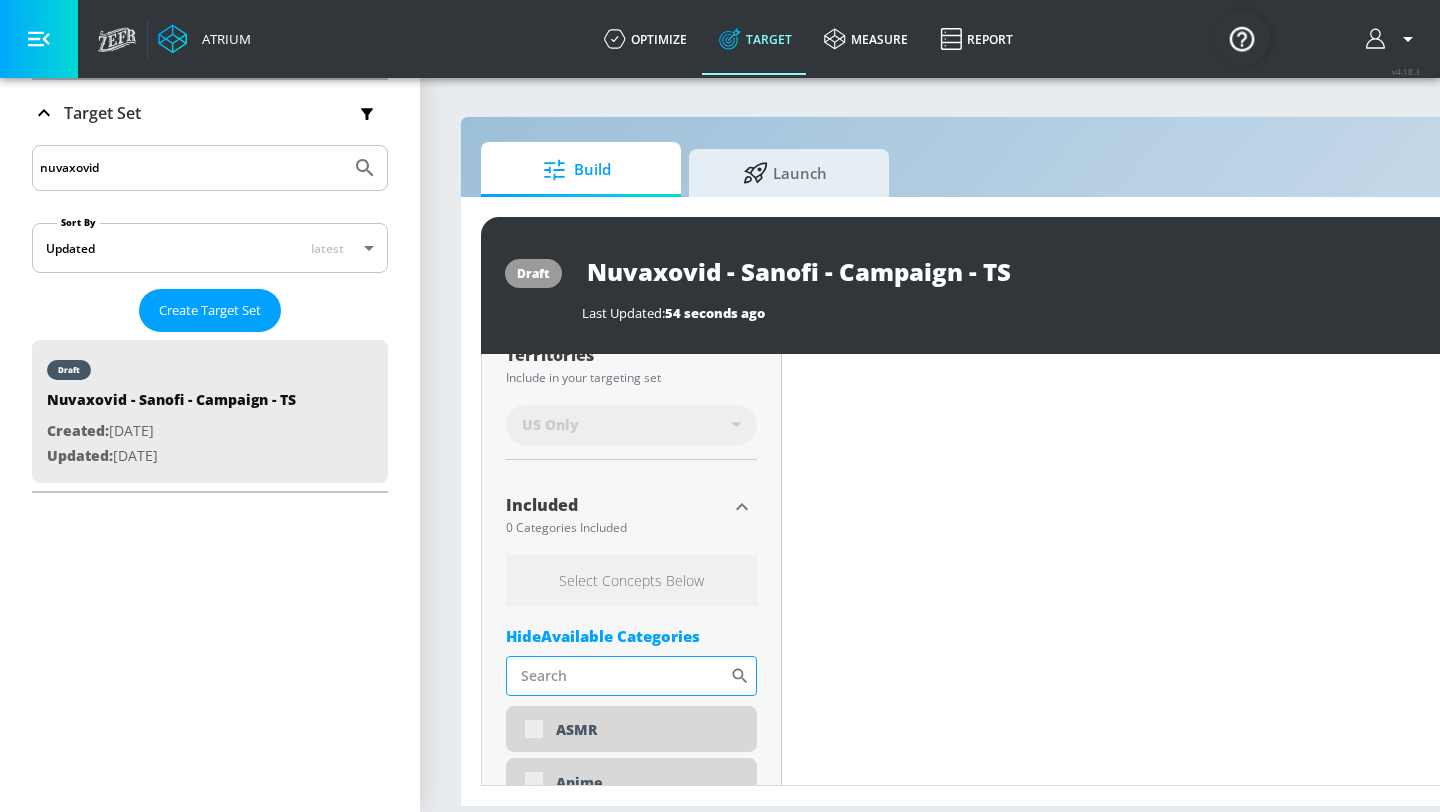 click on "Sort By" at bounding box center (618, 676) 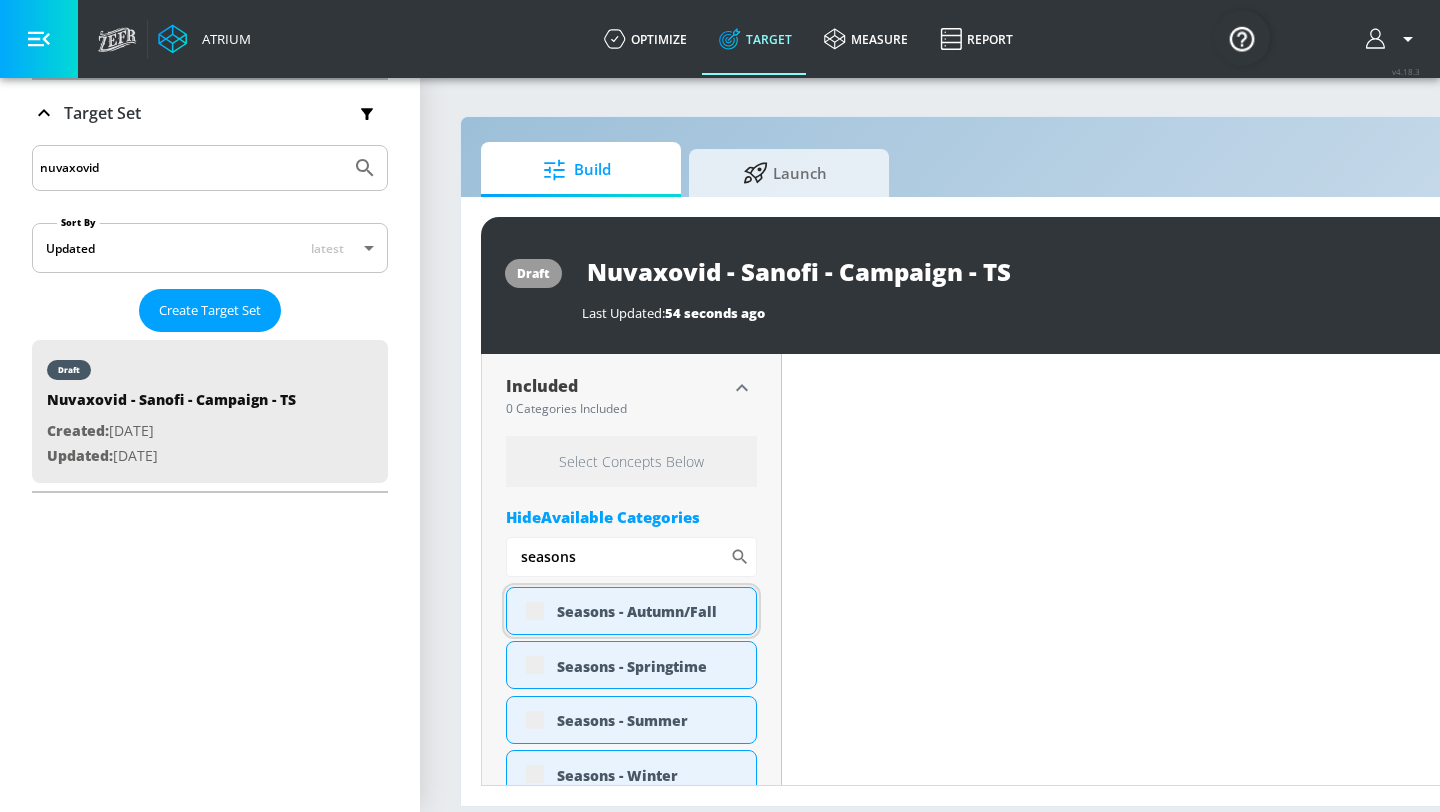 scroll, scrollTop: 671, scrollLeft: 0, axis: vertical 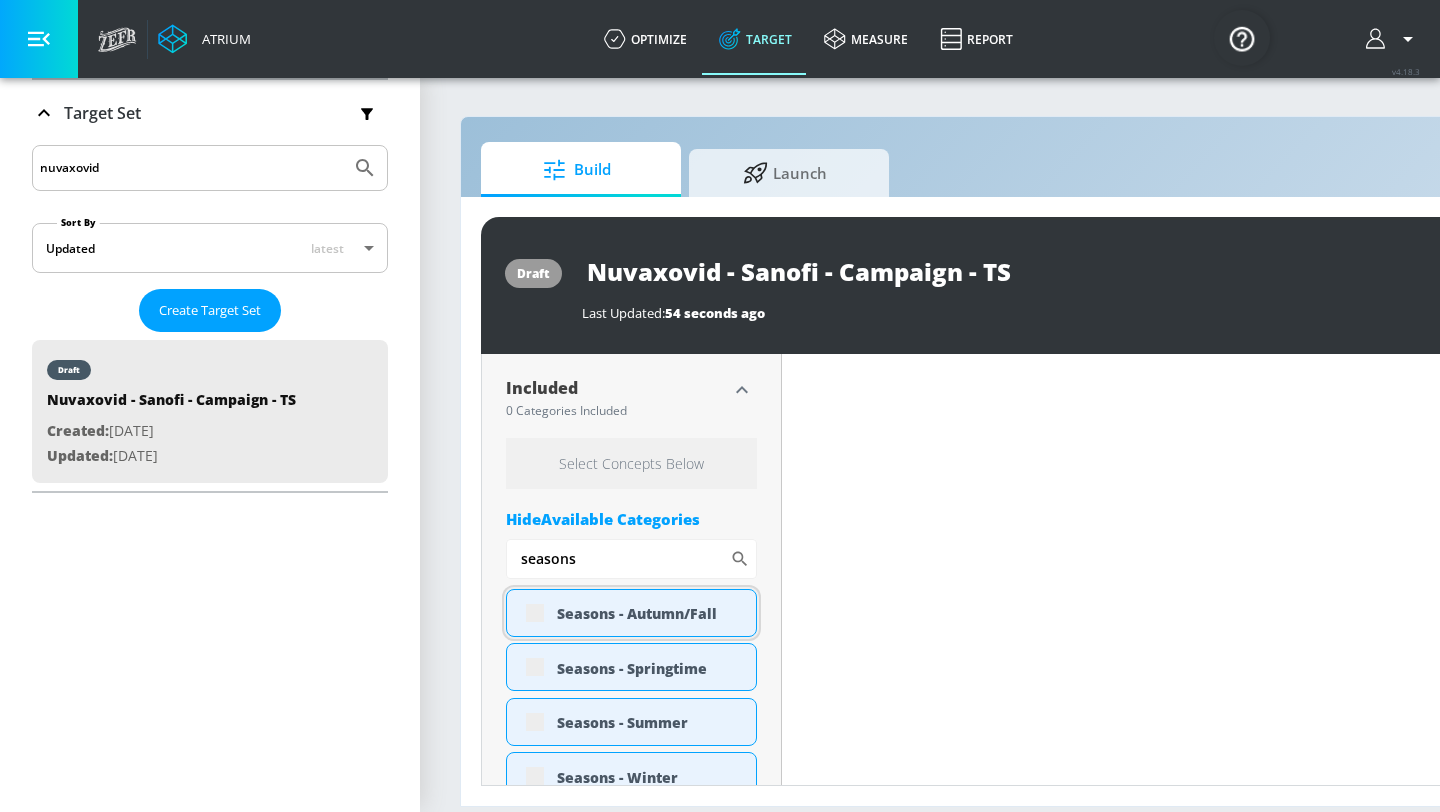 type on "seasons" 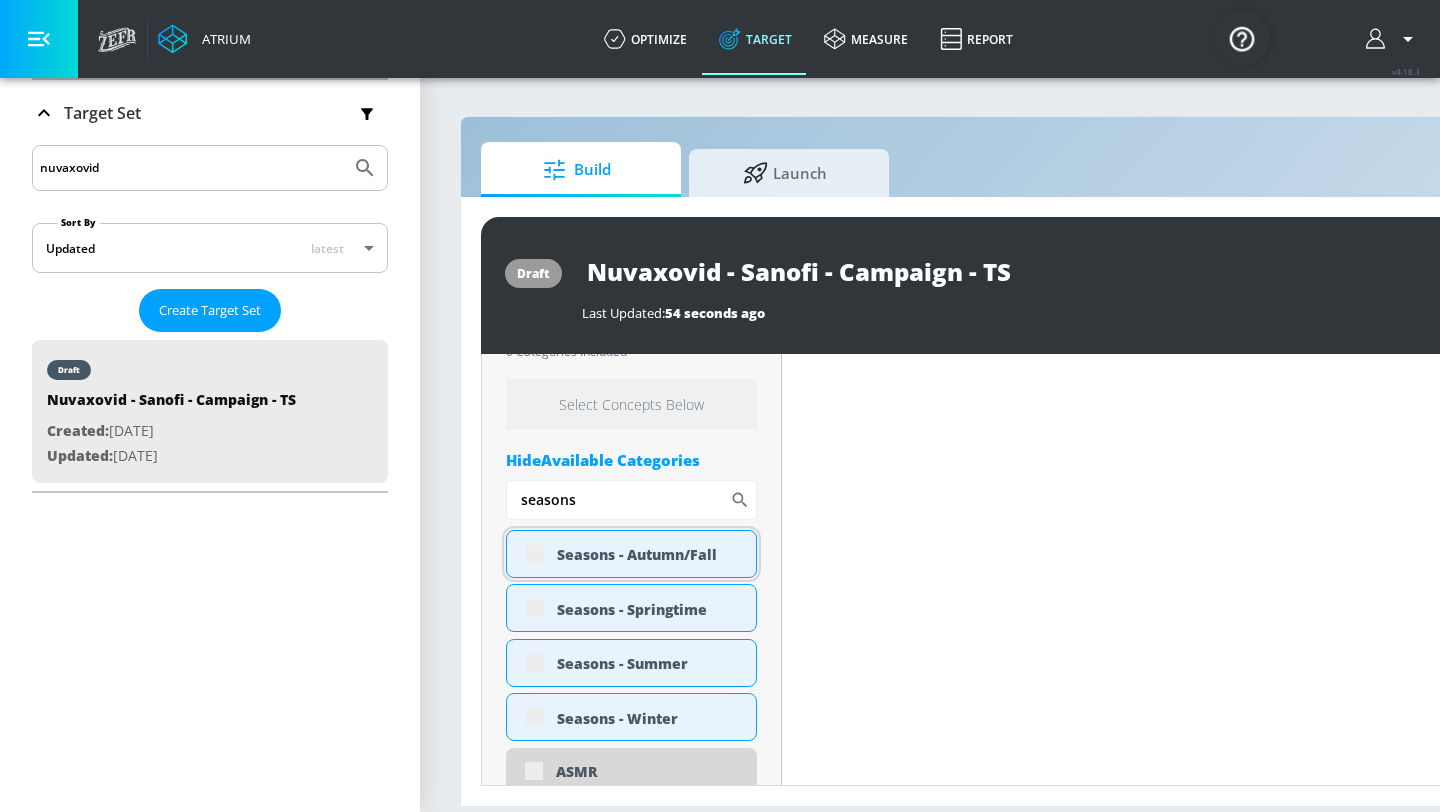 scroll, scrollTop: 733, scrollLeft: 0, axis: vertical 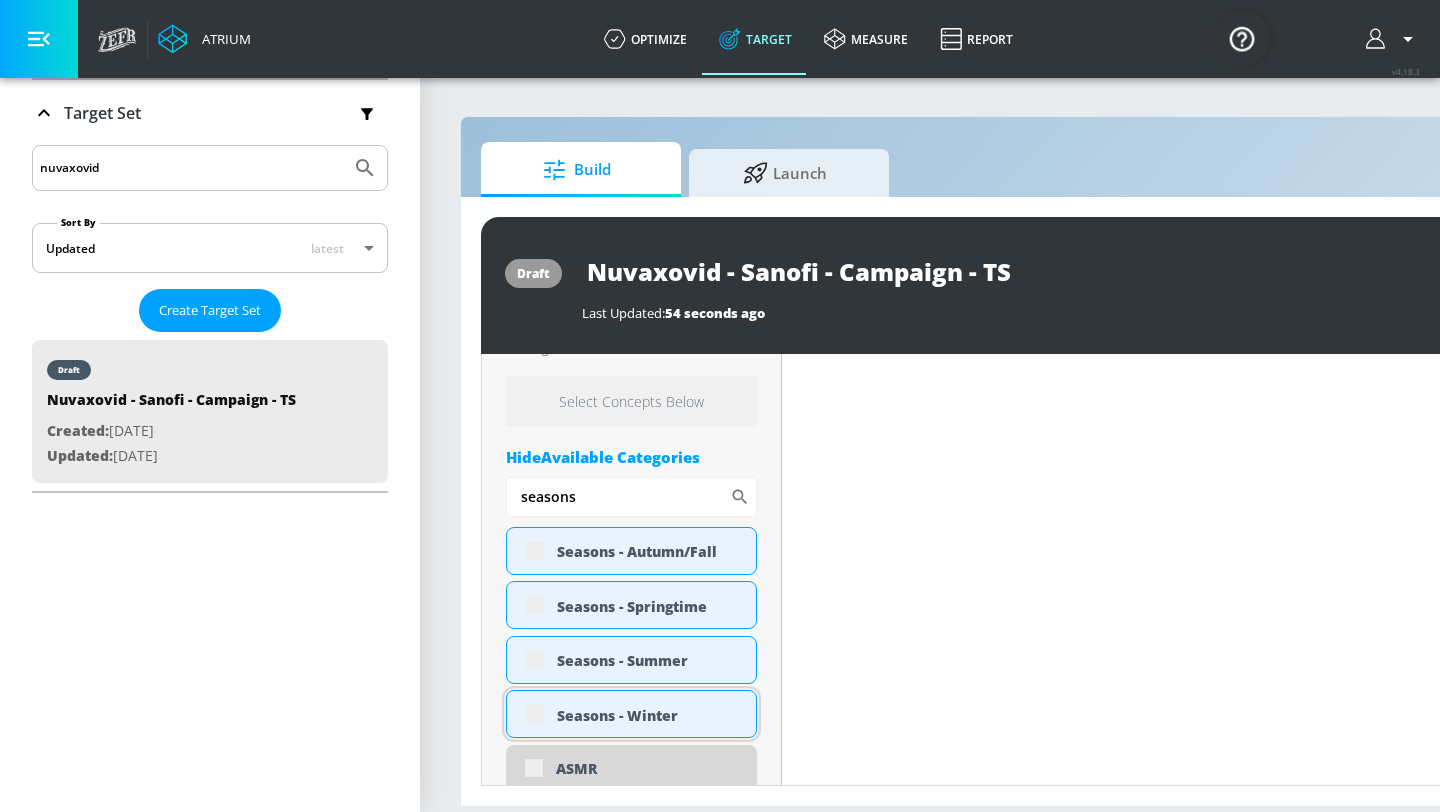 click on "Seasons - Winter" at bounding box center [649, 715] 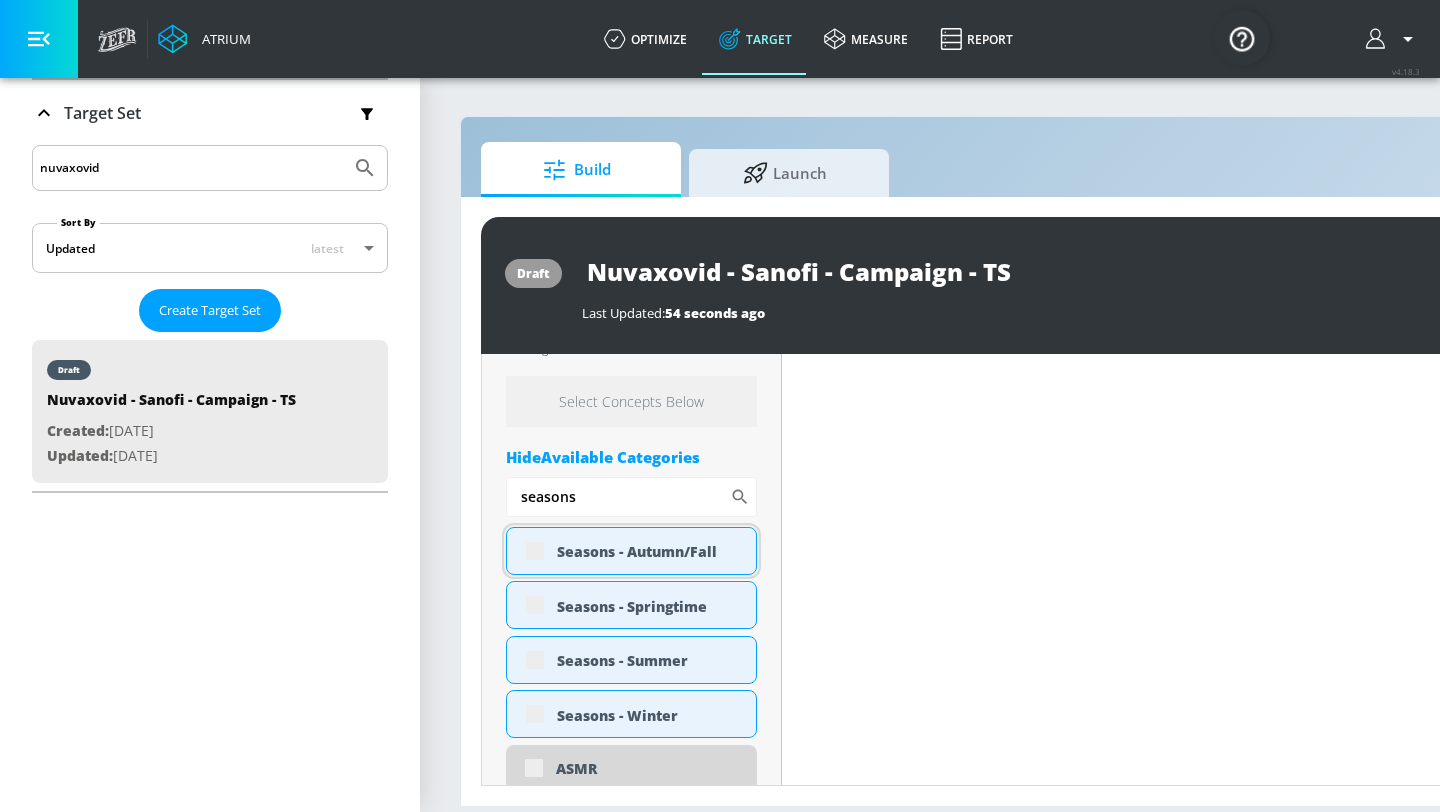click on "Seasons - Autumn/Fall" at bounding box center [631, 551] 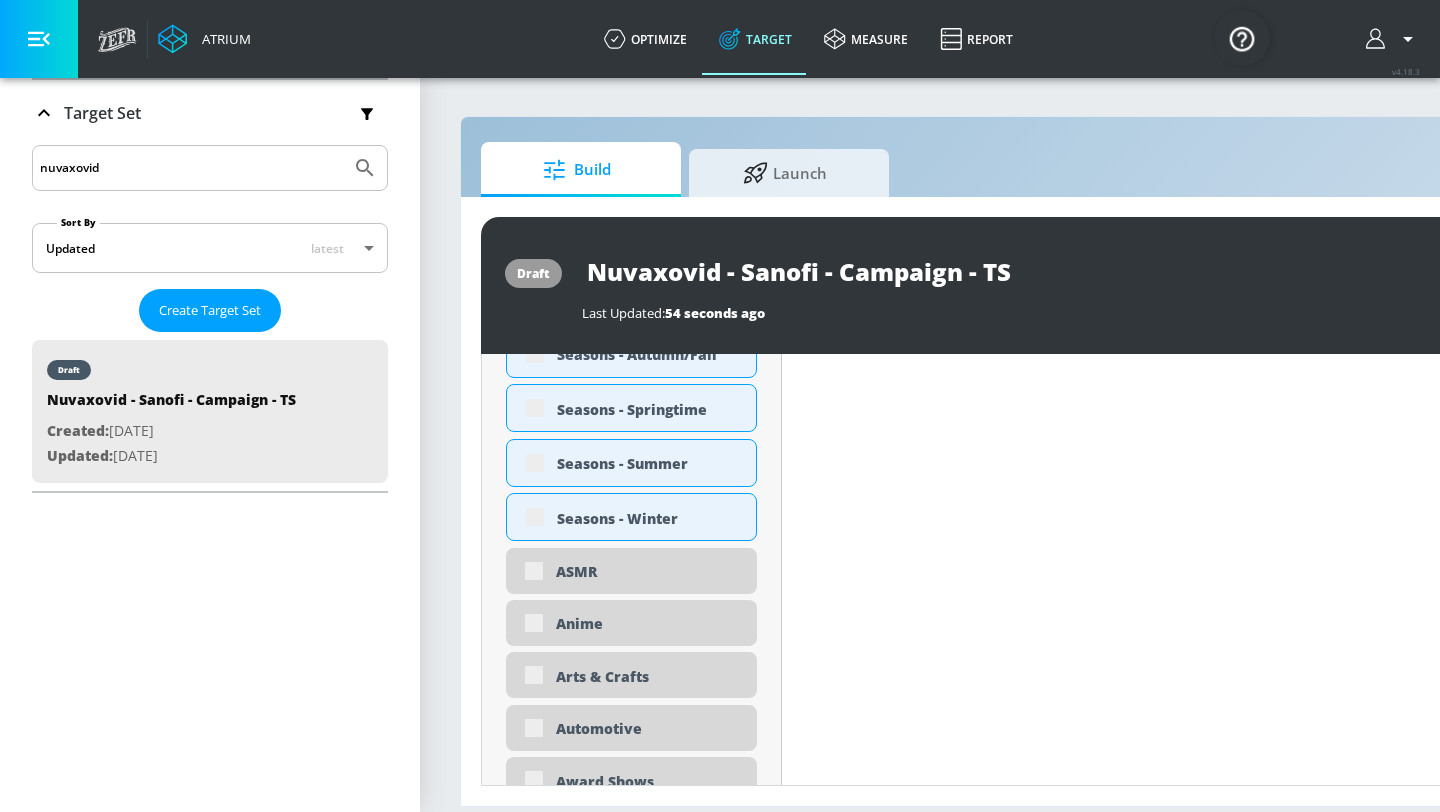 click on "Seasons - Winter" at bounding box center (649, 518) 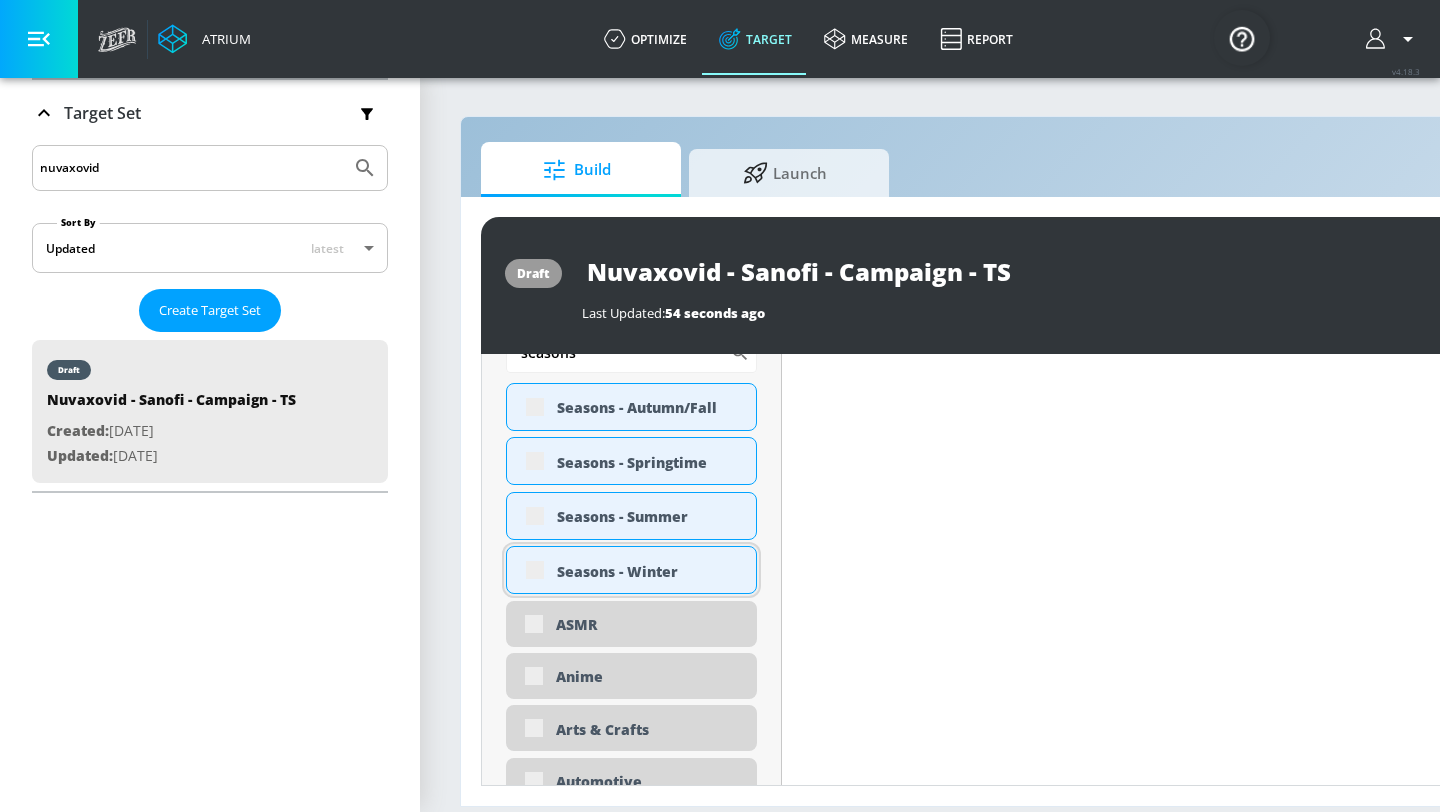 scroll, scrollTop: 772, scrollLeft: 0, axis: vertical 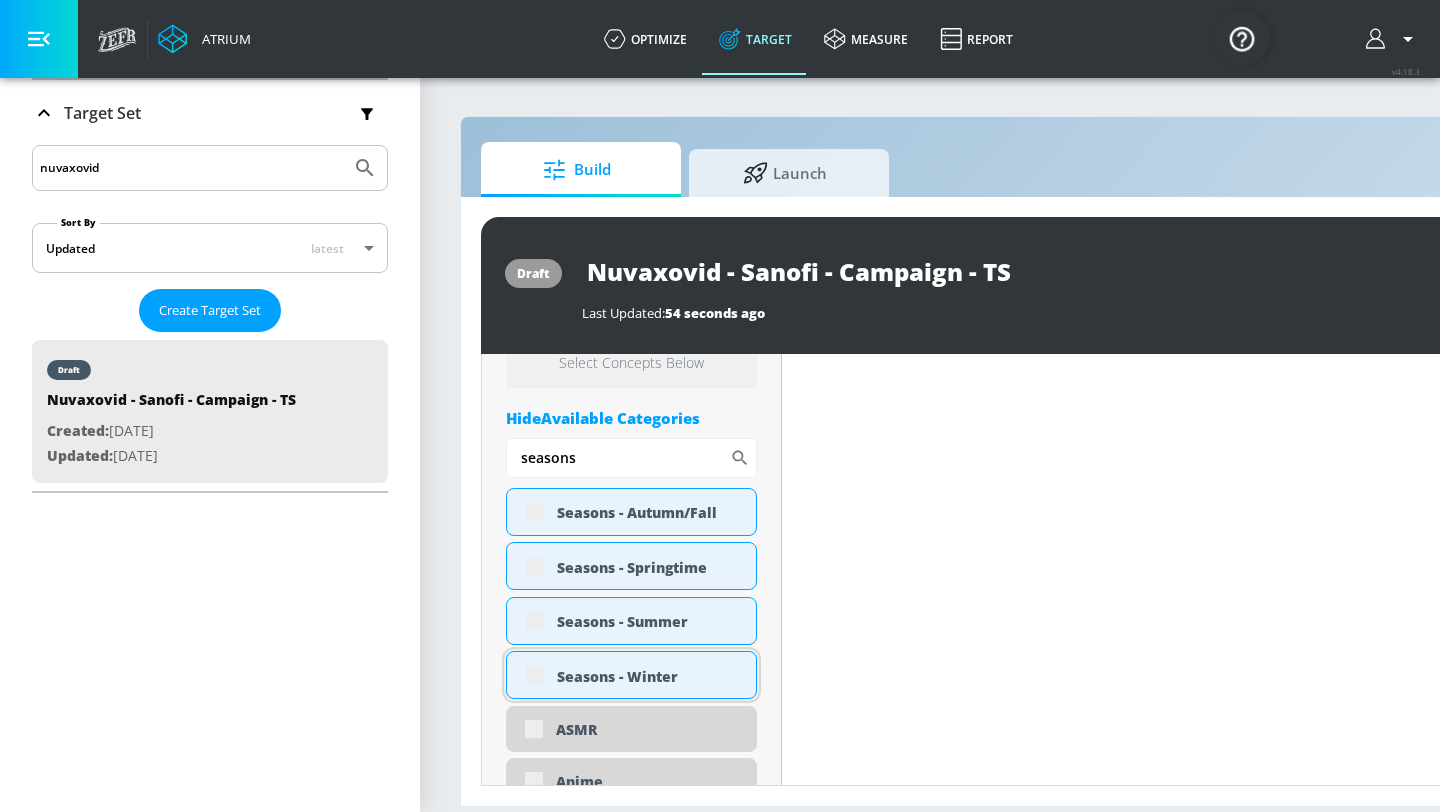 click on "Seasons - Autumn/Fall" at bounding box center [631, 512] 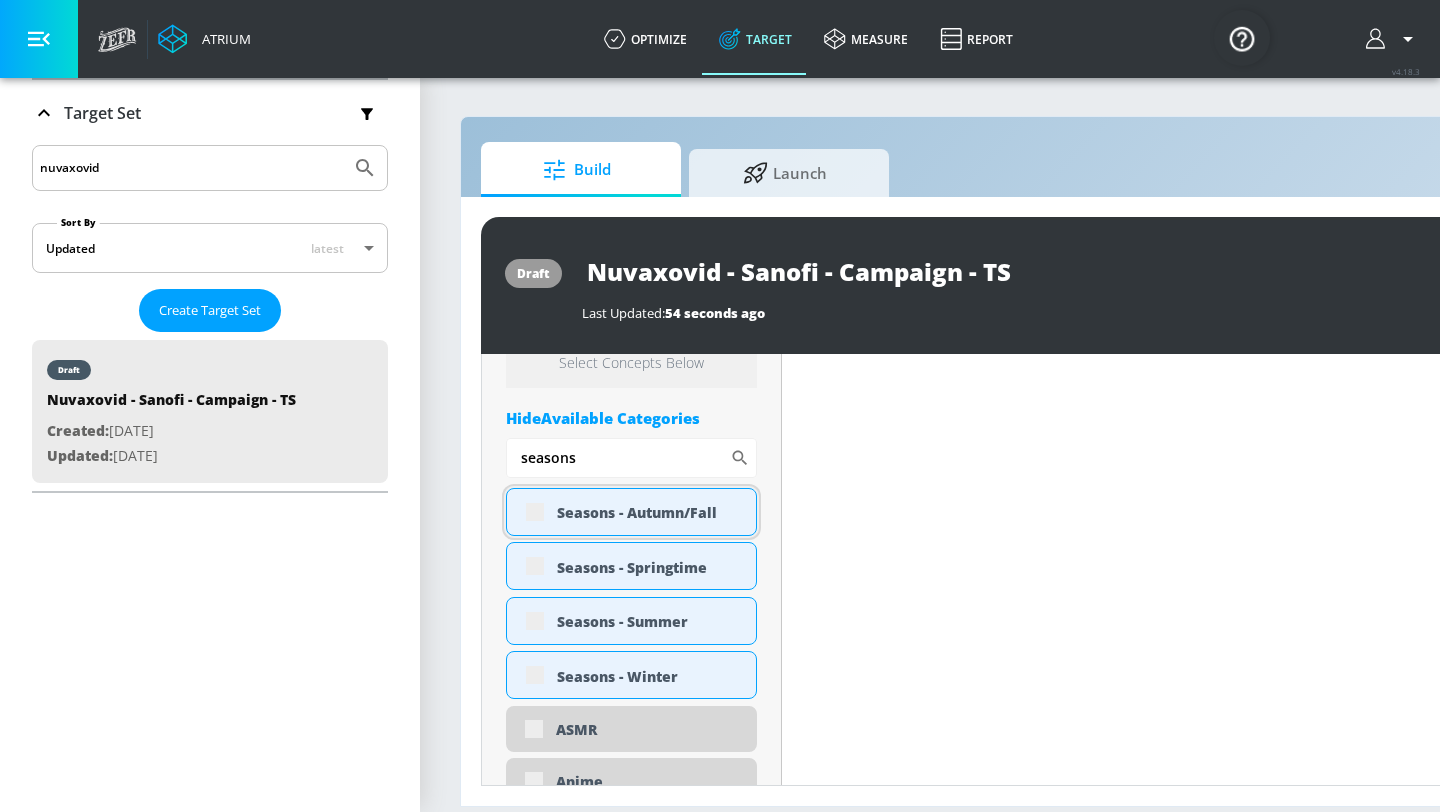 click on "Seasons - Autumn/Fall" at bounding box center (631, 512) 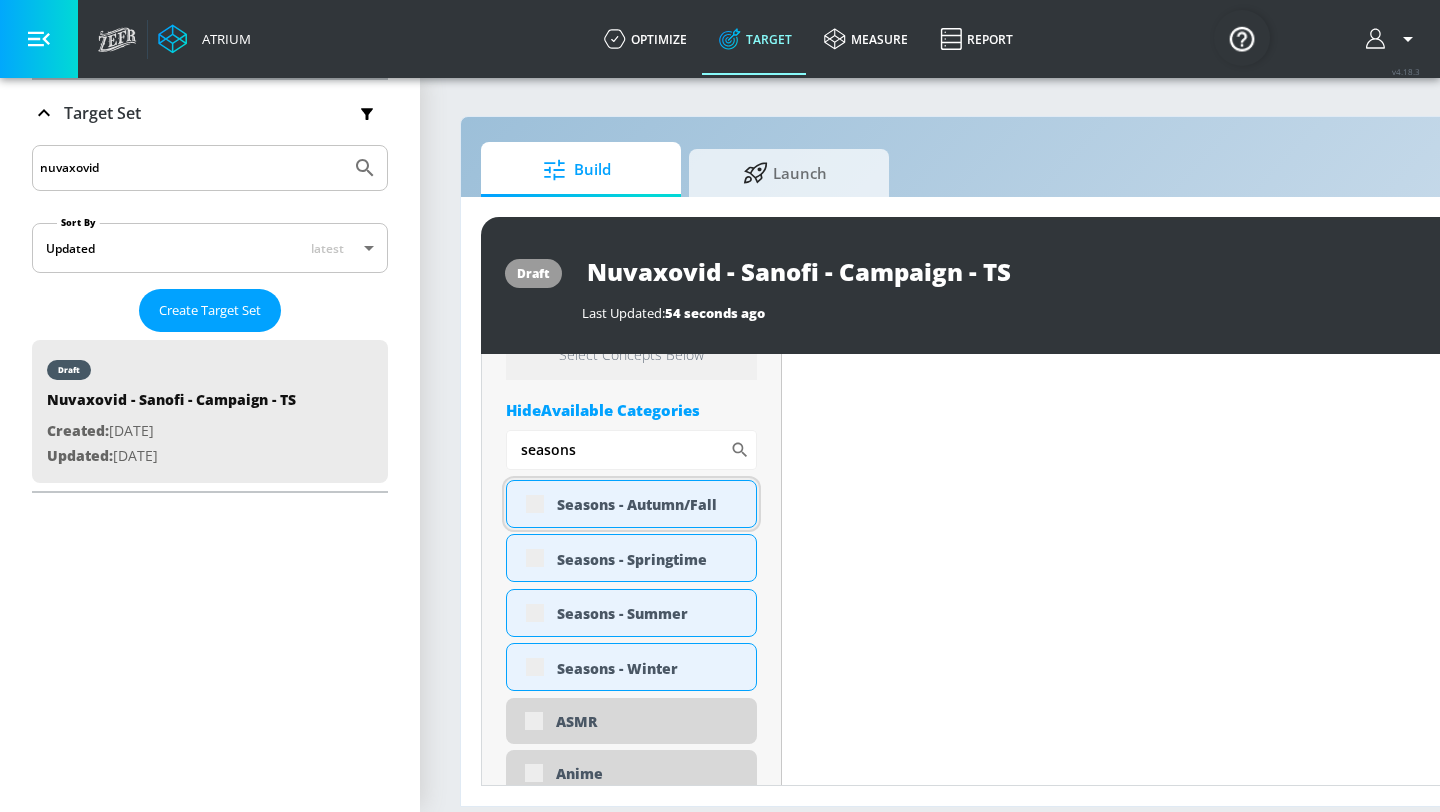 scroll, scrollTop: 802, scrollLeft: 0, axis: vertical 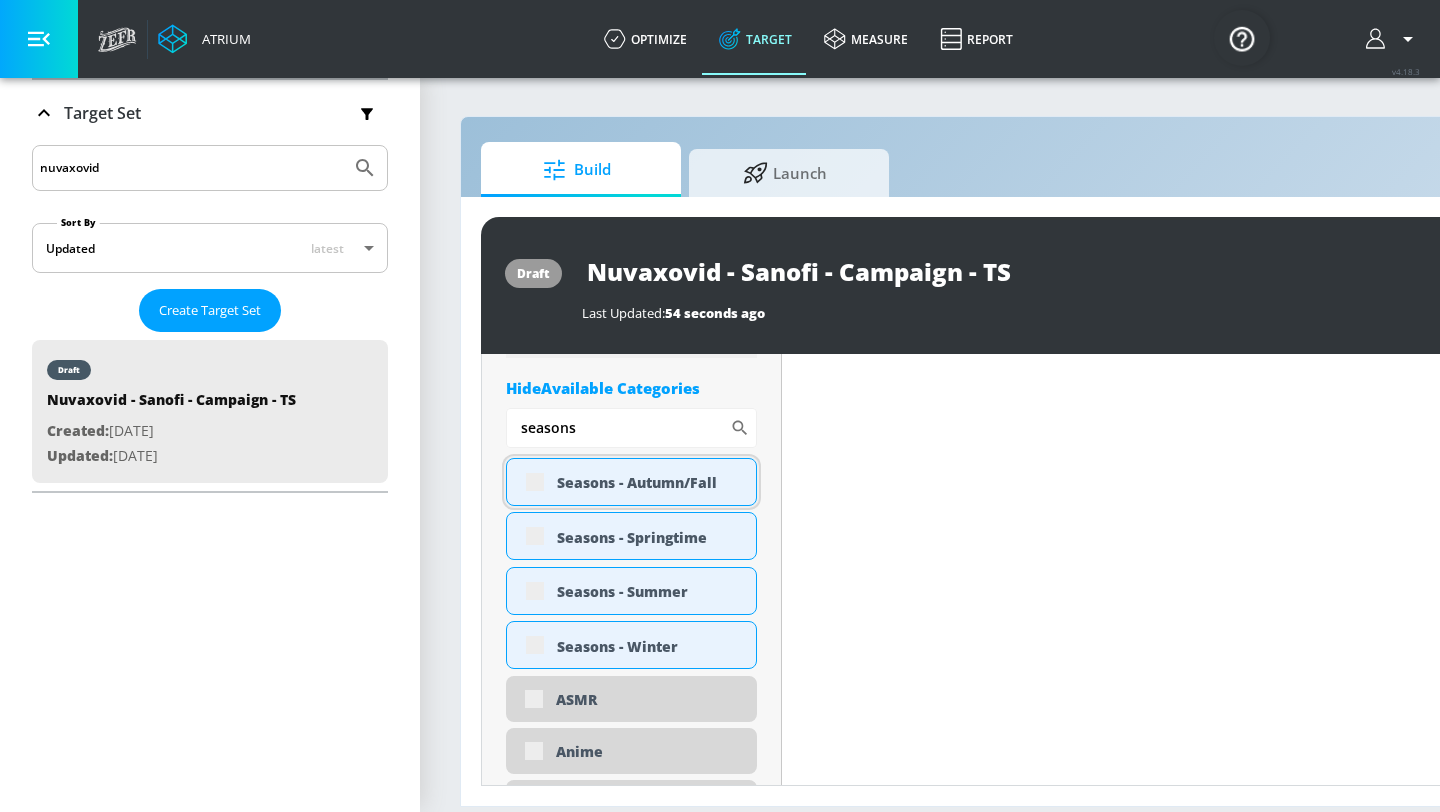 click on "Seasons - Autumn/Fall" at bounding box center [631, 482] 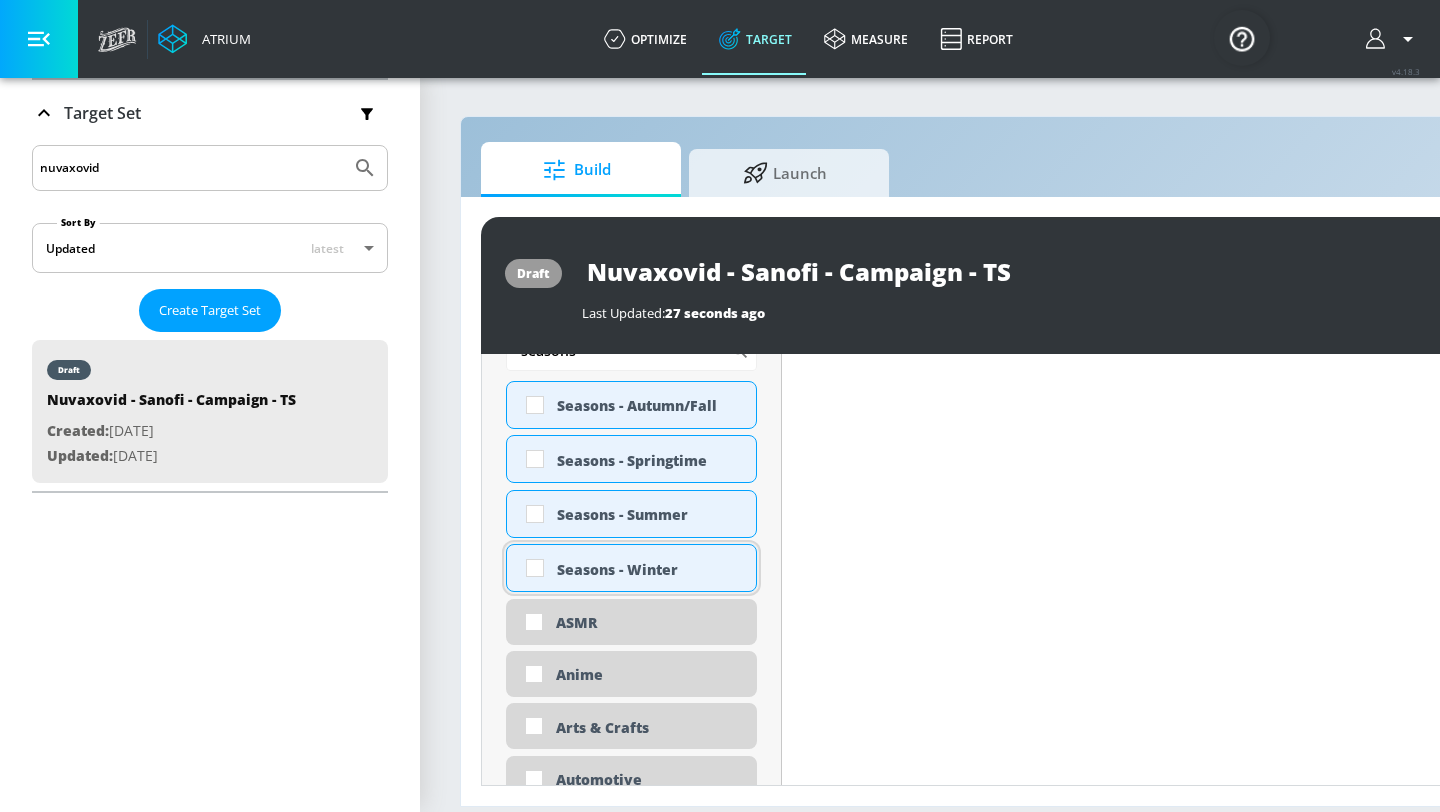 scroll, scrollTop: 863, scrollLeft: 0, axis: vertical 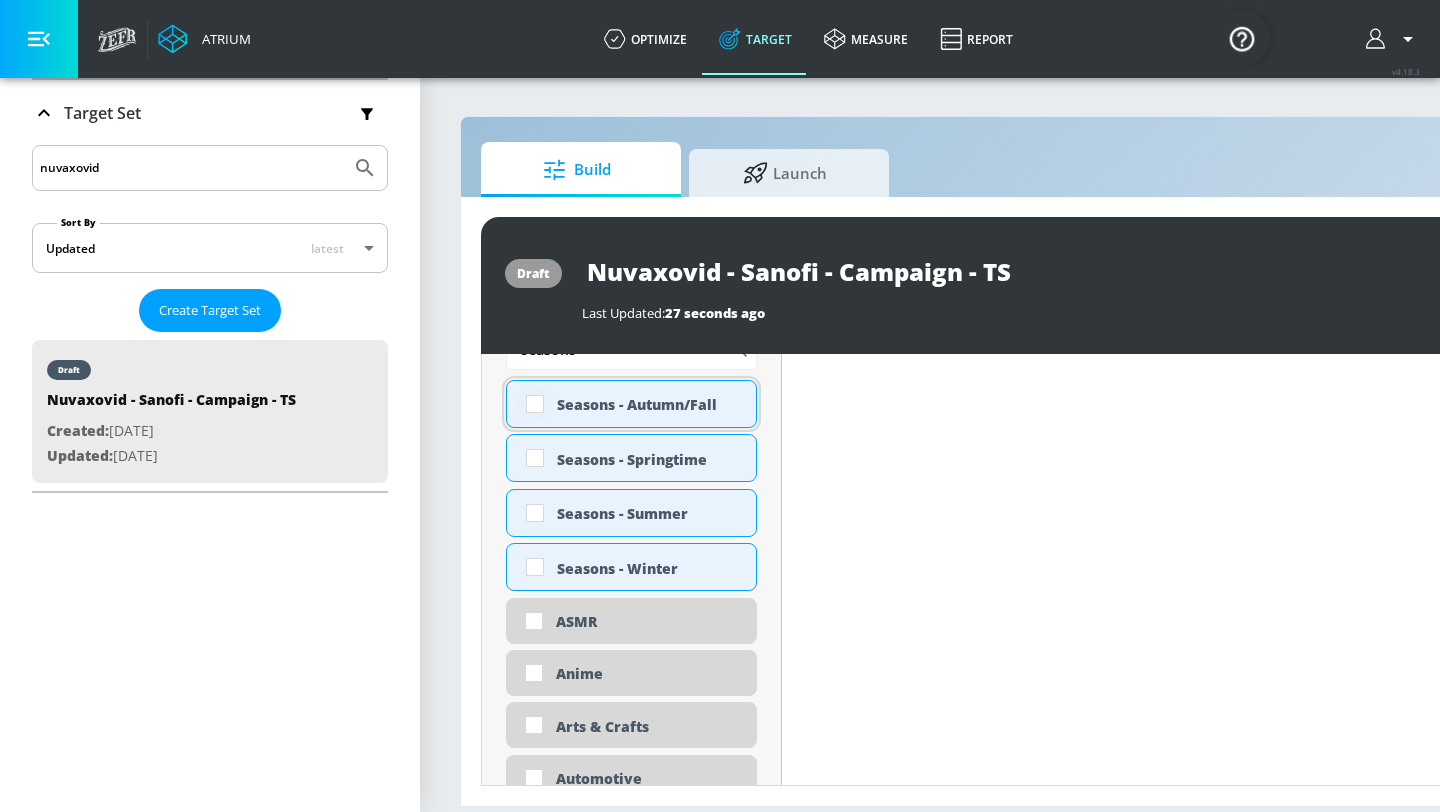 click at bounding box center (535, 404) 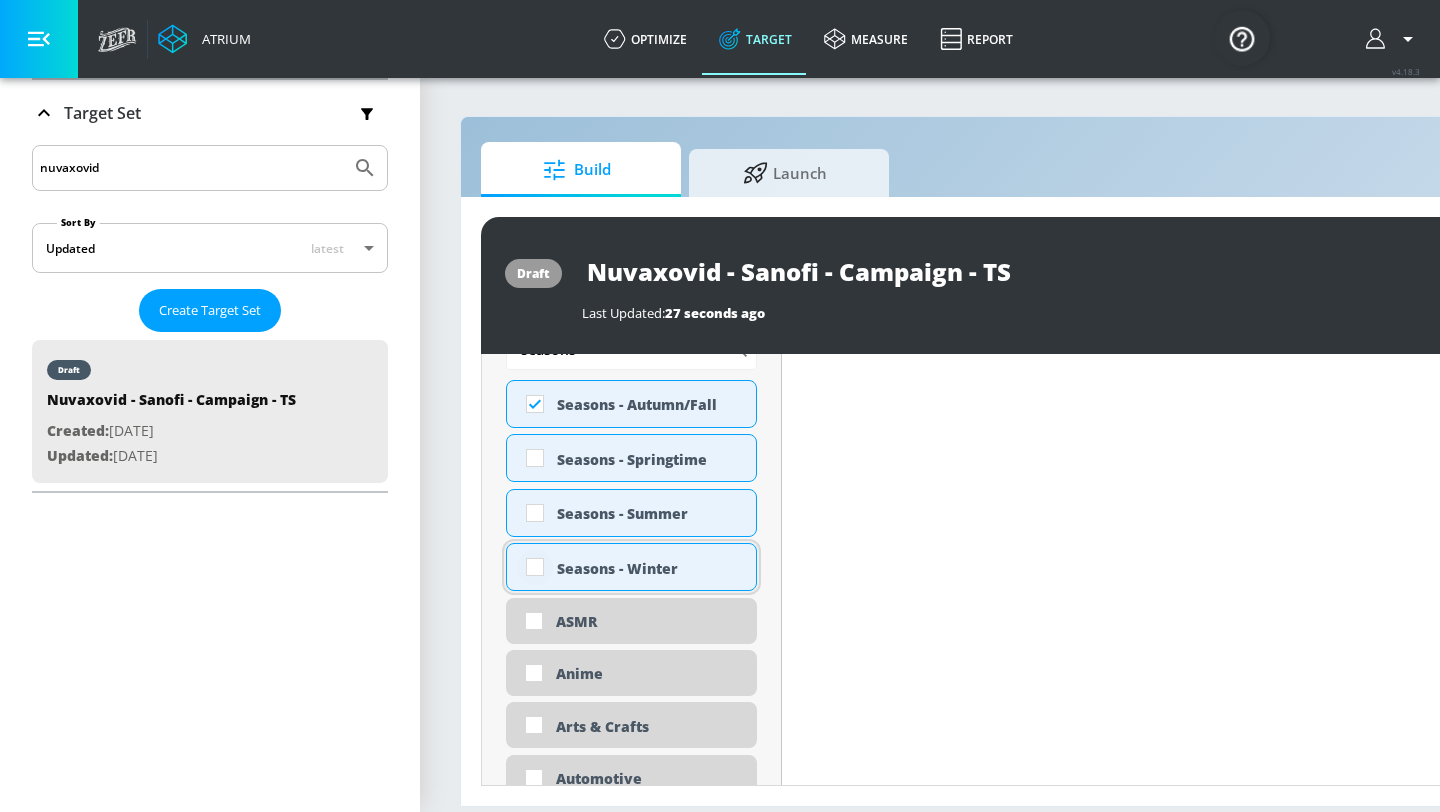 click on "Seasons - Autumn/Fall Seasons - Springtime Seasons - Summer Seasons - Winter ASMR Anime Arts & Crafts Automotive [PERSON_NAME] Back to School Beauty & Personal Care Beverages Business & Finance Candidate - [PERSON_NAME] Candidate - [PERSON_NAME] Candidate - [PERSON_NAME] Celebrity Culture Children's Arts & Crafts Children's Entertainment Children's Toys Climate Issues DE&I - Asian Voices DE&I - Black Voices DE&I - [DEMOGRAPHIC_DATA] Voices DE&I - LatinX Voices DEI - South Asian Voices Dance Desserts Documentaries Drag Eco-Conscious Elections Fashion Fine Arts Fishing Fitness Food & Cooking Gambling Gaming Gaming - Action & Adventure Gaming - Family-Friendly Gaming - Shooters Gaming - Simulation & Strategy Gaming - Sports & Racing Gardening Gender Rights and Expression Global Immigration Debates Gun Control [DATE] Health & Wellness Healthy Food & Drink Home Improvement Immature Humor Infant/Toddler Content [GEOGRAPHIC_DATA] / [GEOGRAPHIC_DATA] Debate Job Hunting & Career Develpment [DEMOGRAPHIC_DATA] Issues Left Wing Politics Life Hacks / DIY Music" at bounding box center (631, 3029) 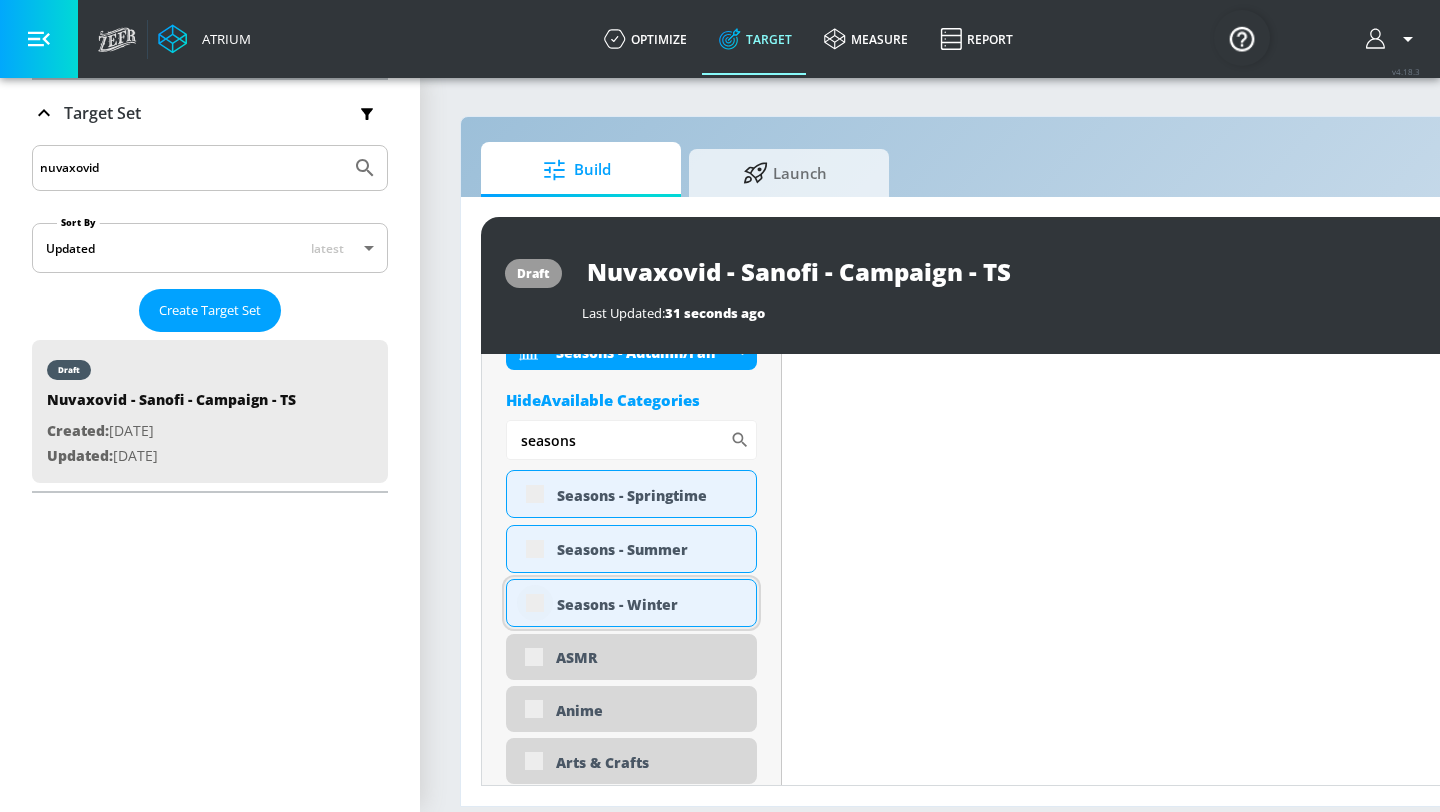 scroll, scrollTop: 788, scrollLeft: 0, axis: vertical 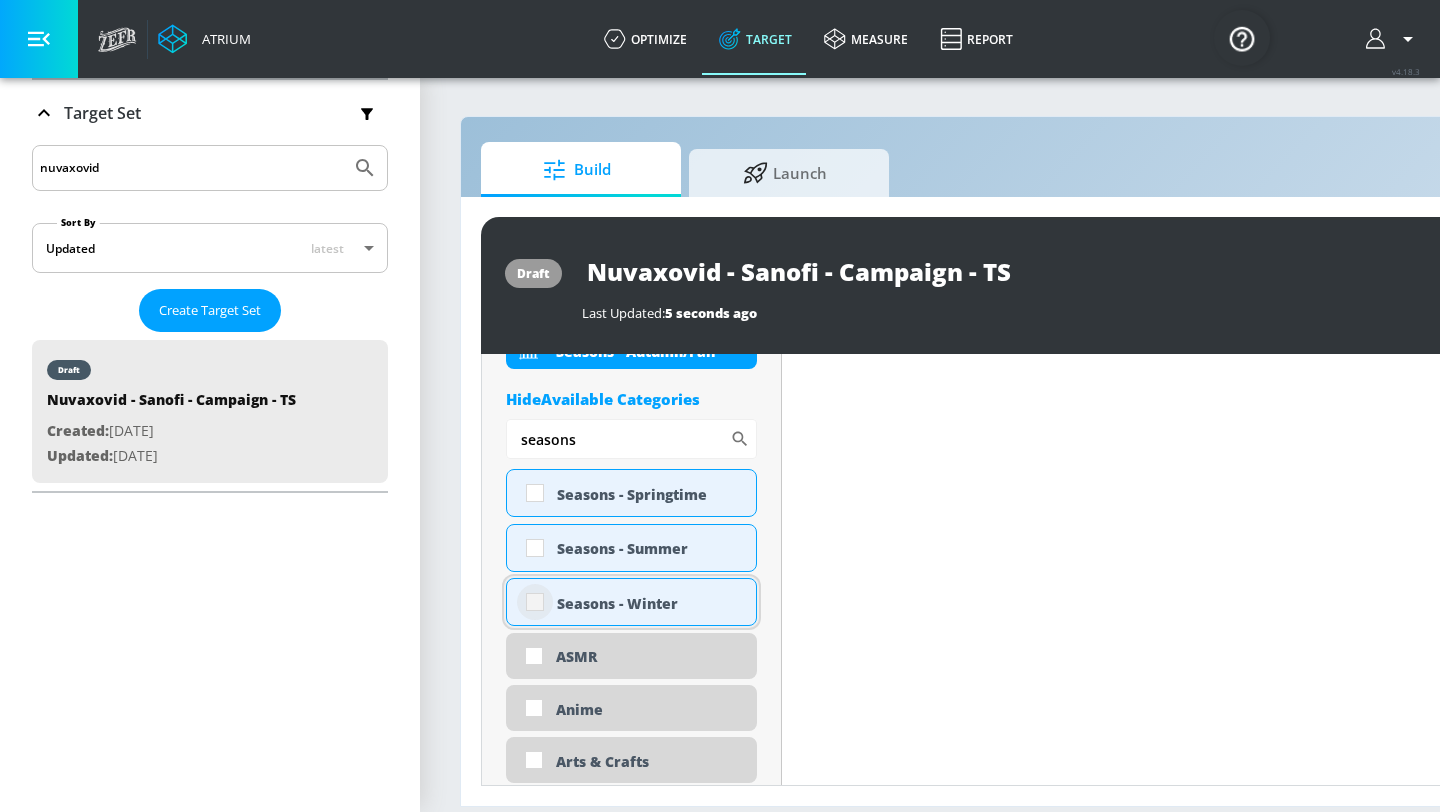 click at bounding box center [535, 602] 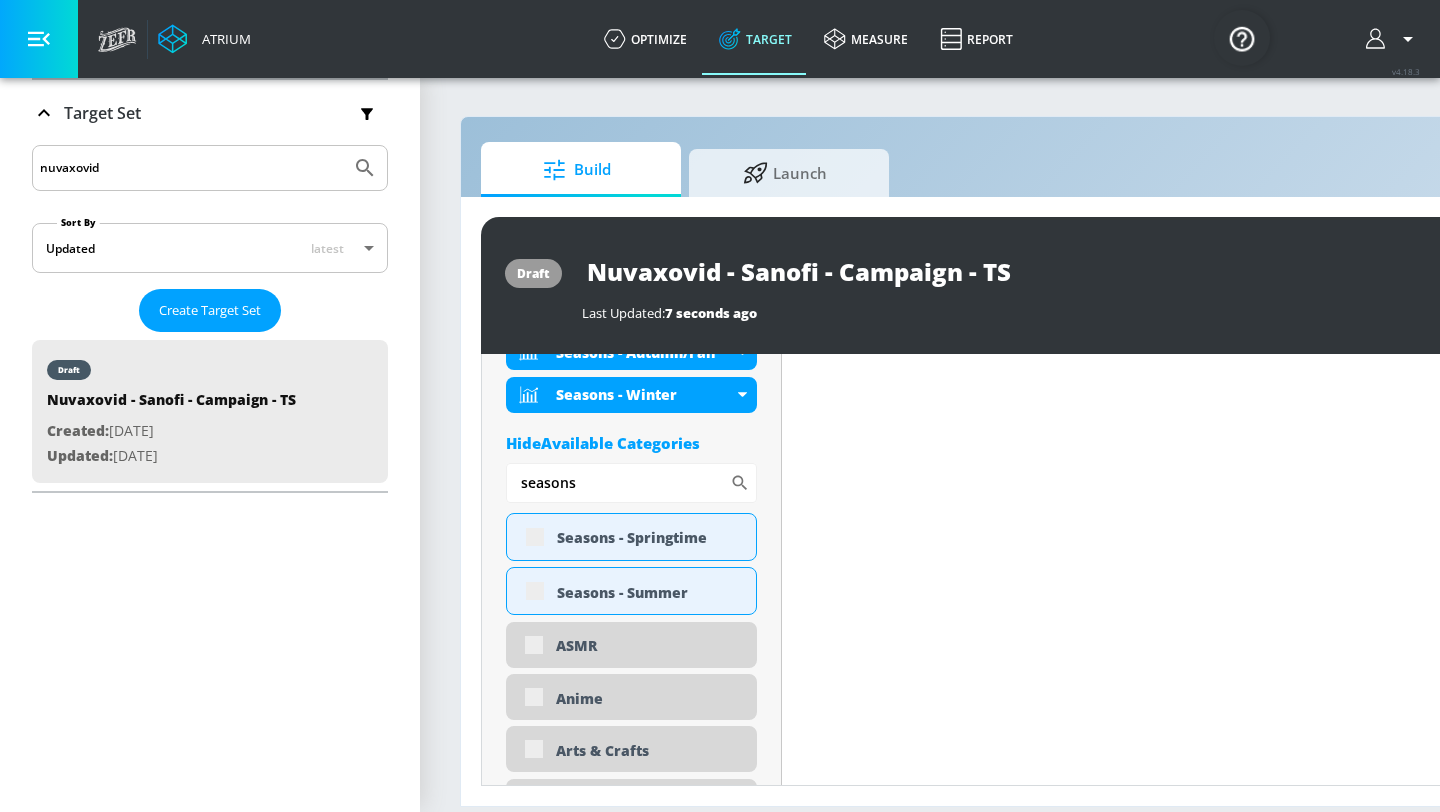 scroll, scrollTop: 788, scrollLeft: 0, axis: vertical 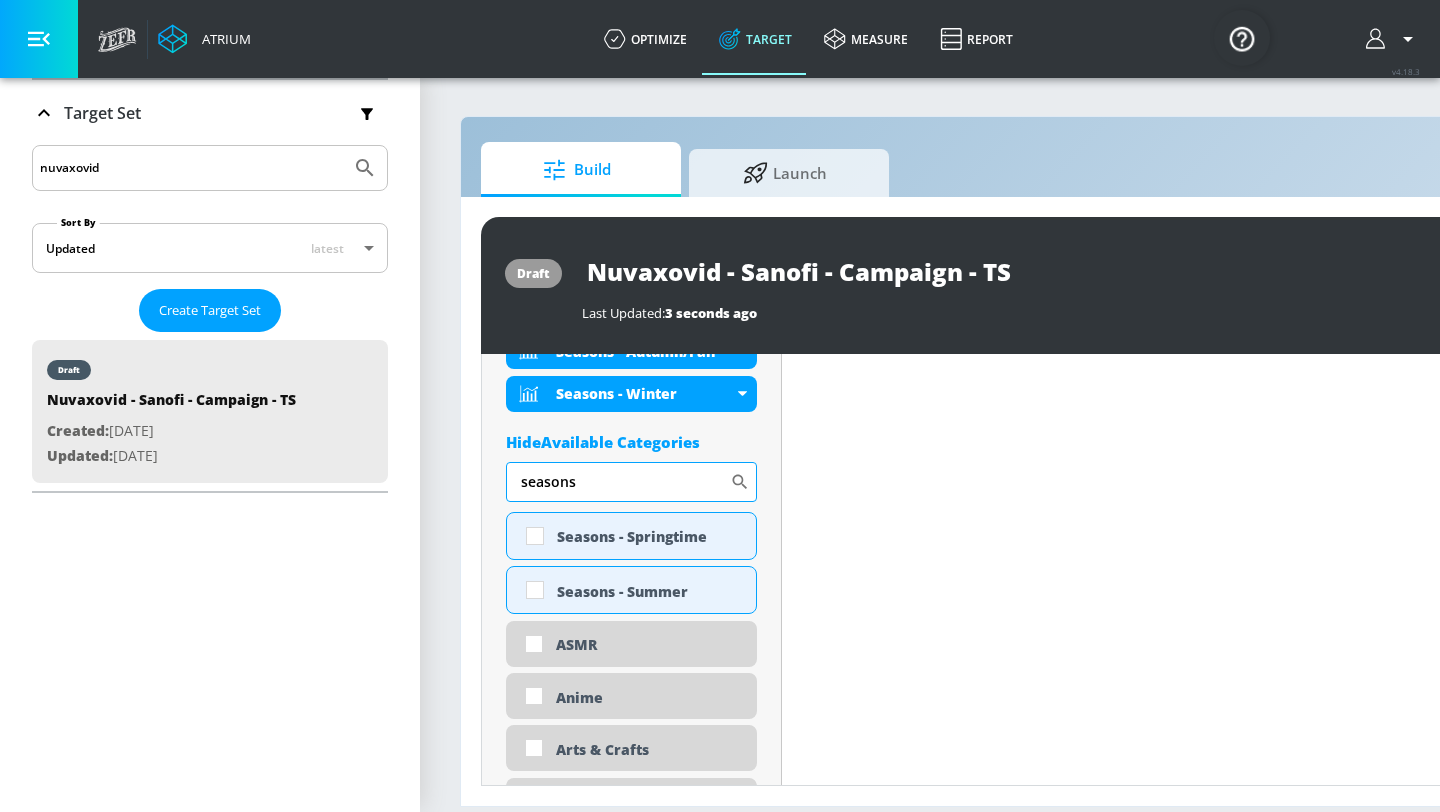 click on "seasons" at bounding box center (618, 482) 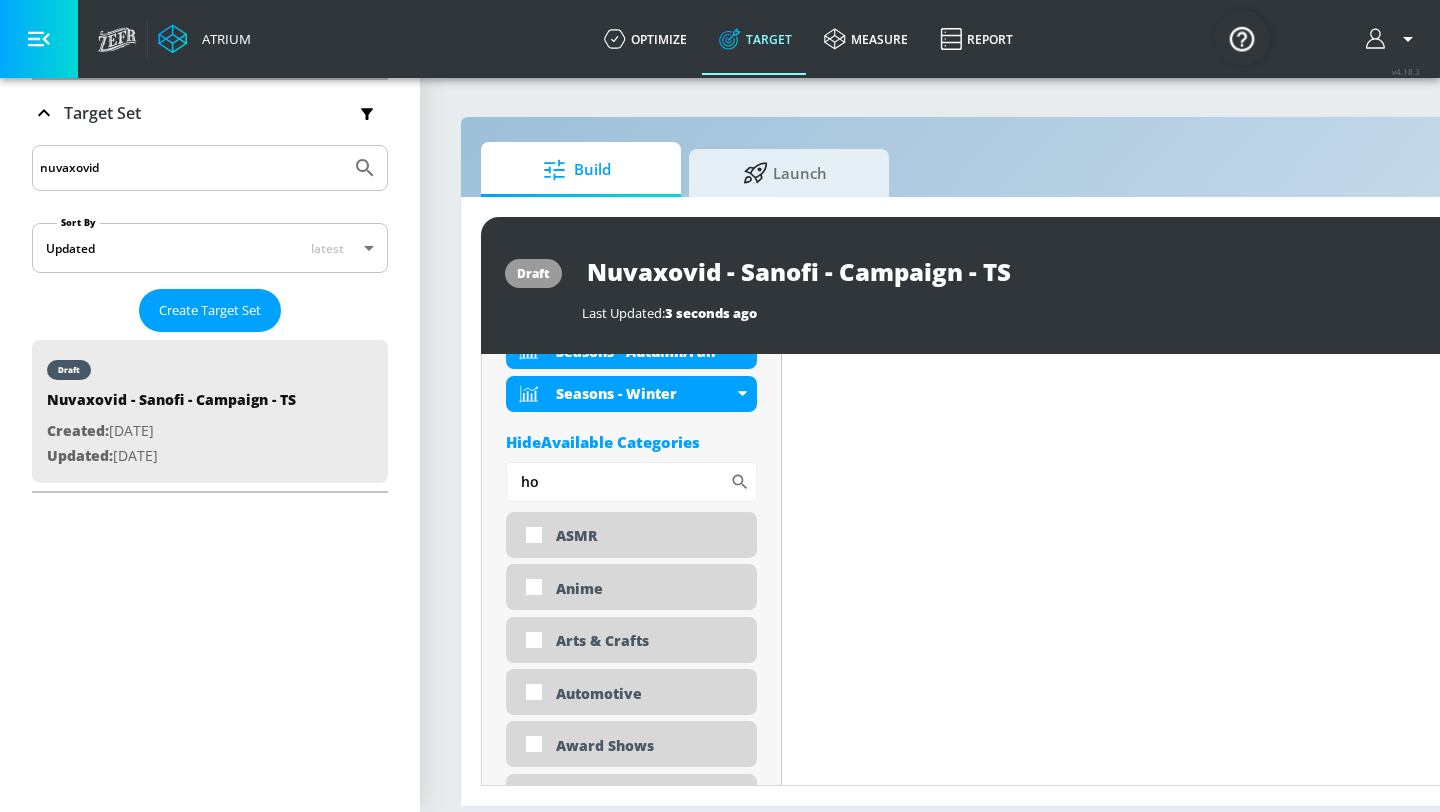 type on "h" 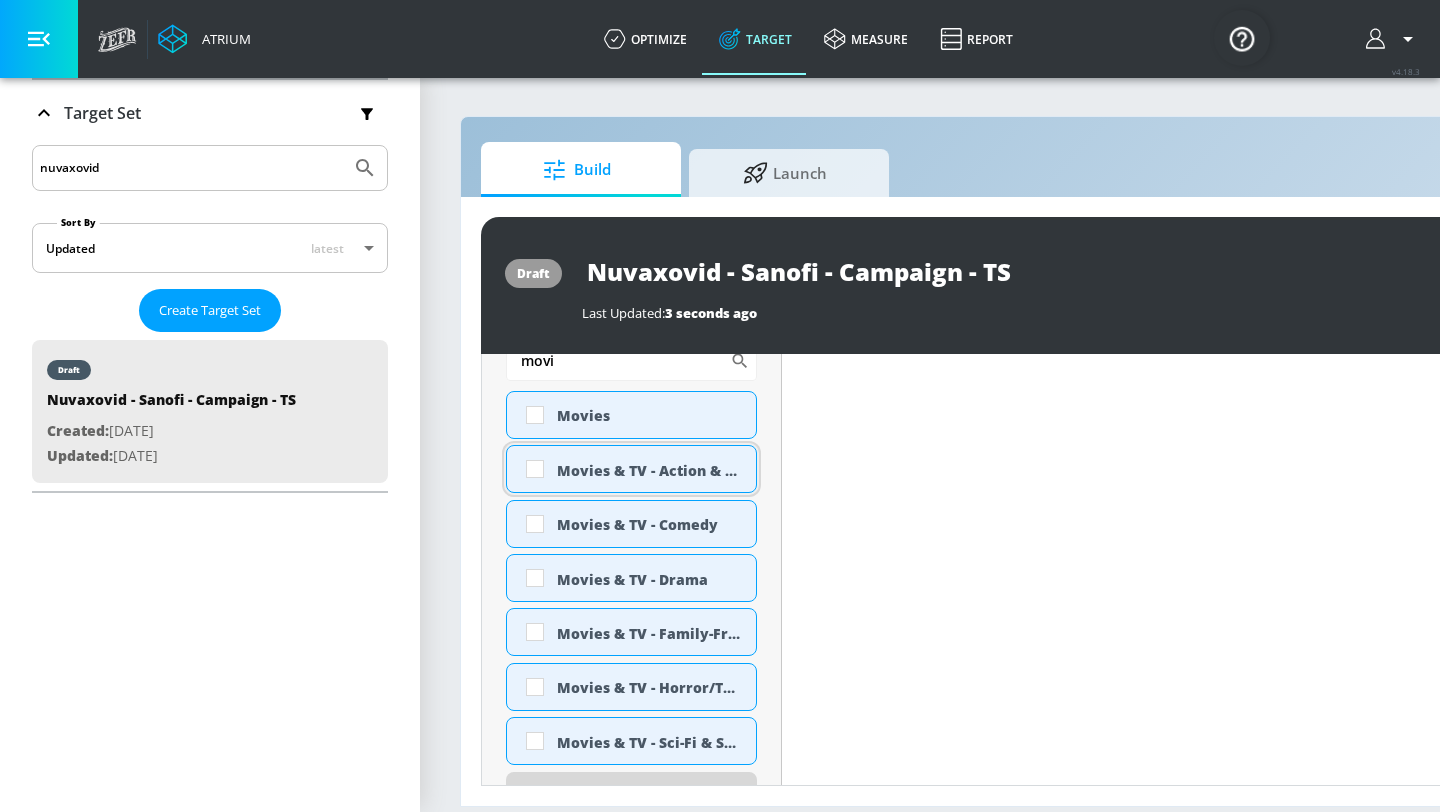 scroll, scrollTop: 903, scrollLeft: 0, axis: vertical 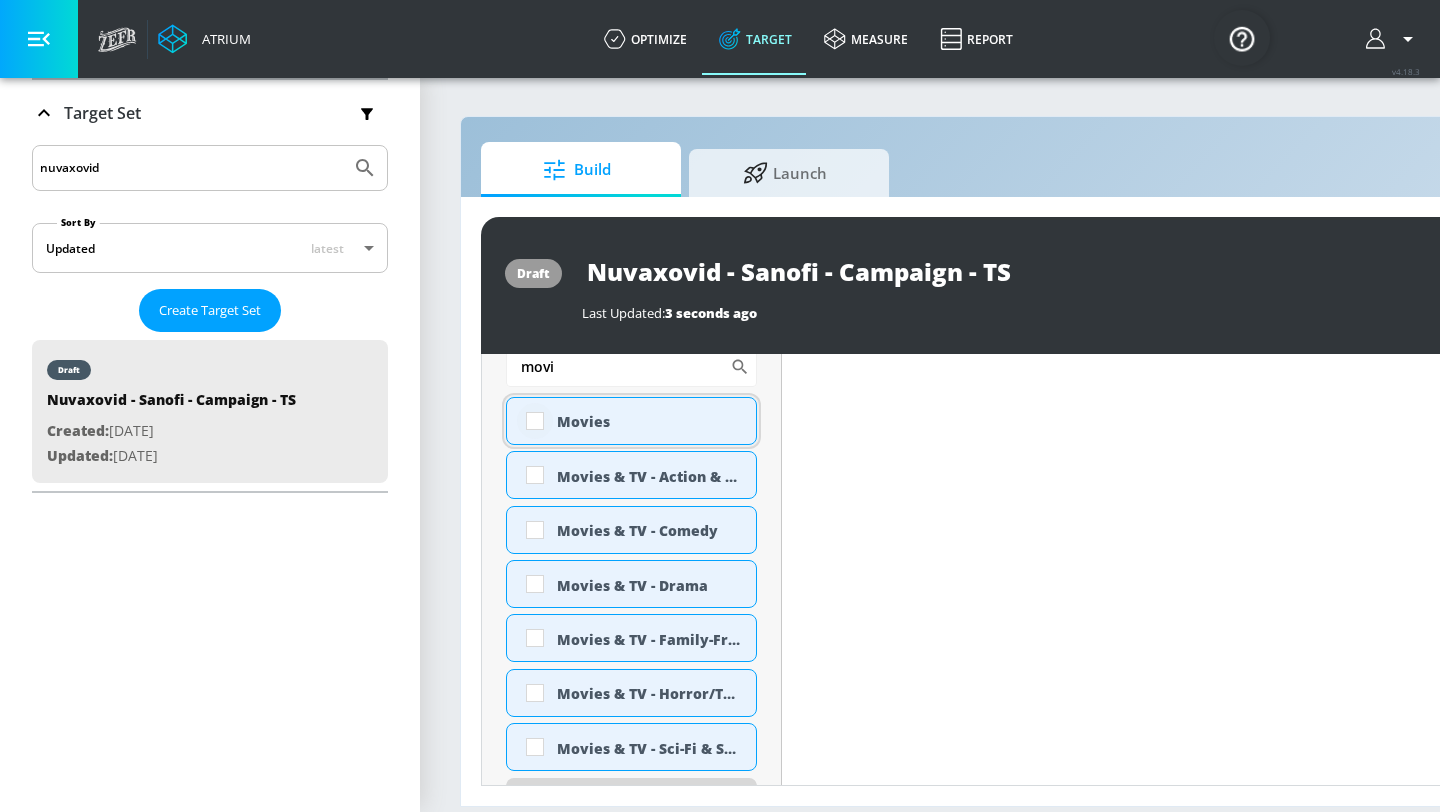 type on "movi" 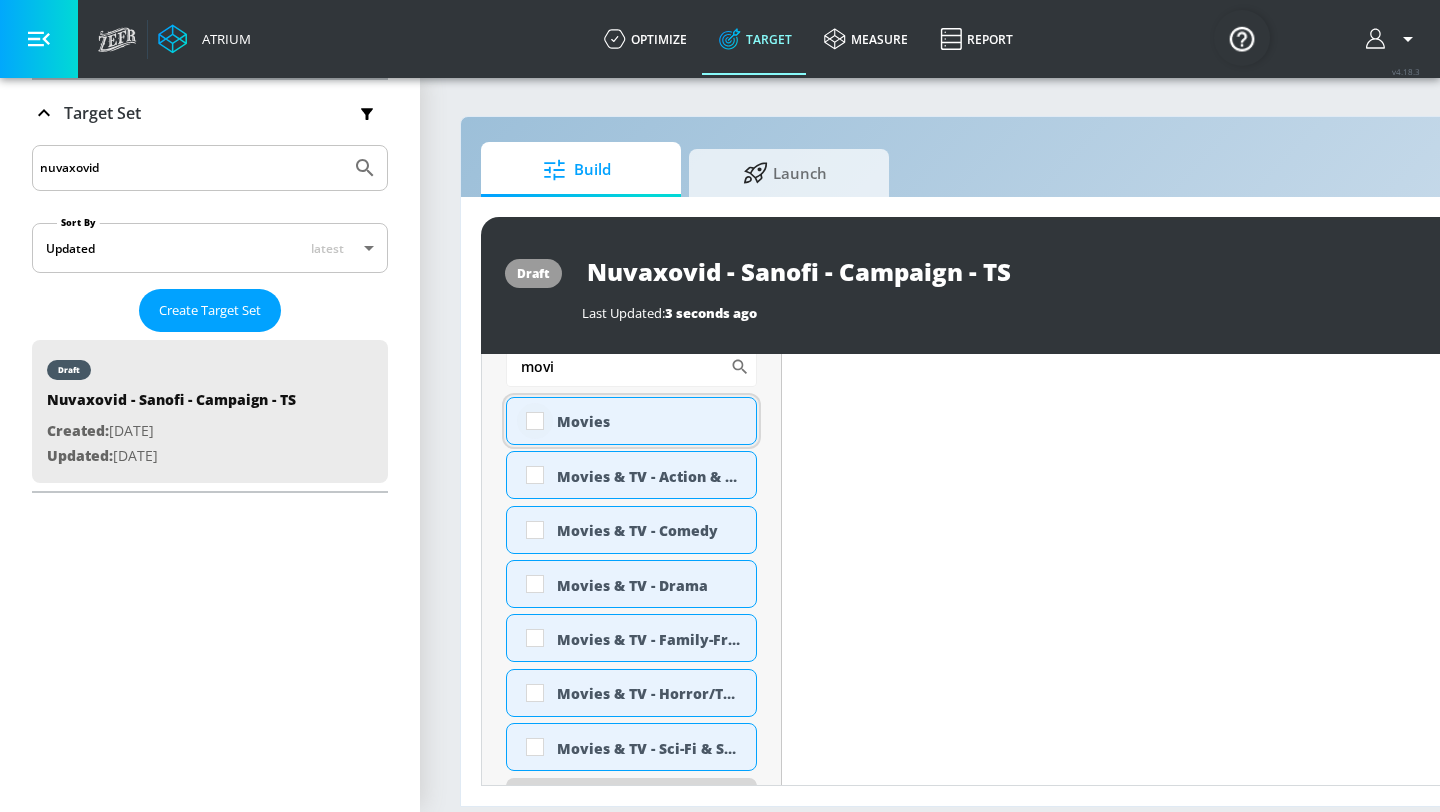 click at bounding box center (535, 421) 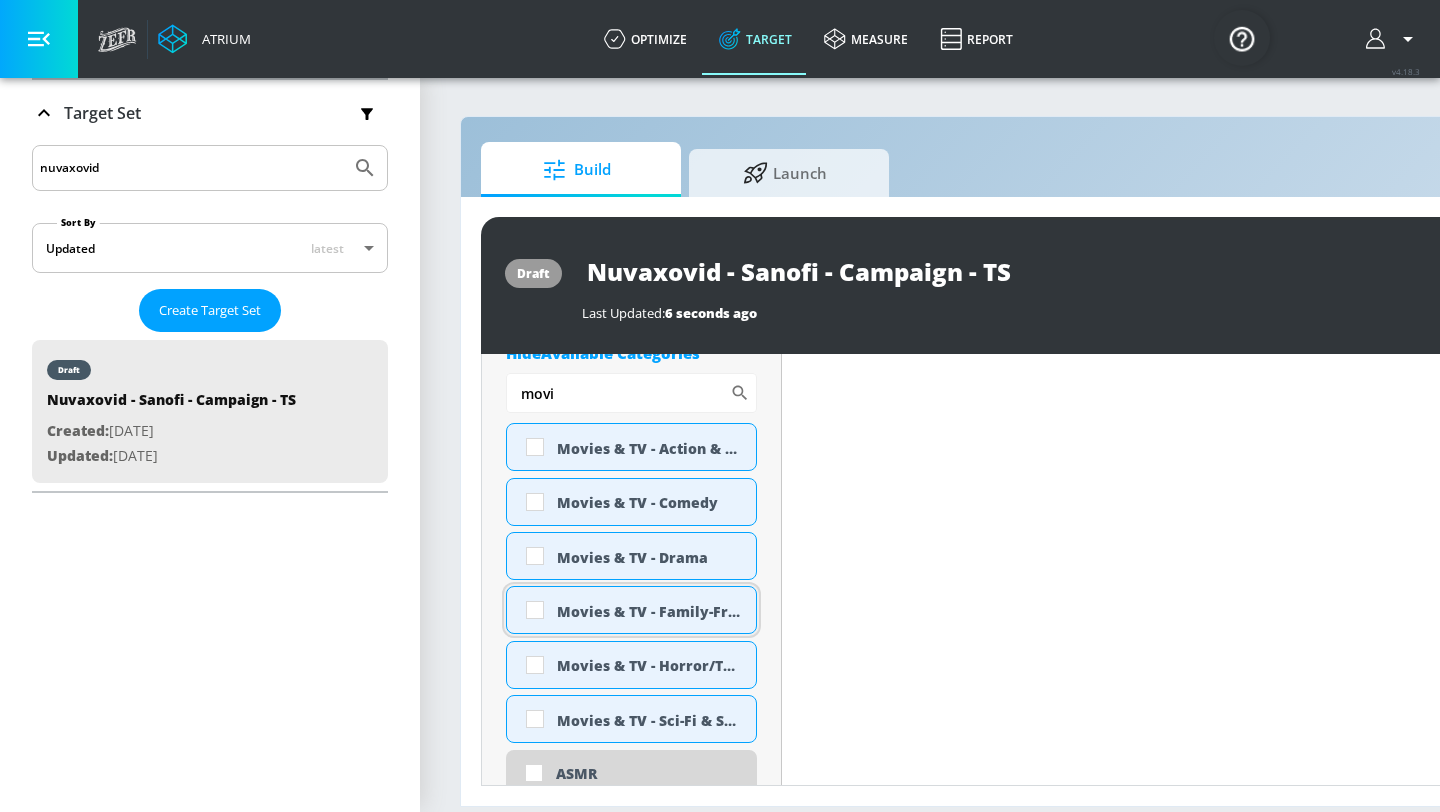 scroll, scrollTop: 903, scrollLeft: 0, axis: vertical 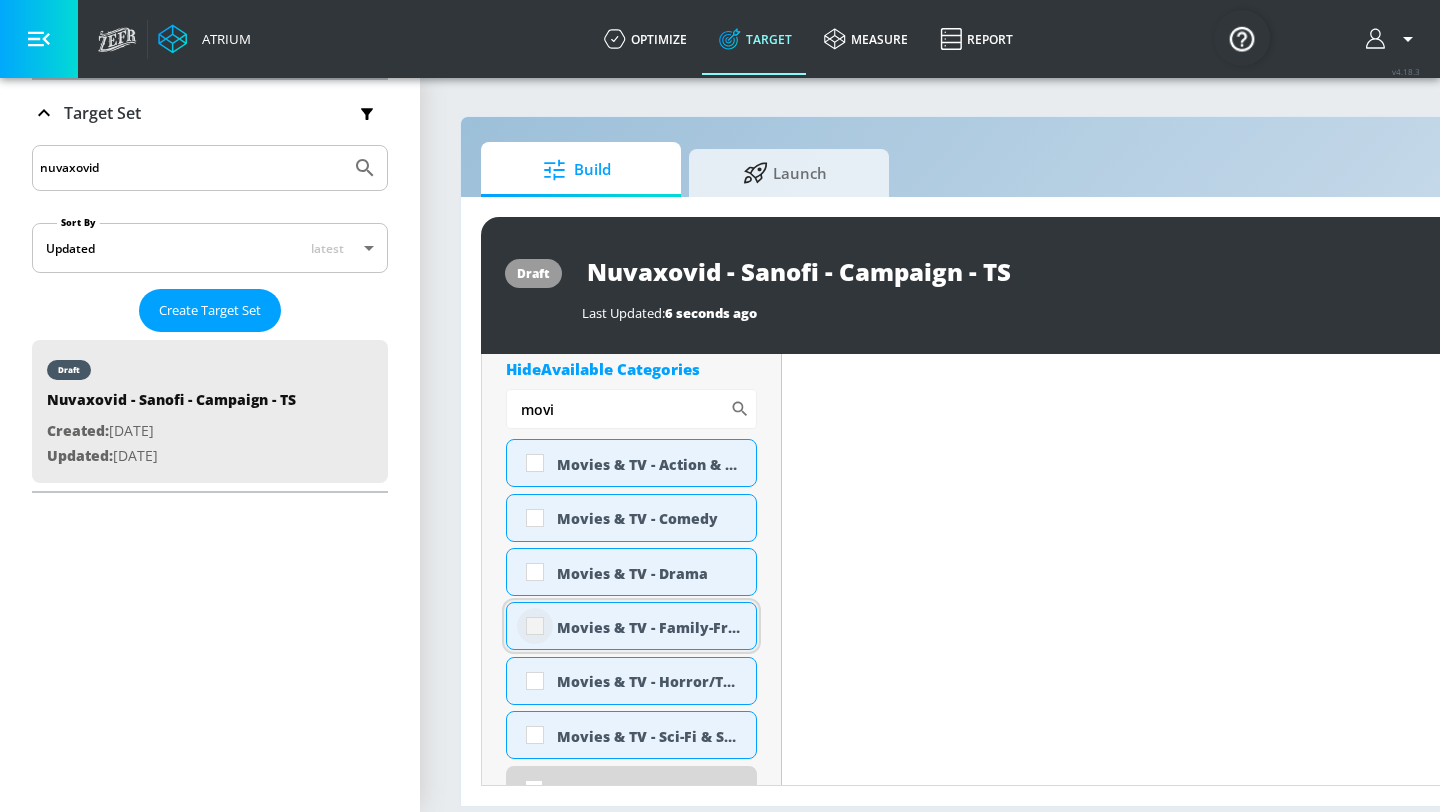 click at bounding box center (535, 626) 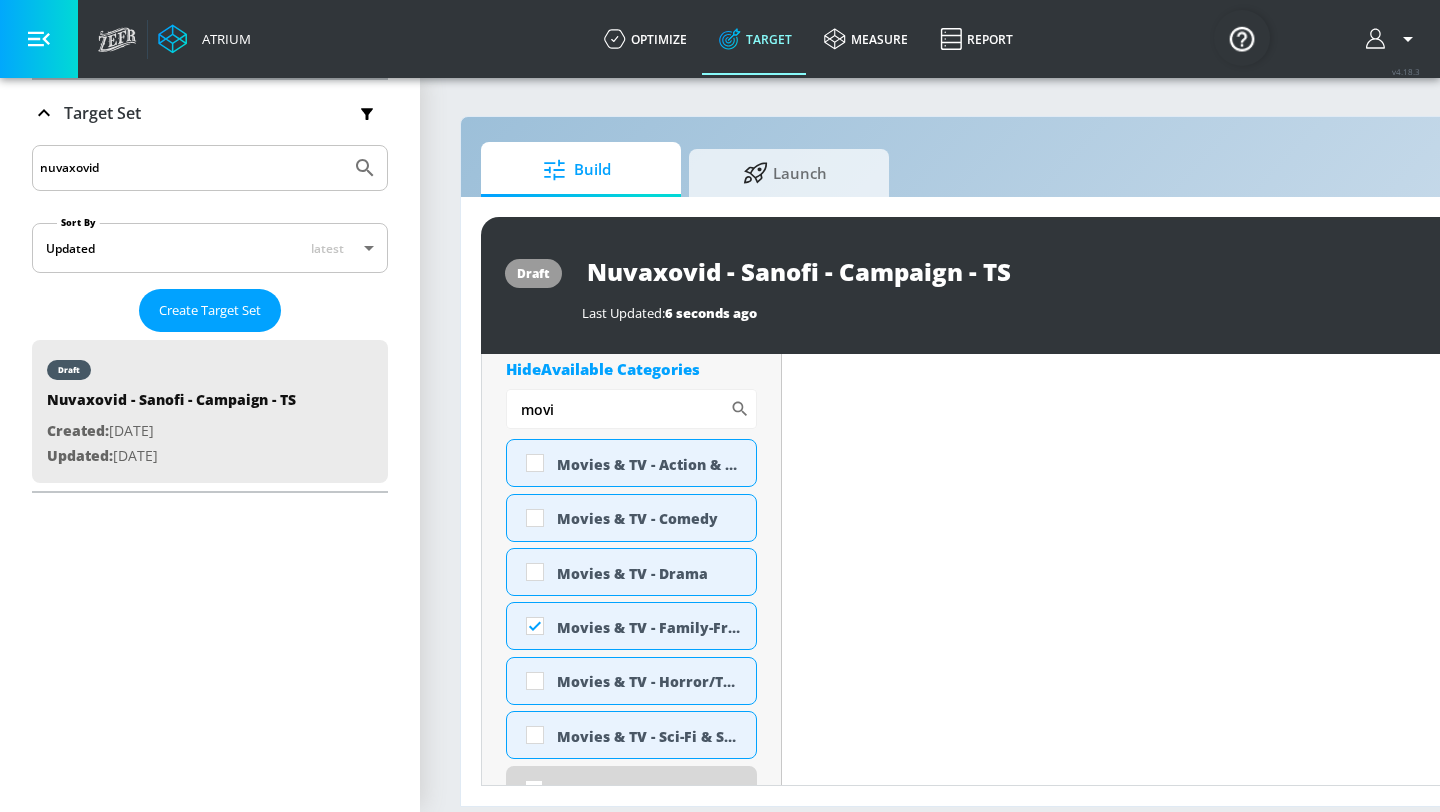 scroll, scrollTop: 919, scrollLeft: 0, axis: vertical 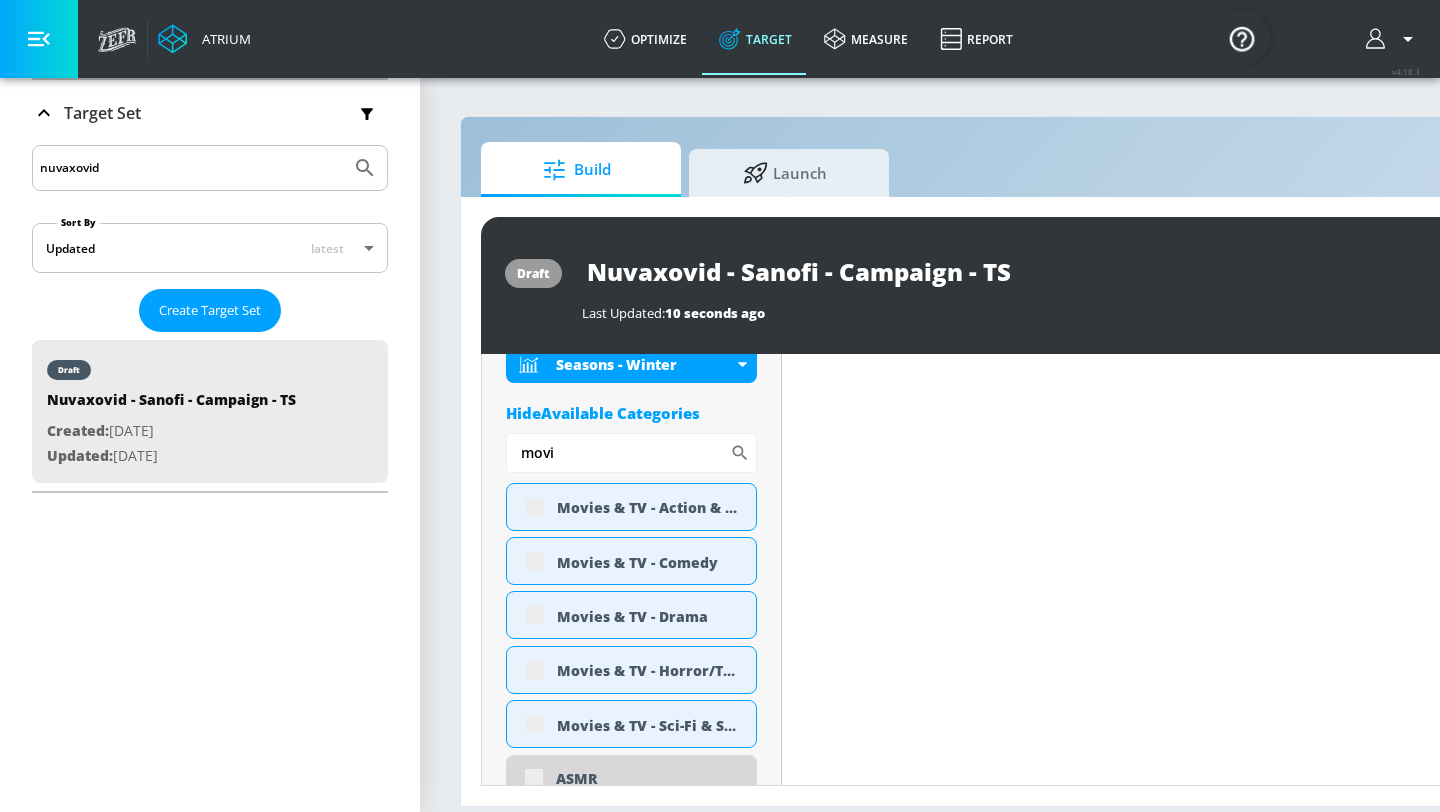 drag, startPoint x: 615, startPoint y: 441, endPoint x: 436, endPoint y: 435, distance: 179.10052 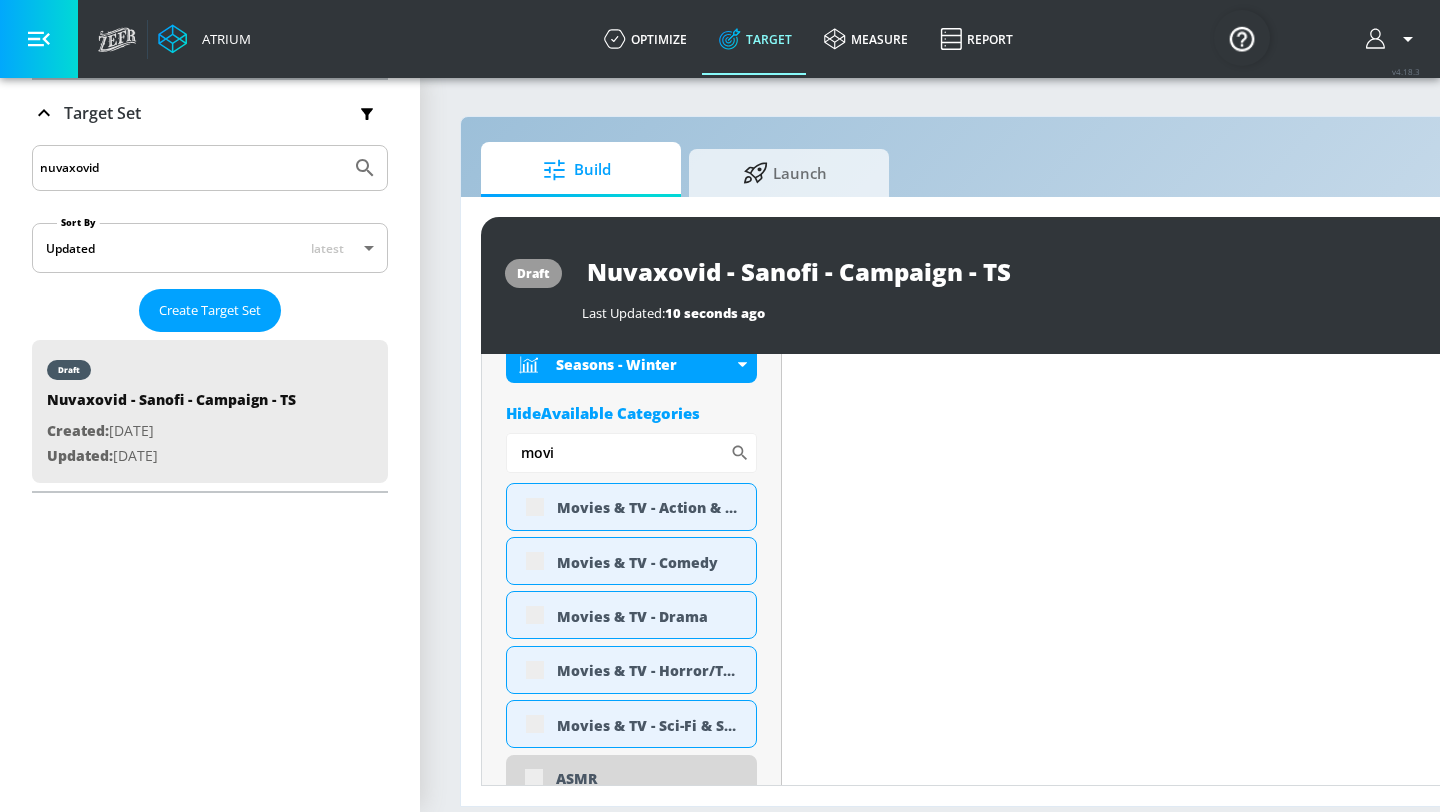 click on "Build Launch draft Nuvaxovid - Sanofi - Campaign - TS Last Updated:  10 seconds ago Activate Placement Type: Channels channels ​ Estimated Daily Spend Loading... Activation Platform Google Ads Age Any Devices Any Gender Any Ad Type No Preference Number of Ad Groups 0 Edit Total Relevancy Daily Avg Views: Content Type Include in your targeting set Pre-roll + Mid-roll standard ​ Languages Include in your targeting set English Territories Include in your targeting set US Only Included 4 Categories Included included  Categories Clear All
Movies
Movies & TV - Family-Friendly
Seasons - Autumn/Fall
Seasons - Winter Hide  Available Categories movi ​ Movies & TV - Action & Adventure Movies & TV - Comedy Movies & TV - Drama Movies & TV - Horror/Thriller Movies & TV - Sci-Fi & Superheroes ASMR Anime Arts & Crafts Automotive [PERSON_NAME] Back to School Beauty & Personal Care Beverages Business & Finance Candidate - [PERSON_NAME] Candidate - [PERSON_NAME] Children's Toys" at bounding box center (1052, 444) 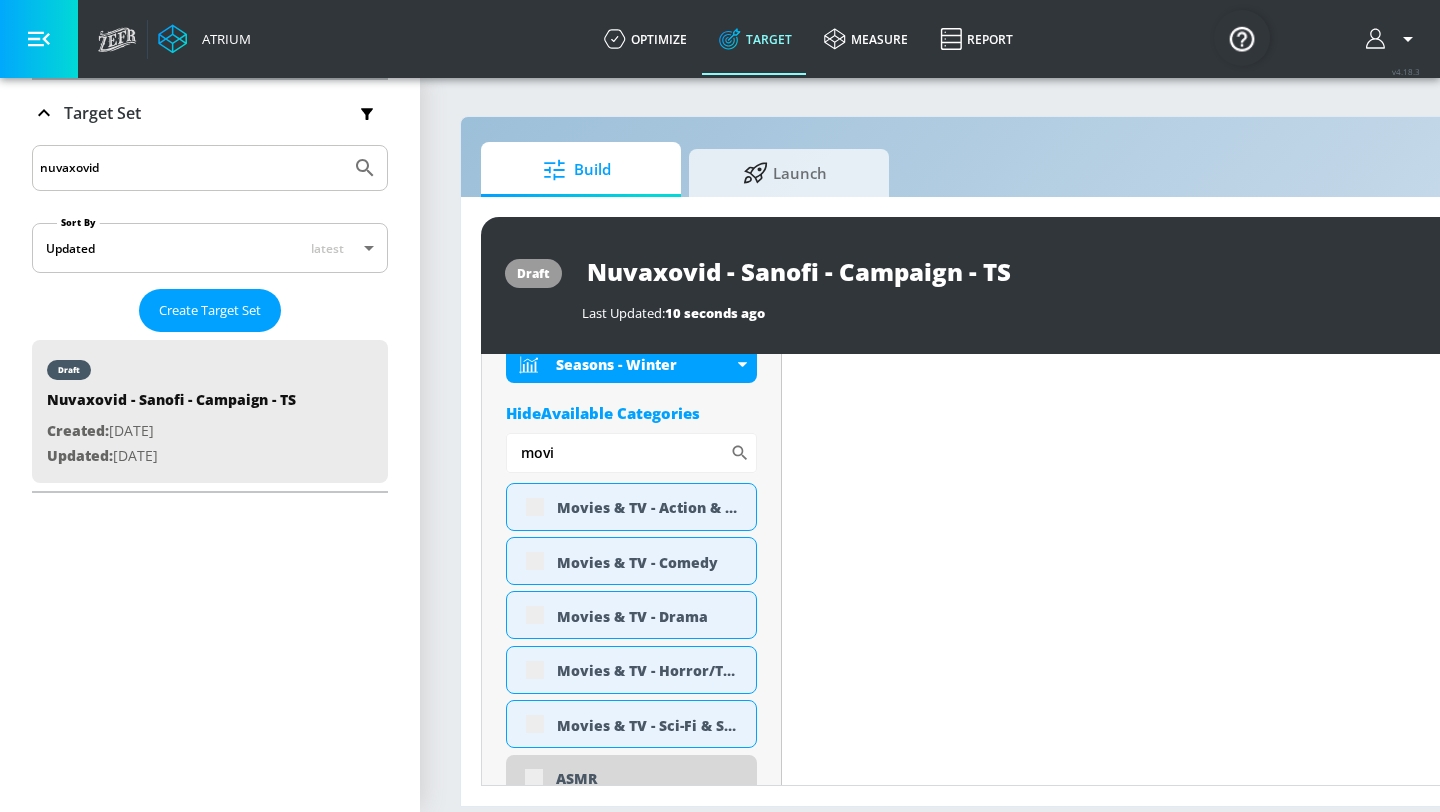 drag, startPoint x: 581, startPoint y: 450, endPoint x: 447, endPoint y: 447, distance: 134.03358 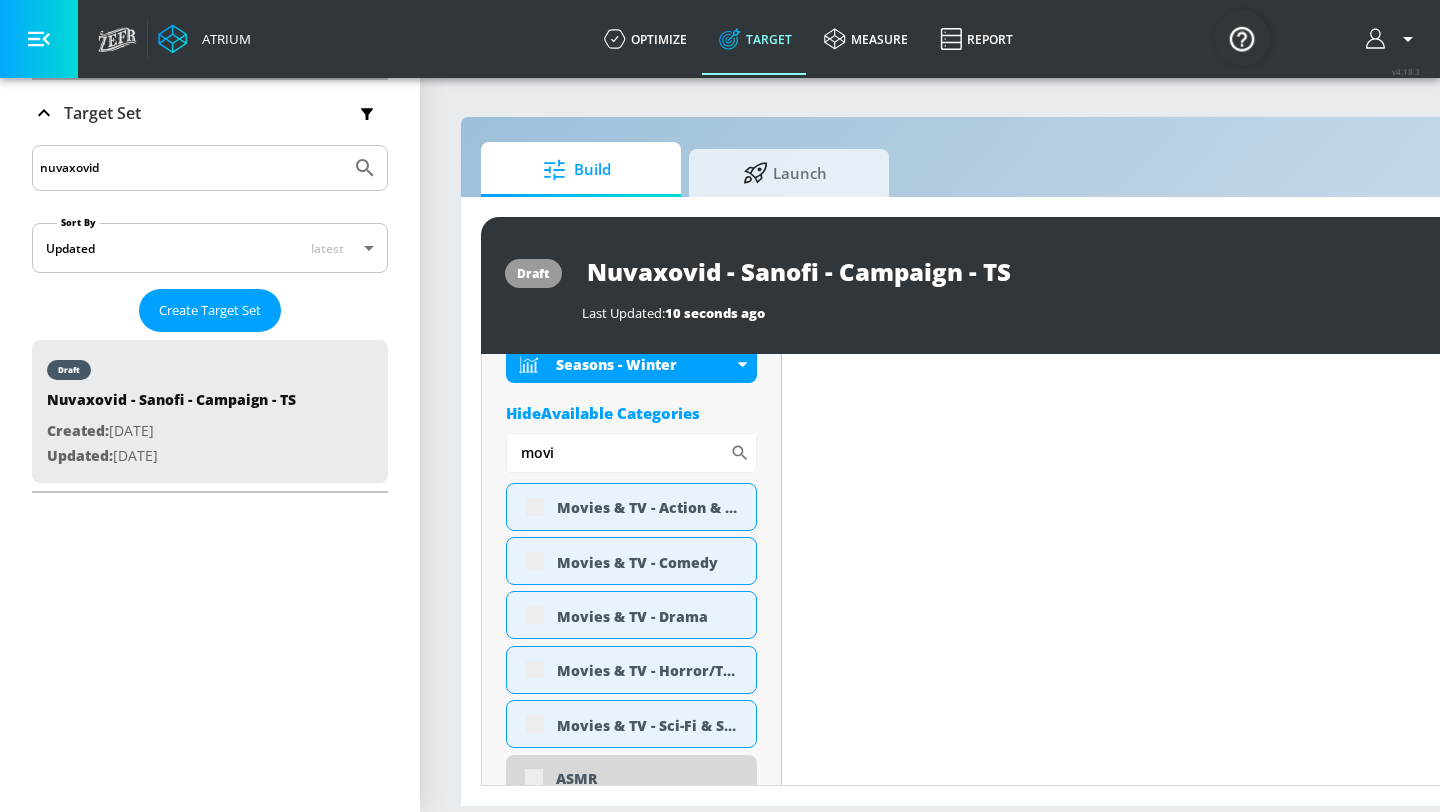 click on "Build Launch draft Nuvaxovid - Sanofi - Campaign - TS Last Updated:  10 seconds ago Activate Placement Type: Channels channels ​ Estimated Daily Spend Loading... Activation Platform Google Ads Age Any Devices Any Gender Any Ad Type No Preference Number of Ad Groups 0 Edit Total Relevancy Daily Avg Views: Content Type Include in your targeting set Pre-roll + Mid-roll standard ​ Languages Include in your targeting set English Territories Include in your targeting set US Only Included 4 Categories Included included  Categories Clear All
Movies
Movies & TV - Family-Friendly
Seasons - Autumn/Fall
Seasons - Winter Hide  Available Categories movi ​ Movies & TV - Action & Adventure Movies & TV - Comedy Movies & TV - Drama Movies & TV - Horror/Thriller Movies & TV - Sci-Fi & Superheroes ASMR Anime Arts & Crafts Automotive [PERSON_NAME] Back to School Beauty & Personal Care Beverages Business & Finance Candidate - [PERSON_NAME] Candidate - [PERSON_NAME] Children's Toys" at bounding box center (1052, 444) 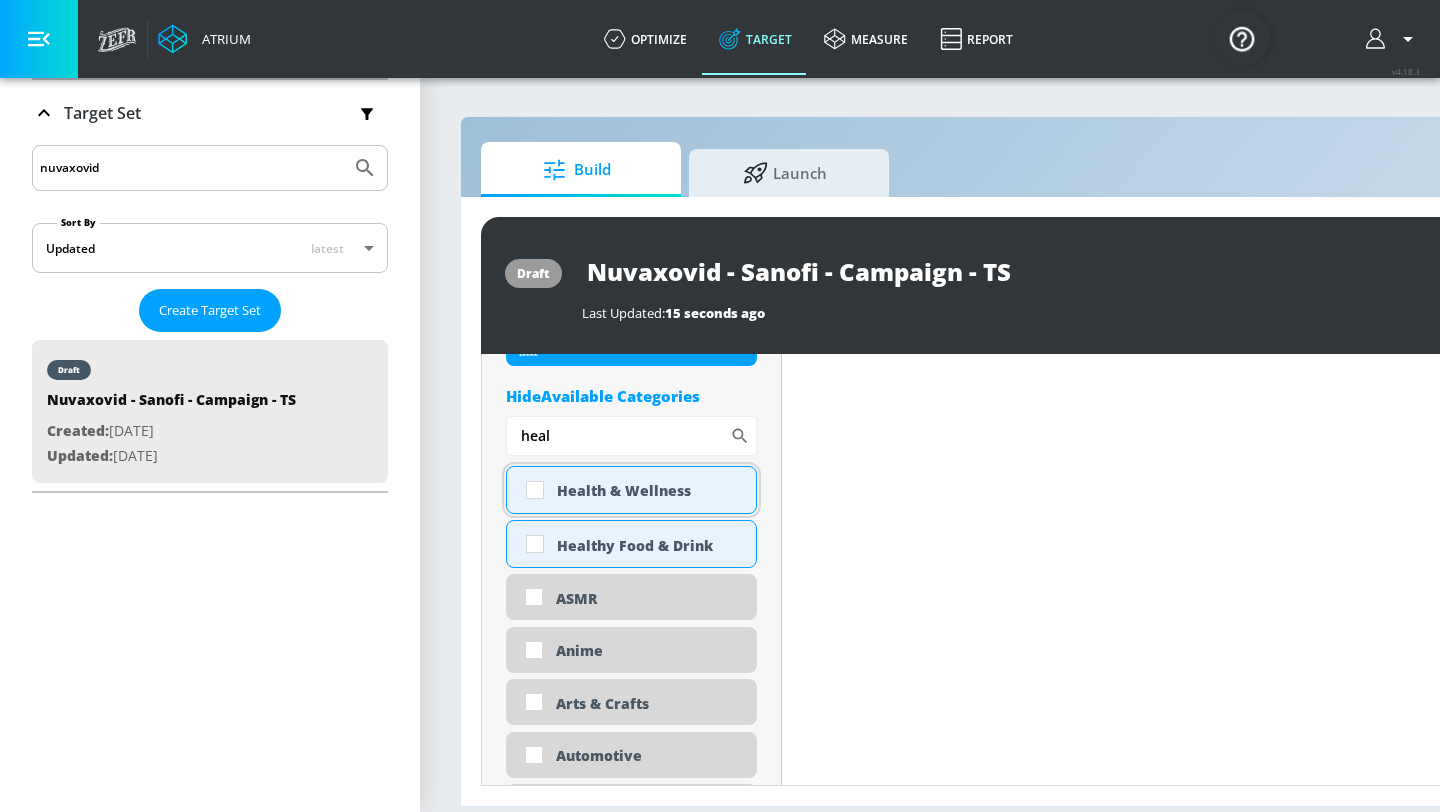 scroll, scrollTop: 903, scrollLeft: 0, axis: vertical 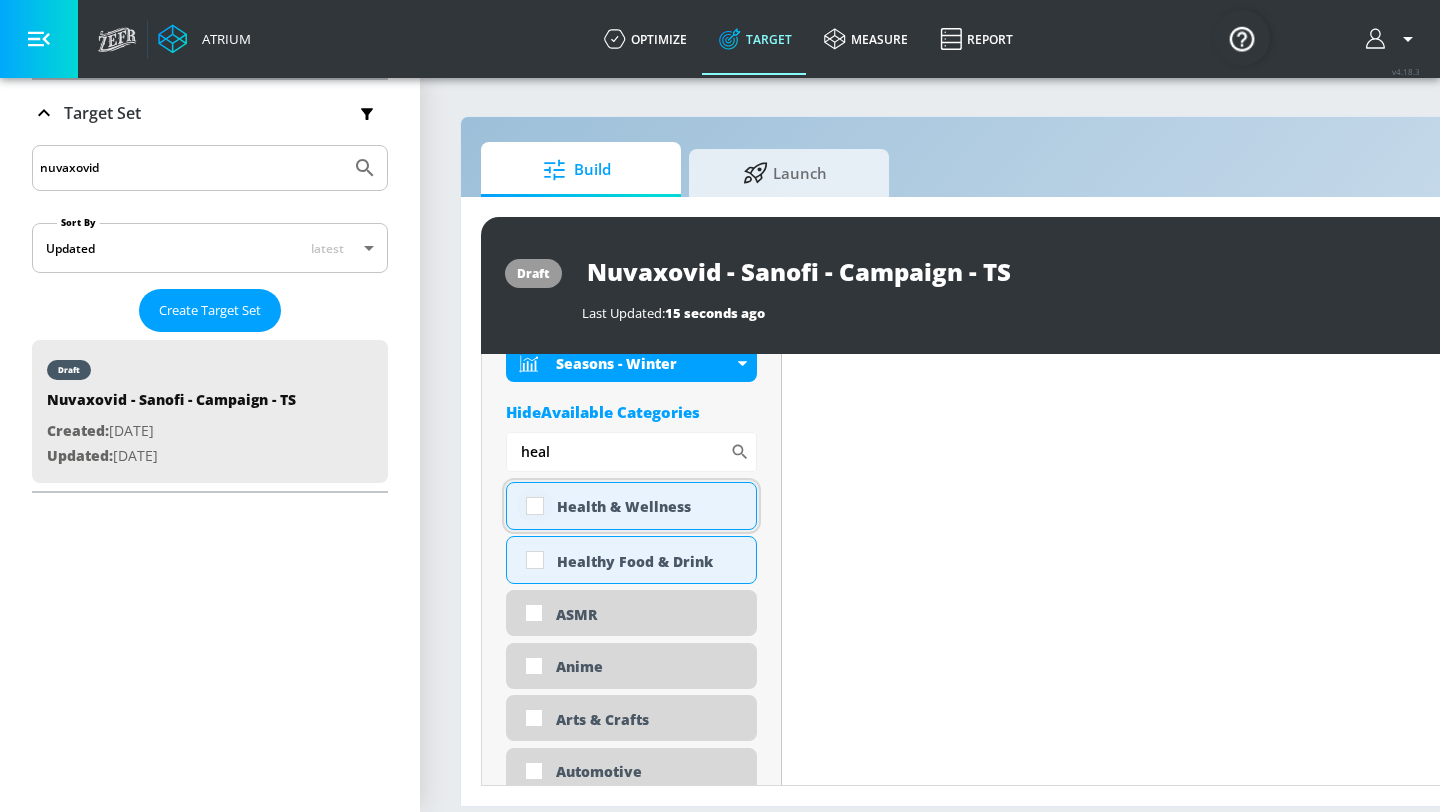 type on "heal" 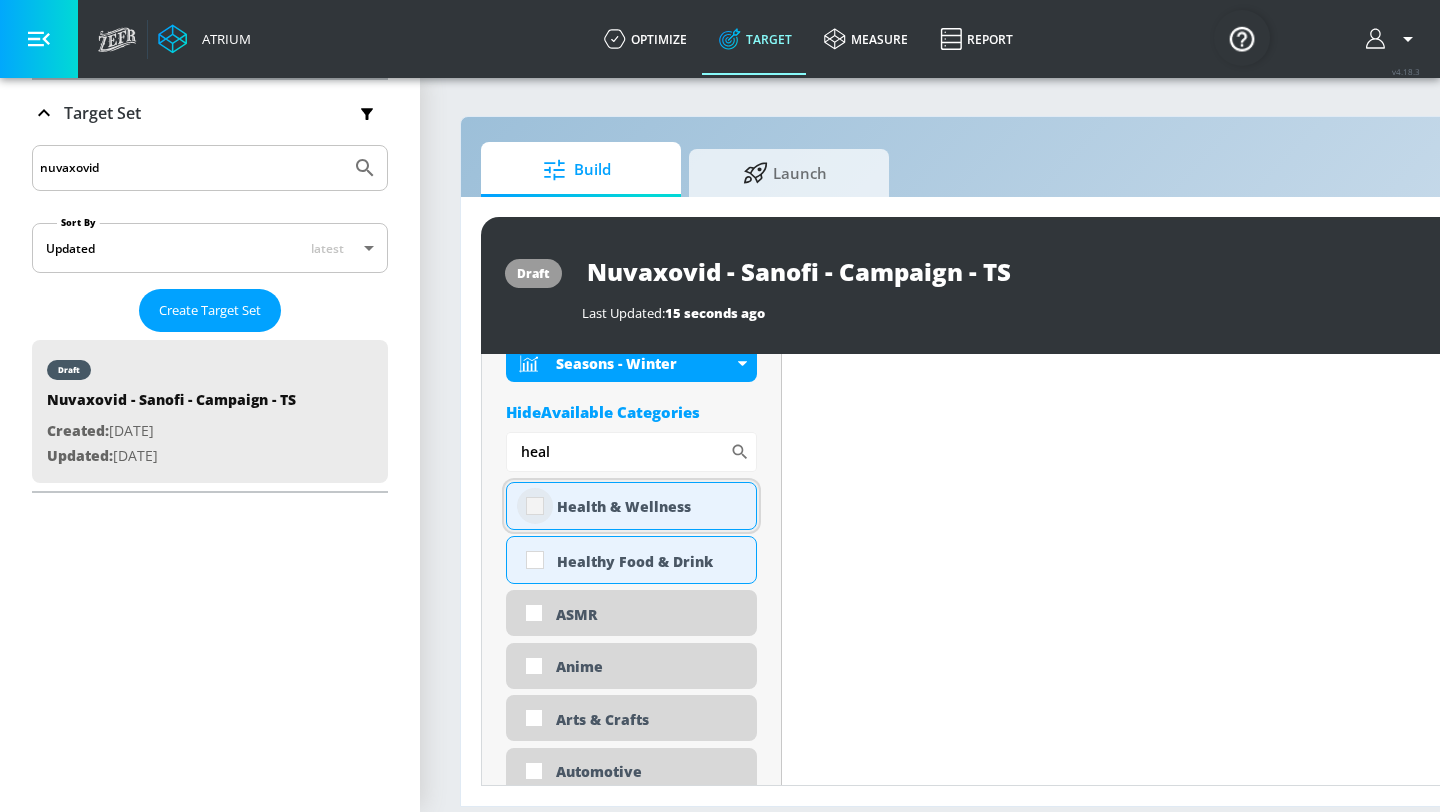 click at bounding box center [535, 506] 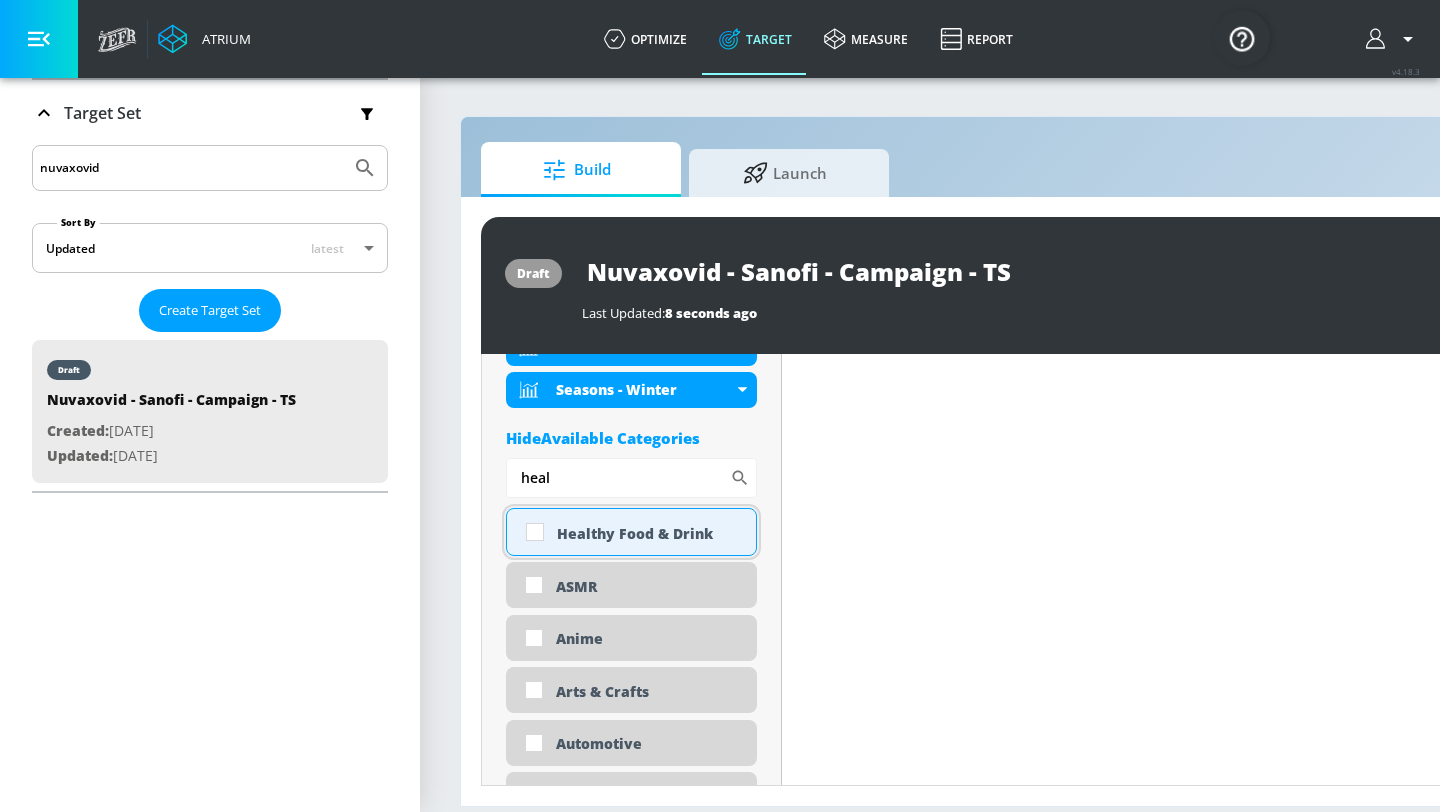 scroll, scrollTop: 903, scrollLeft: 0, axis: vertical 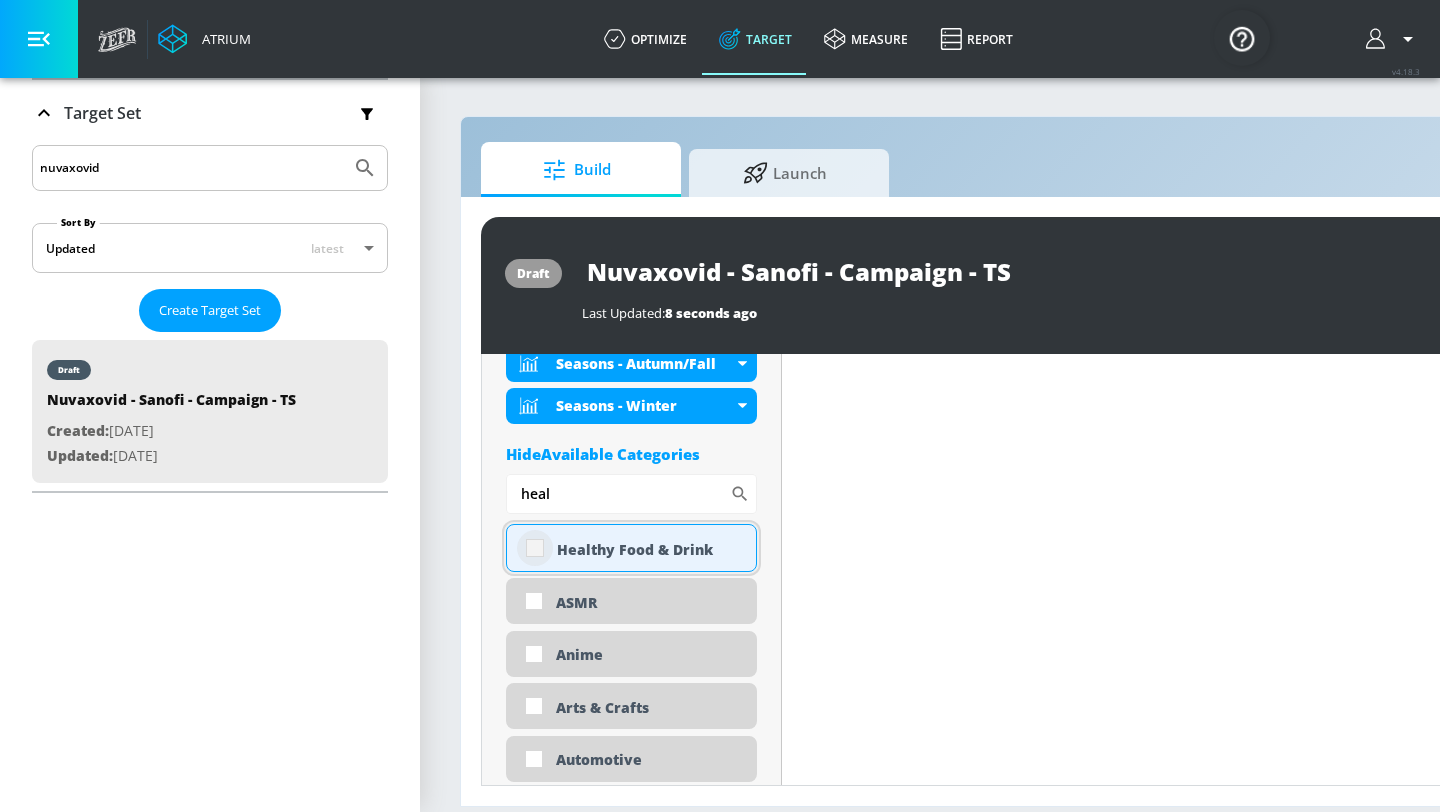 click at bounding box center (535, 548) 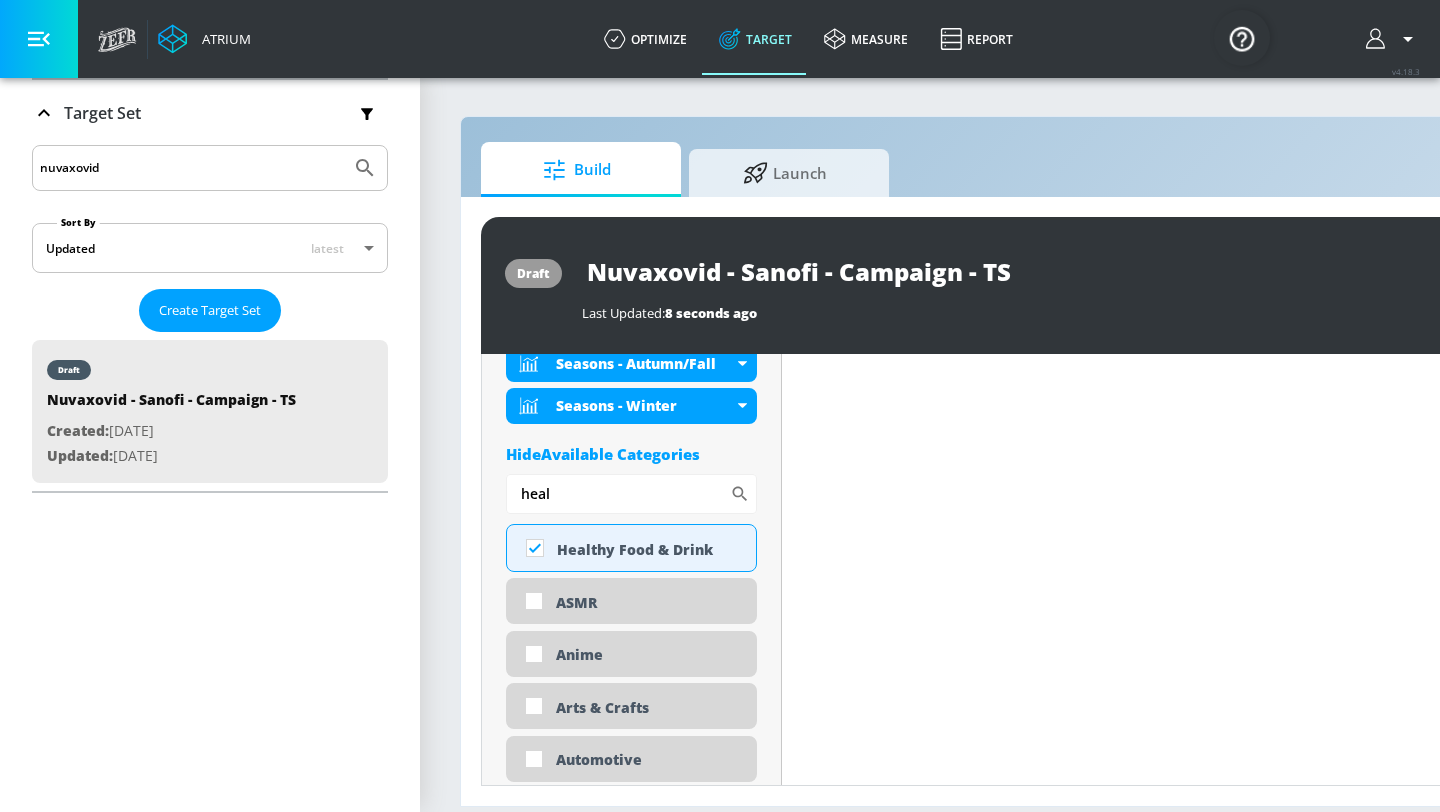 scroll, scrollTop: 919, scrollLeft: 0, axis: vertical 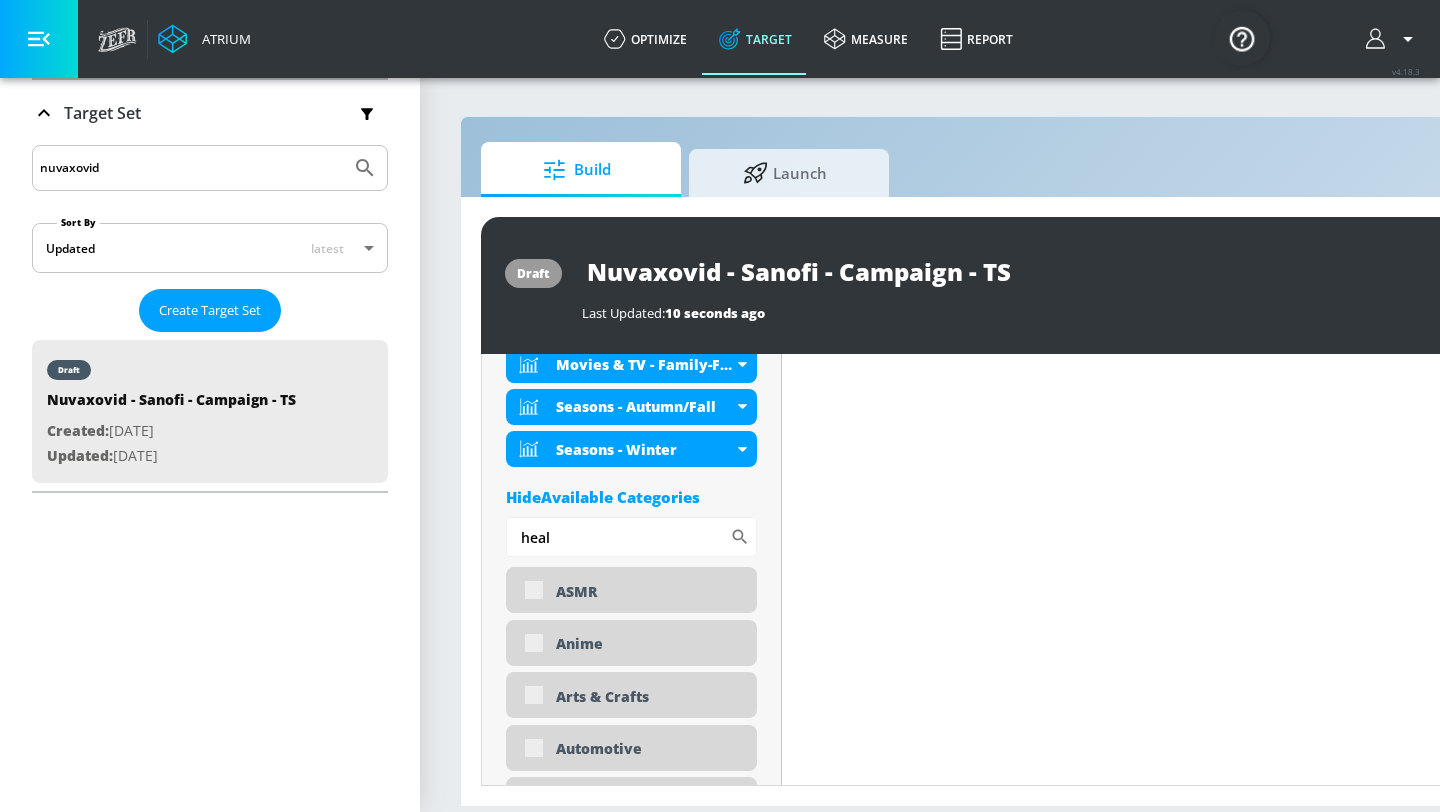 drag, startPoint x: 577, startPoint y: 529, endPoint x: 436, endPoint y: 528, distance: 141.00354 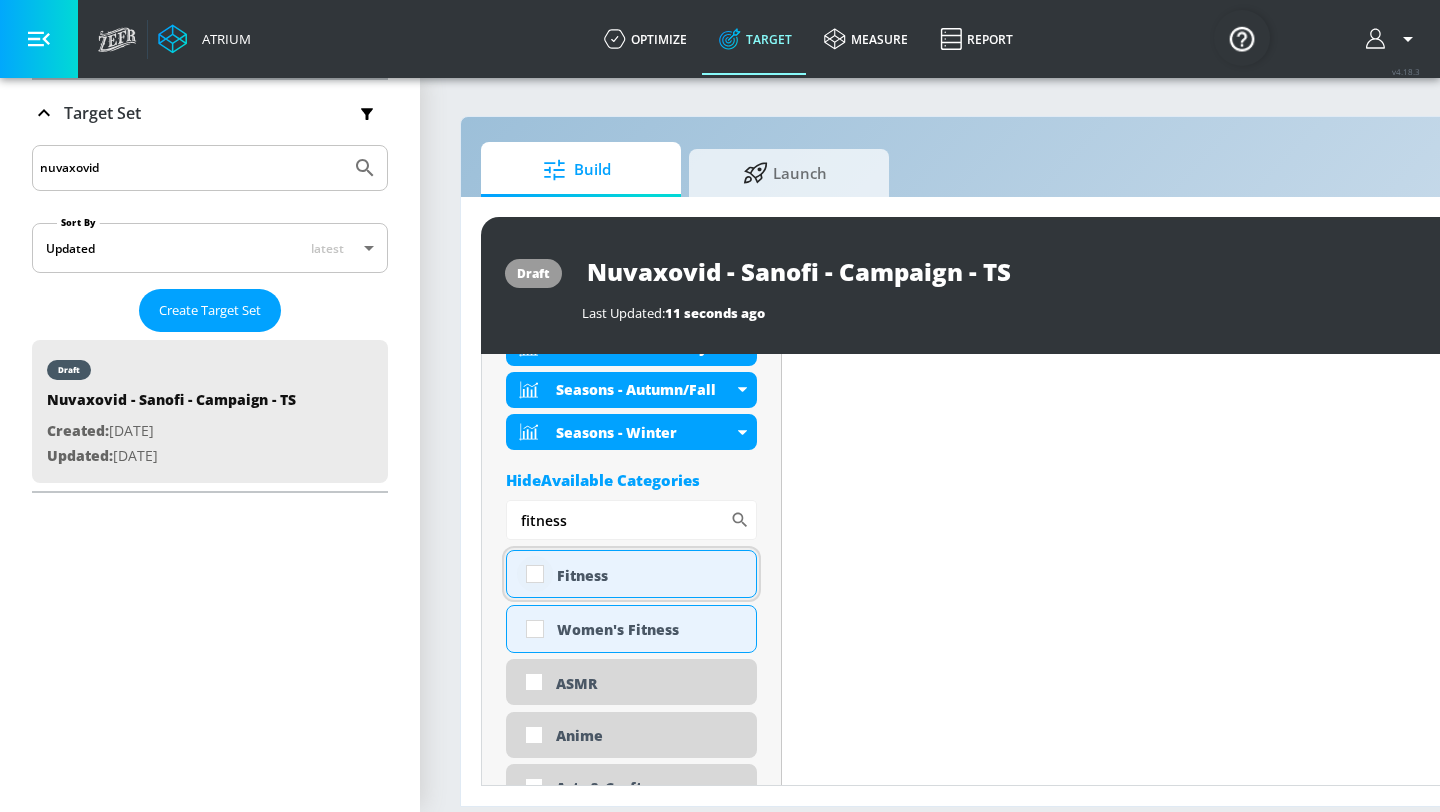 scroll, scrollTop: 903, scrollLeft: 0, axis: vertical 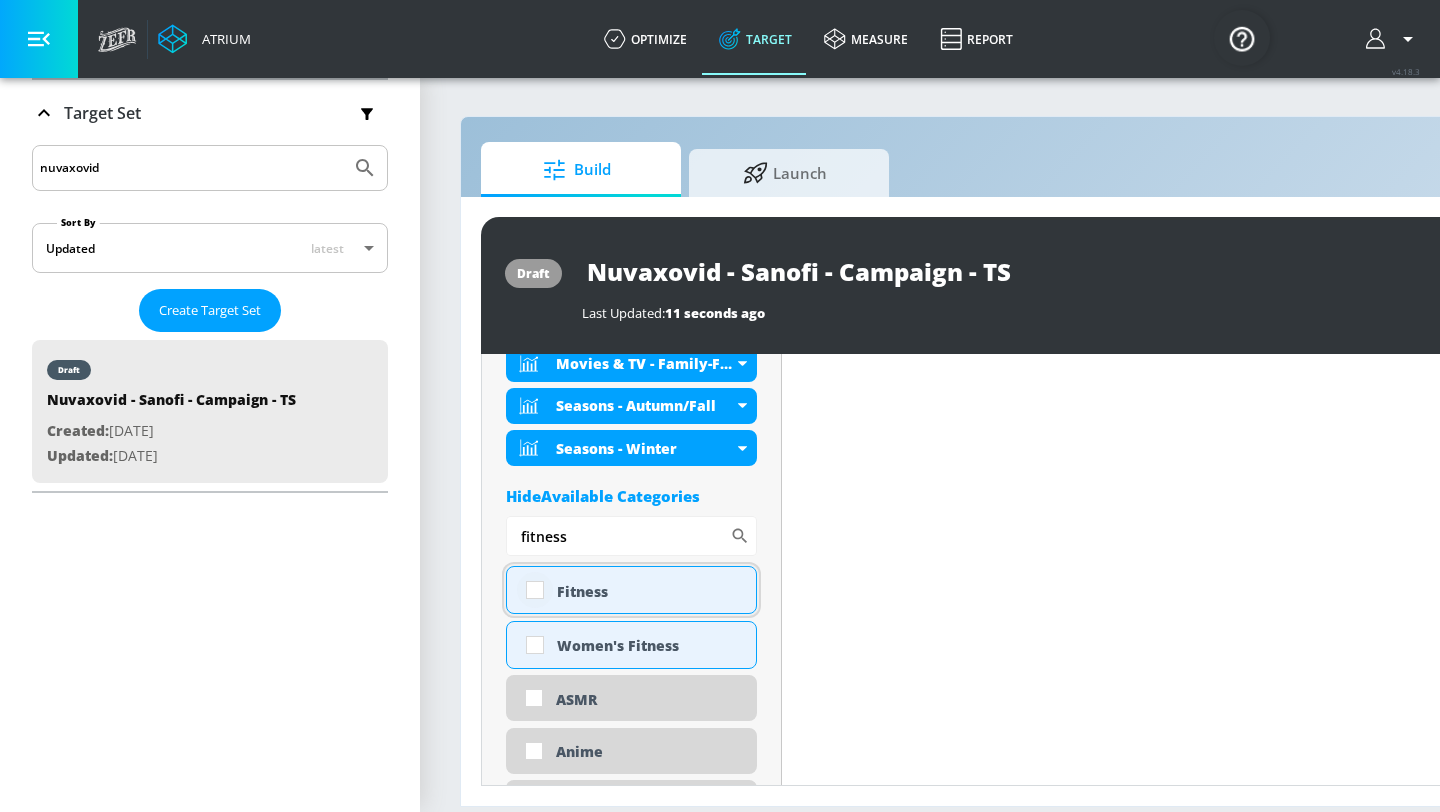 type on "fitness" 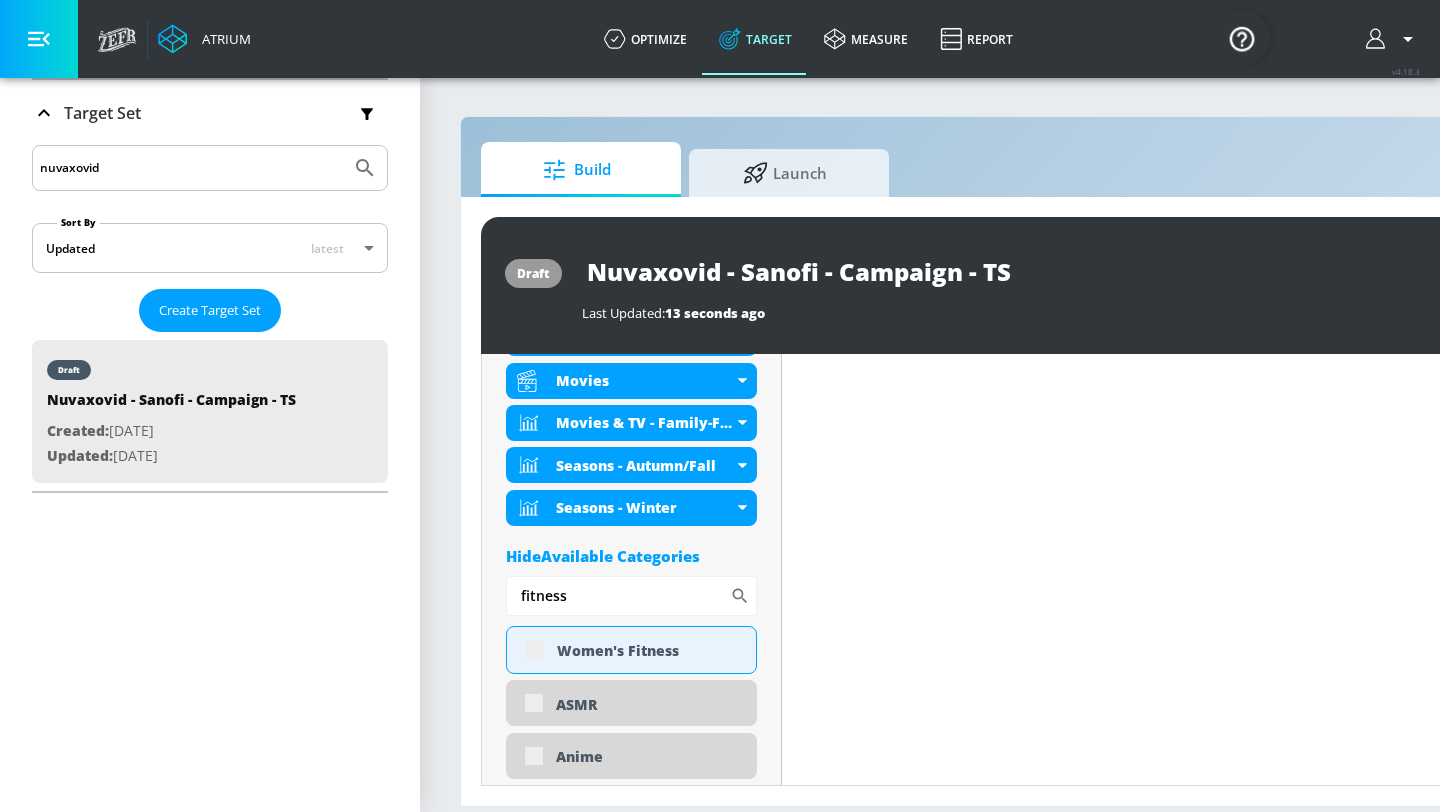 scroll, scrollTop: 919, scrollLeft: 0, axis: vertical 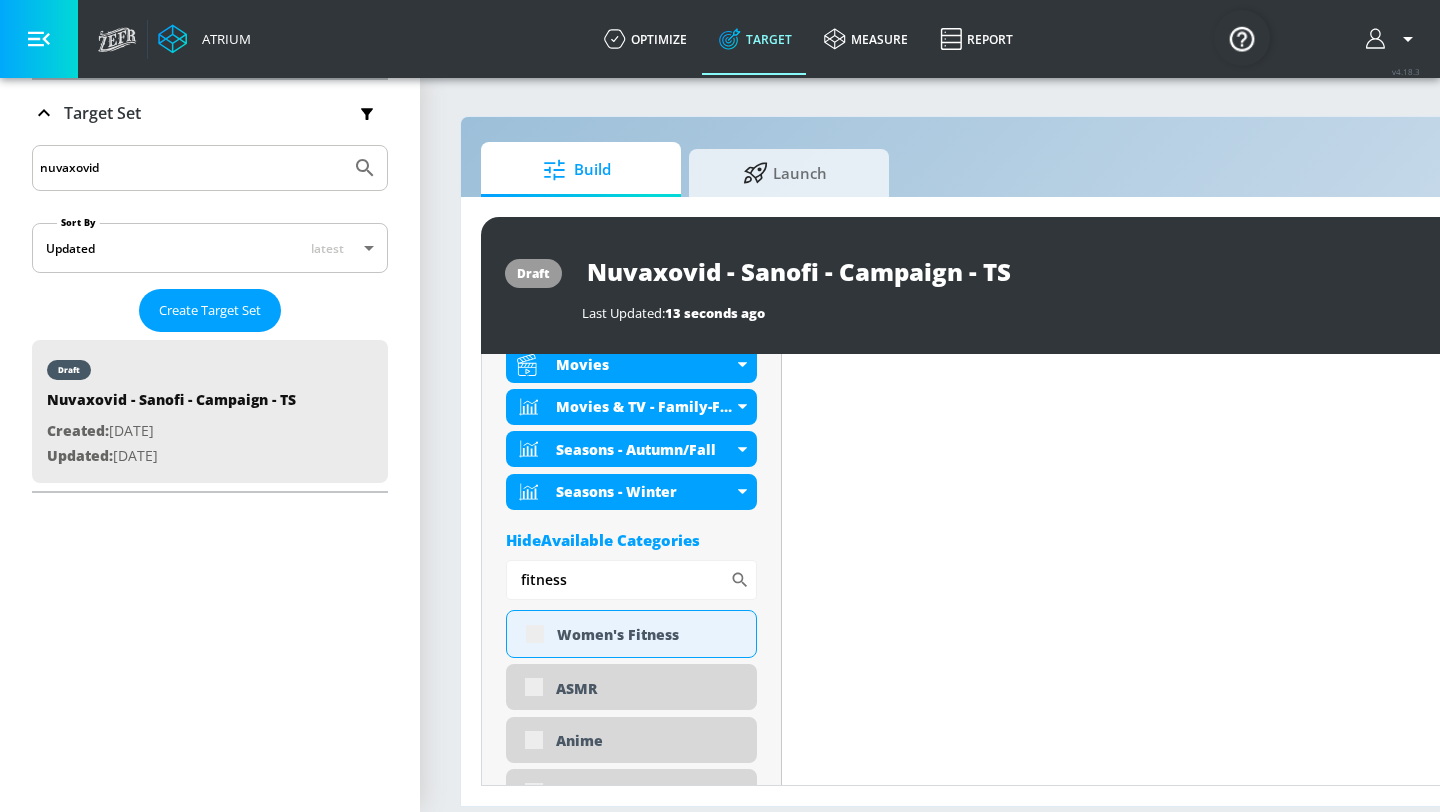 drag, startPoint x: 584, startPoint y: 582, endPoint x: 400, endPoint y: 575, distance: 184.1331 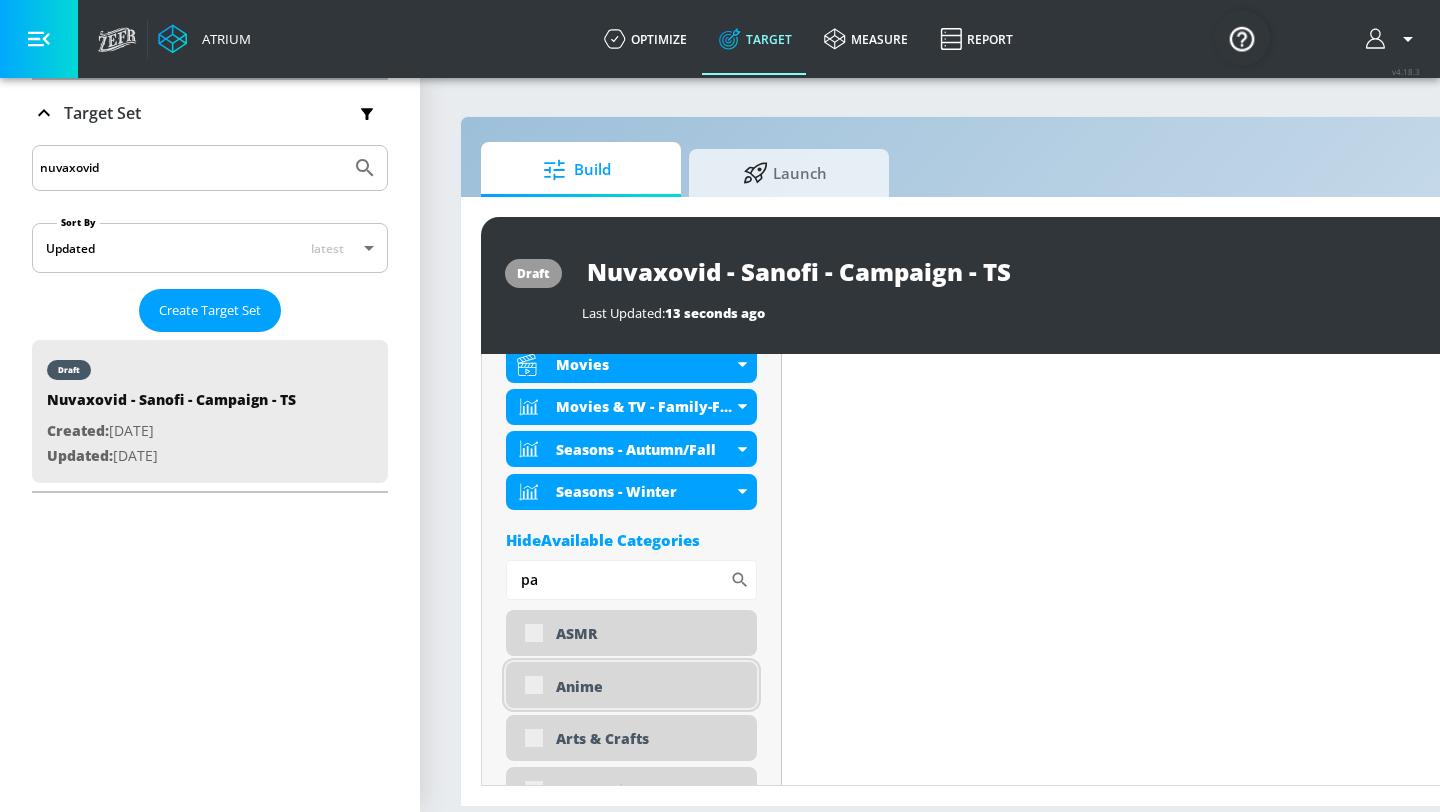 scroll, scrollTop: 903, scrollLeft: 0, axis: vertical 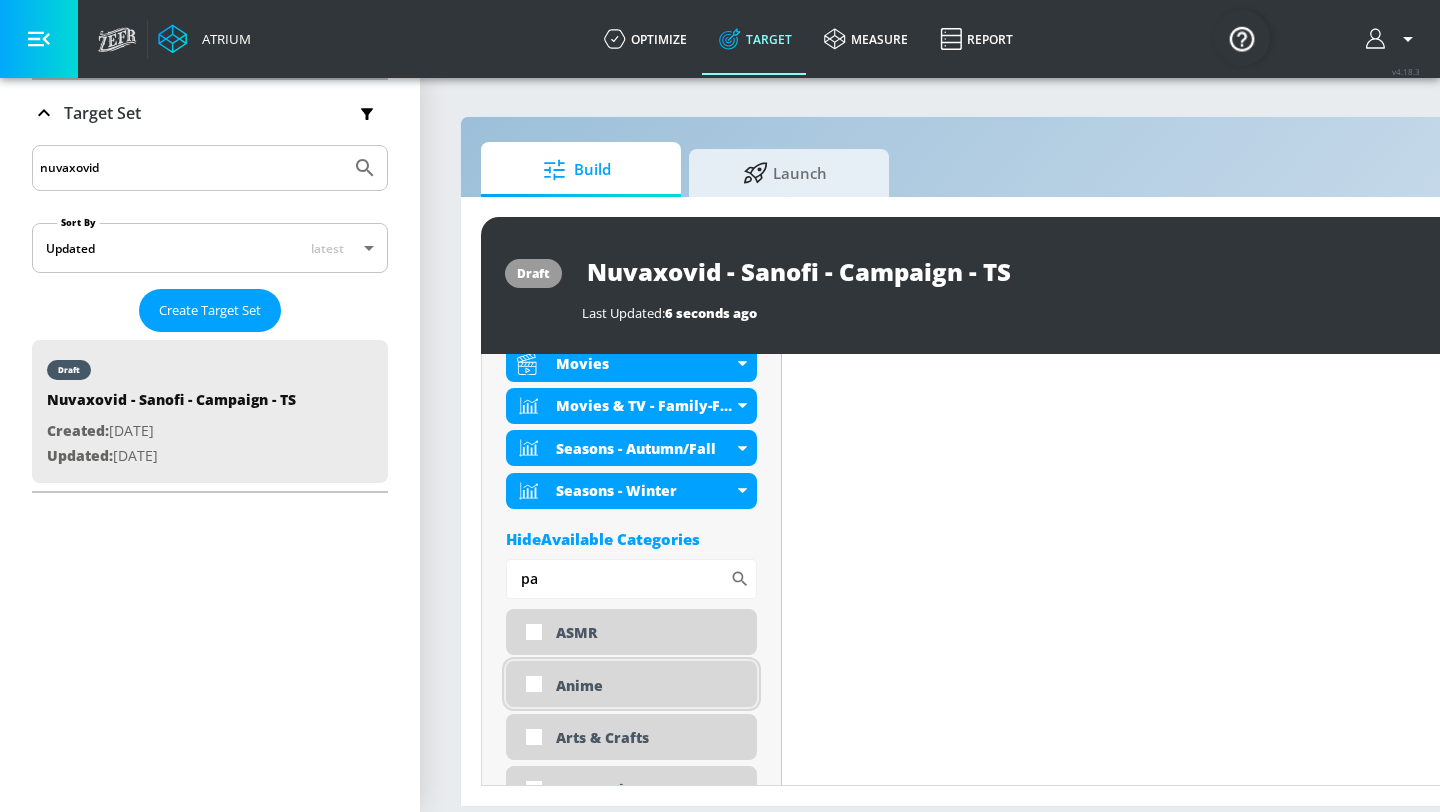 type on "p" 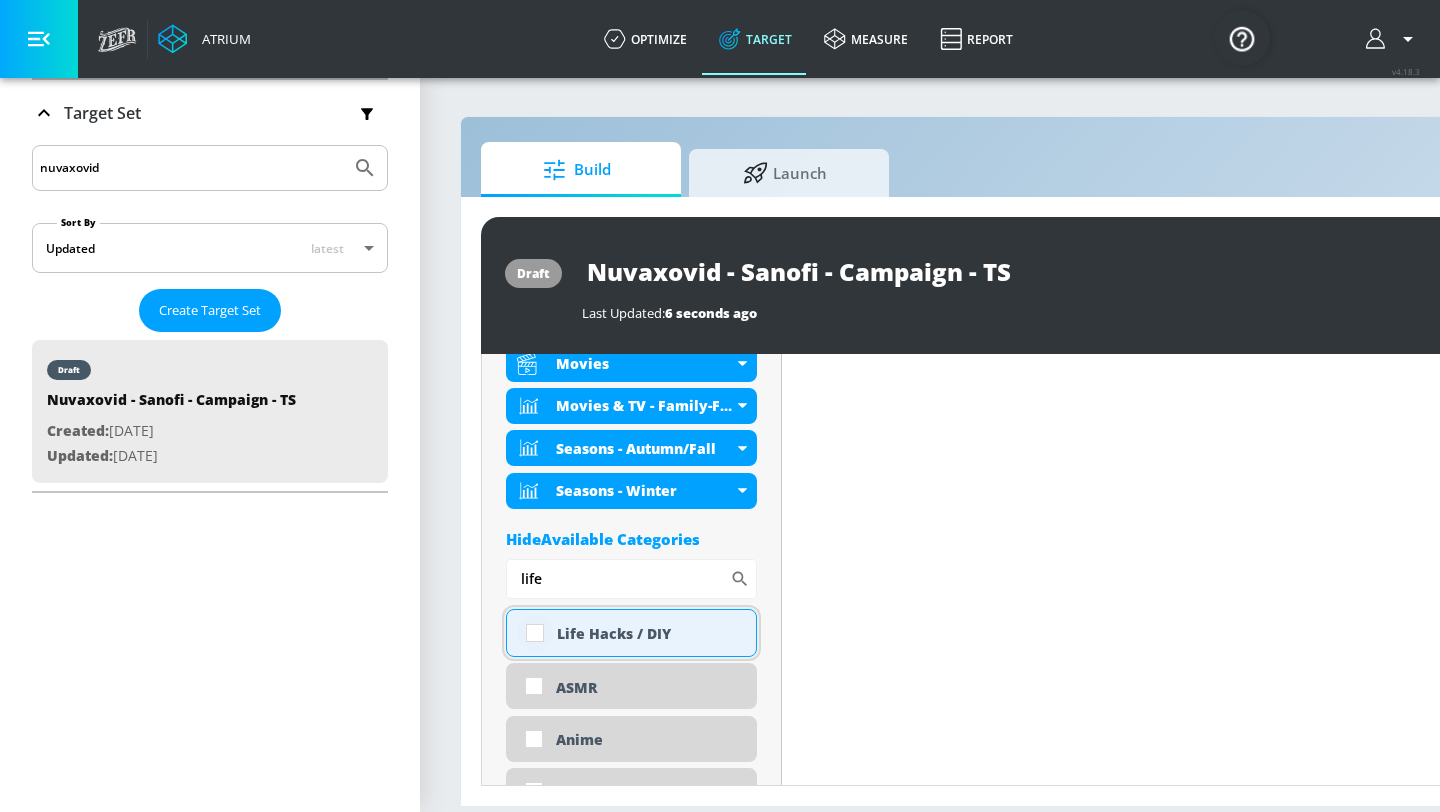 type on "life" 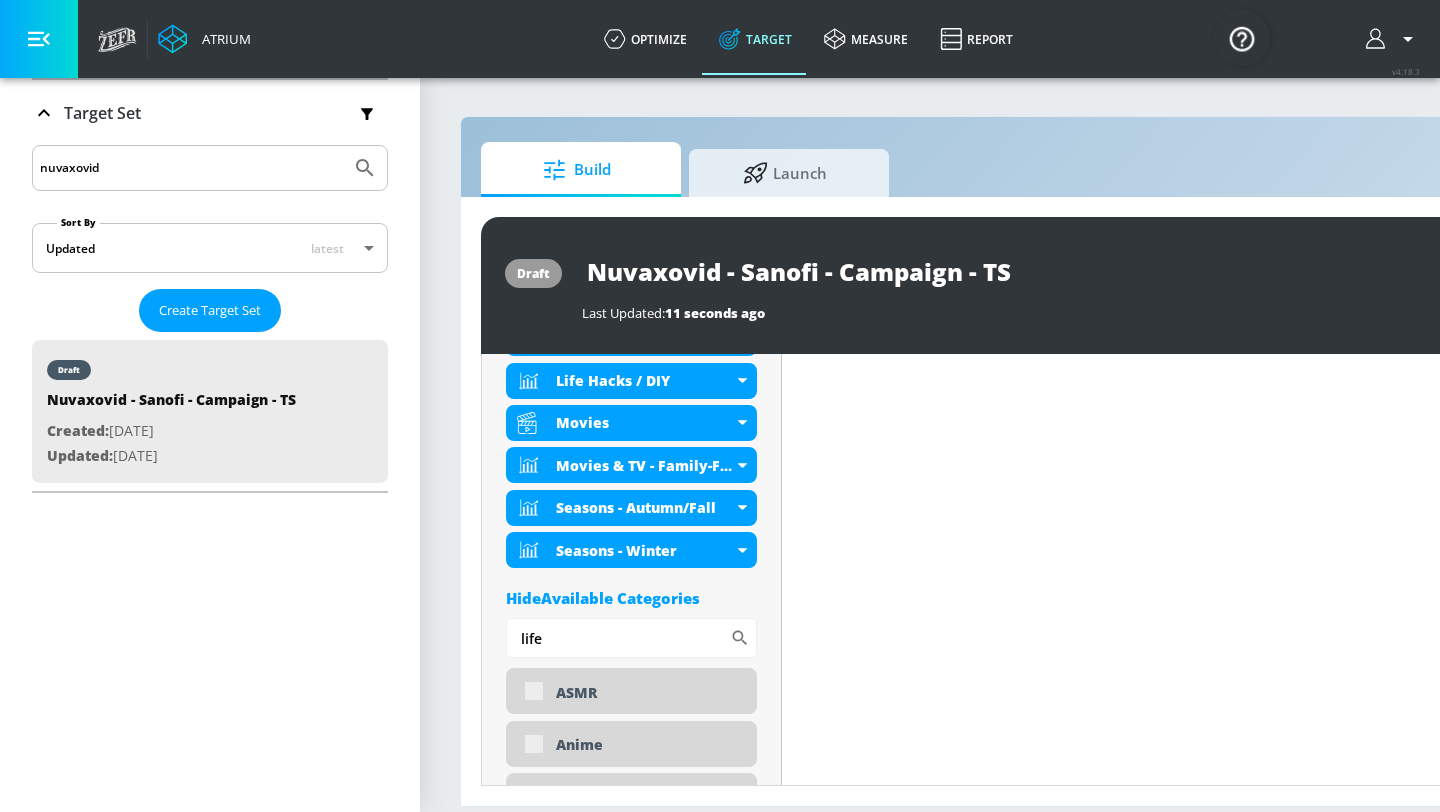 scroll, scrollTop: 919, scrollLeft: 0, axis: vertical 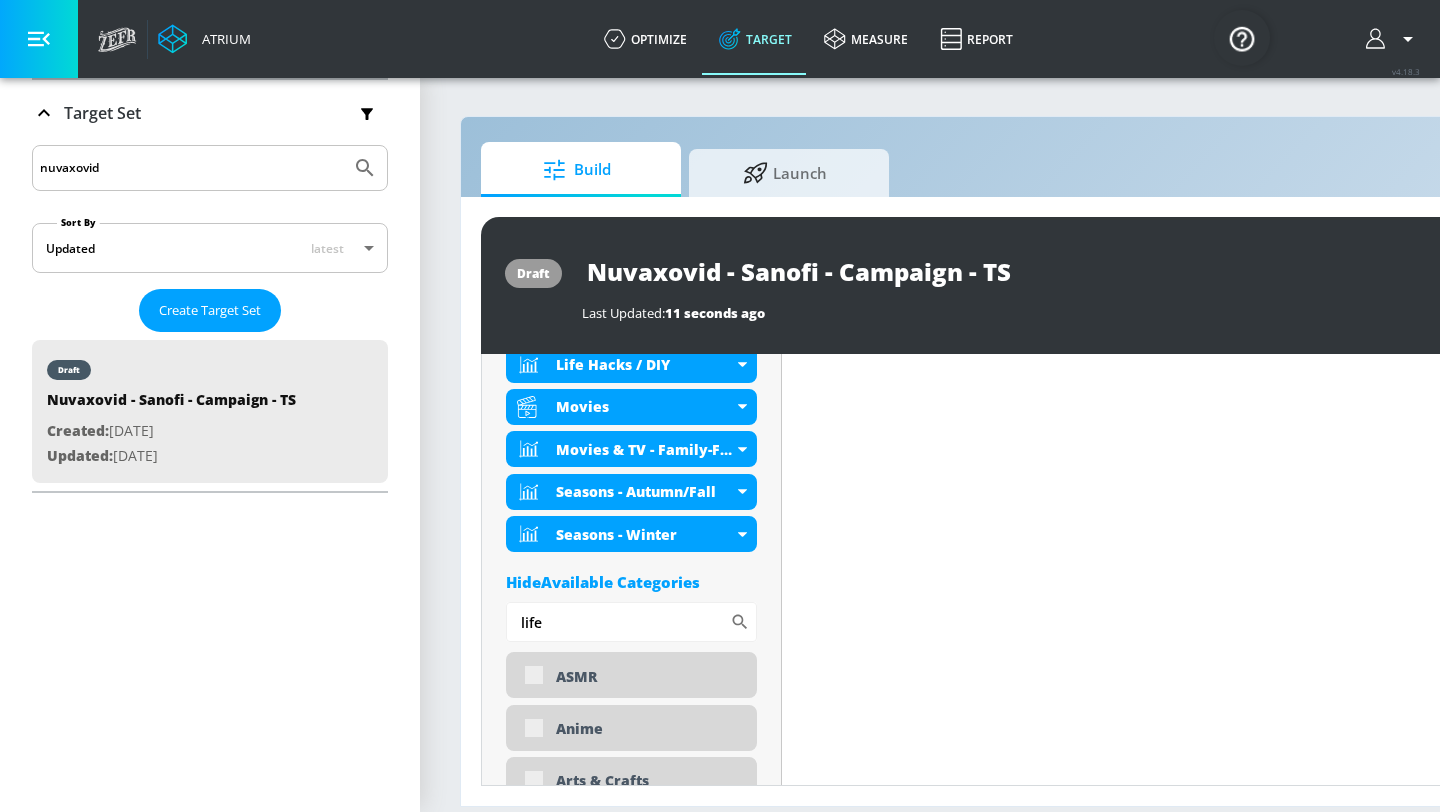 drag, startPoint x: 552, startPoint y: 621, endPoint x: 476, endPoint y: 621, distance: 76 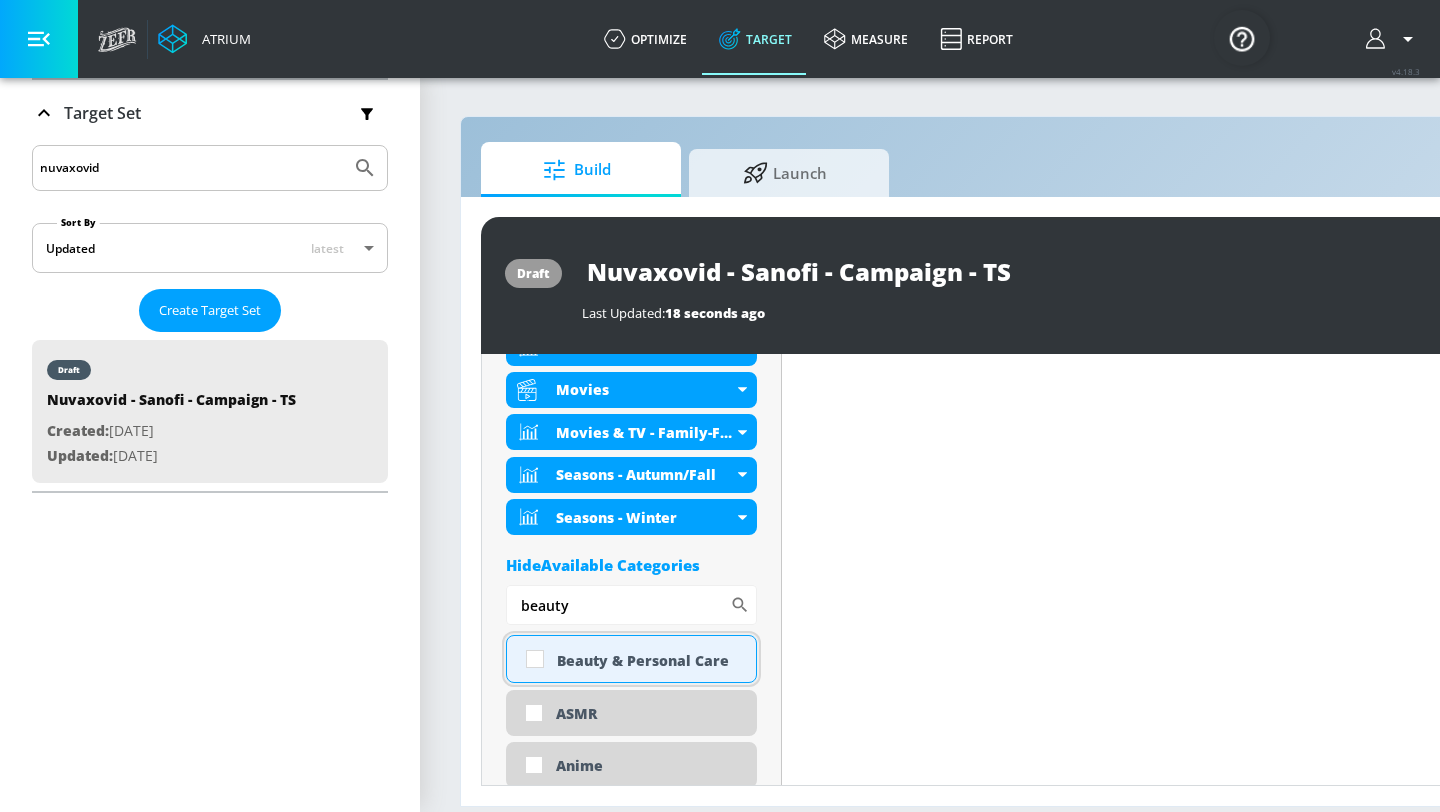 scroll, scrollTop: 903, scrollLeft: 0, axis: vertical 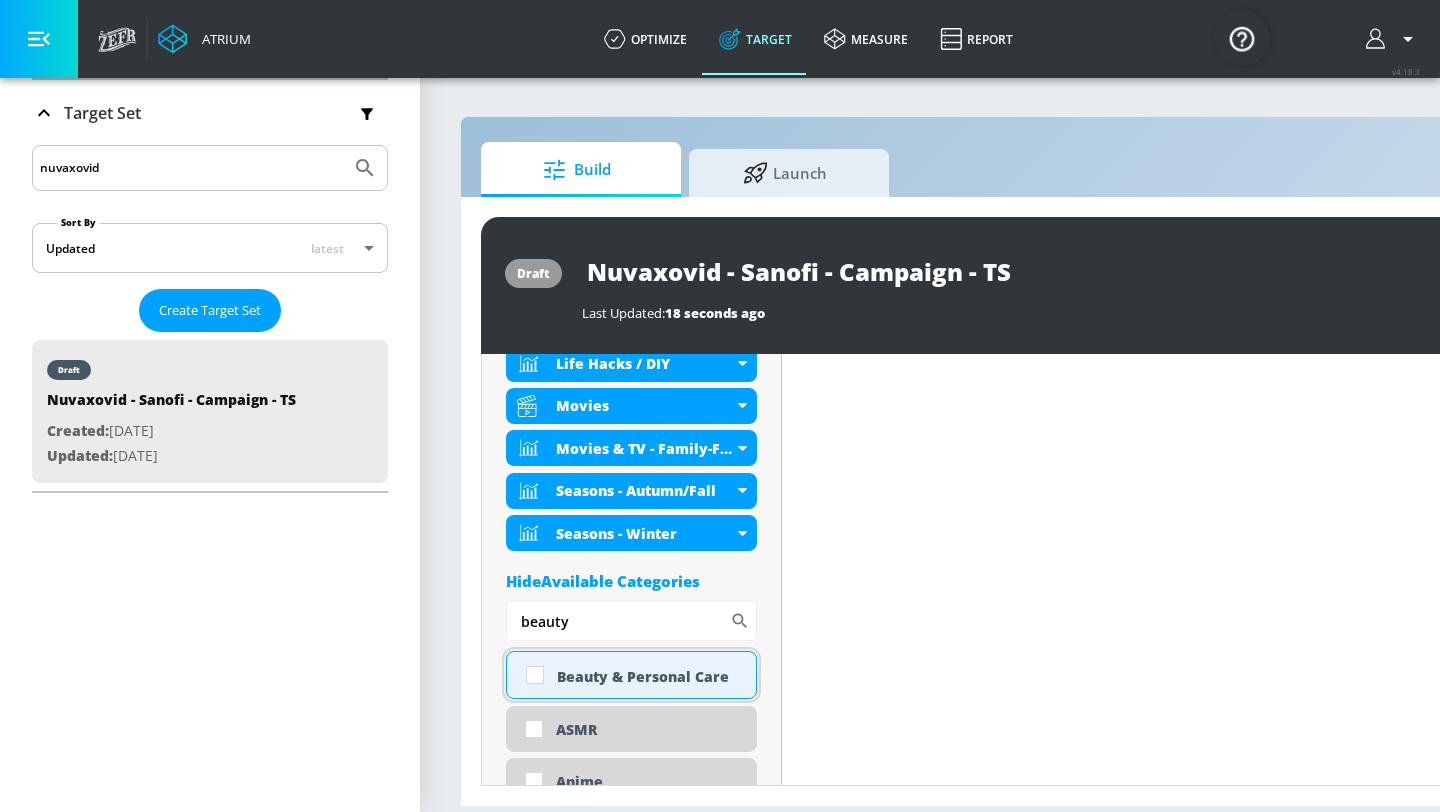 type on "beauty" 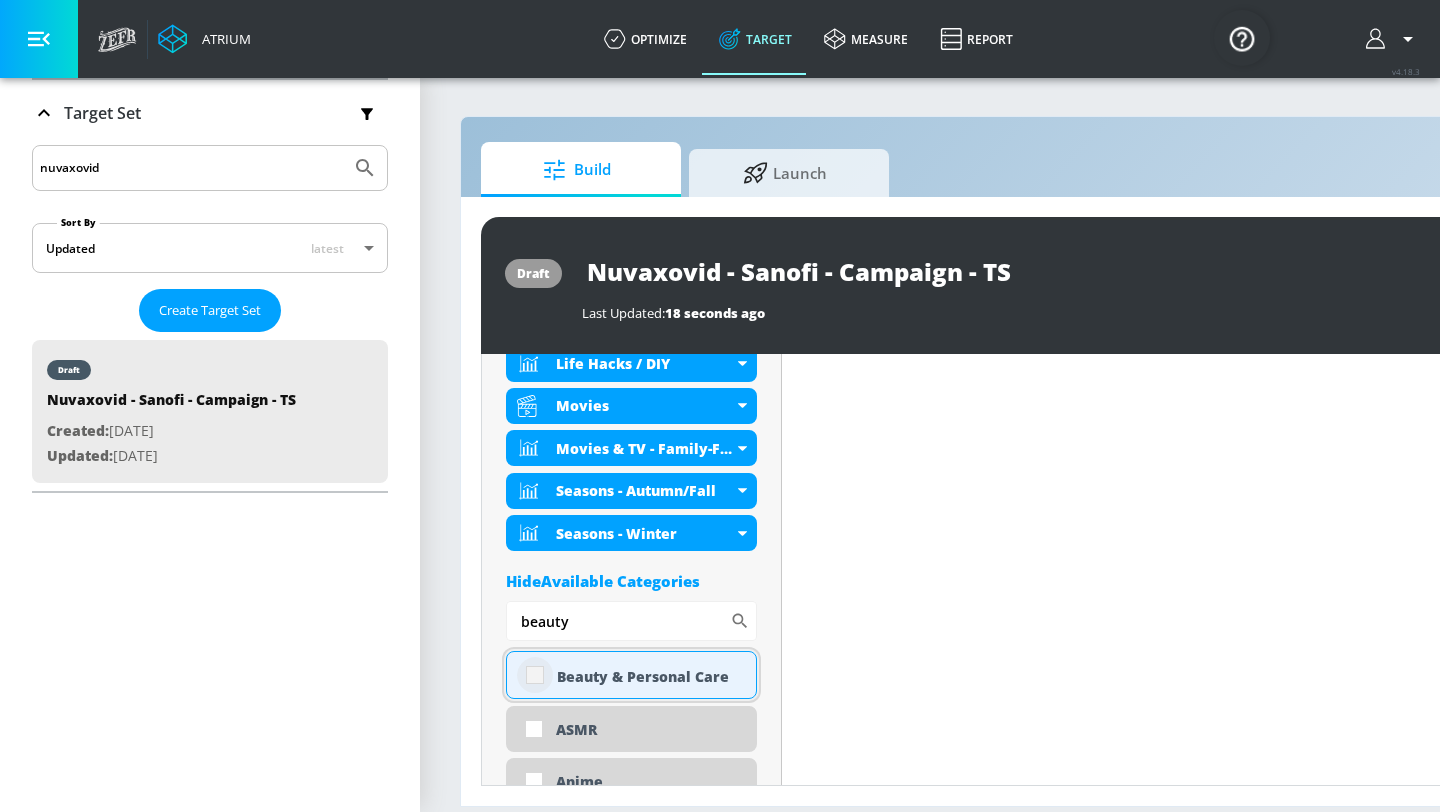 click at bounding box center (535, 675) 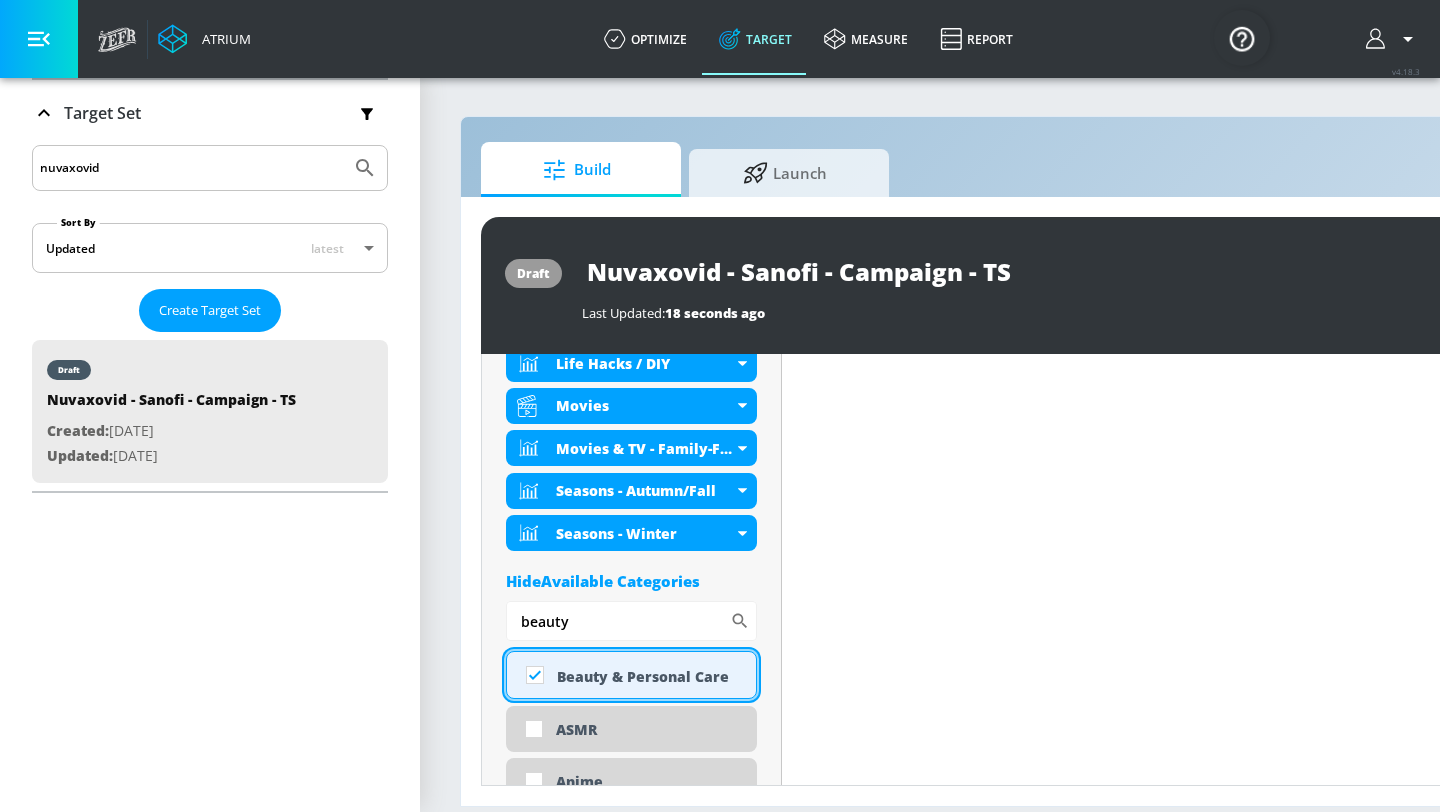 scroll, scrollTop: 919, scrollLeft: 0, axis: vertical 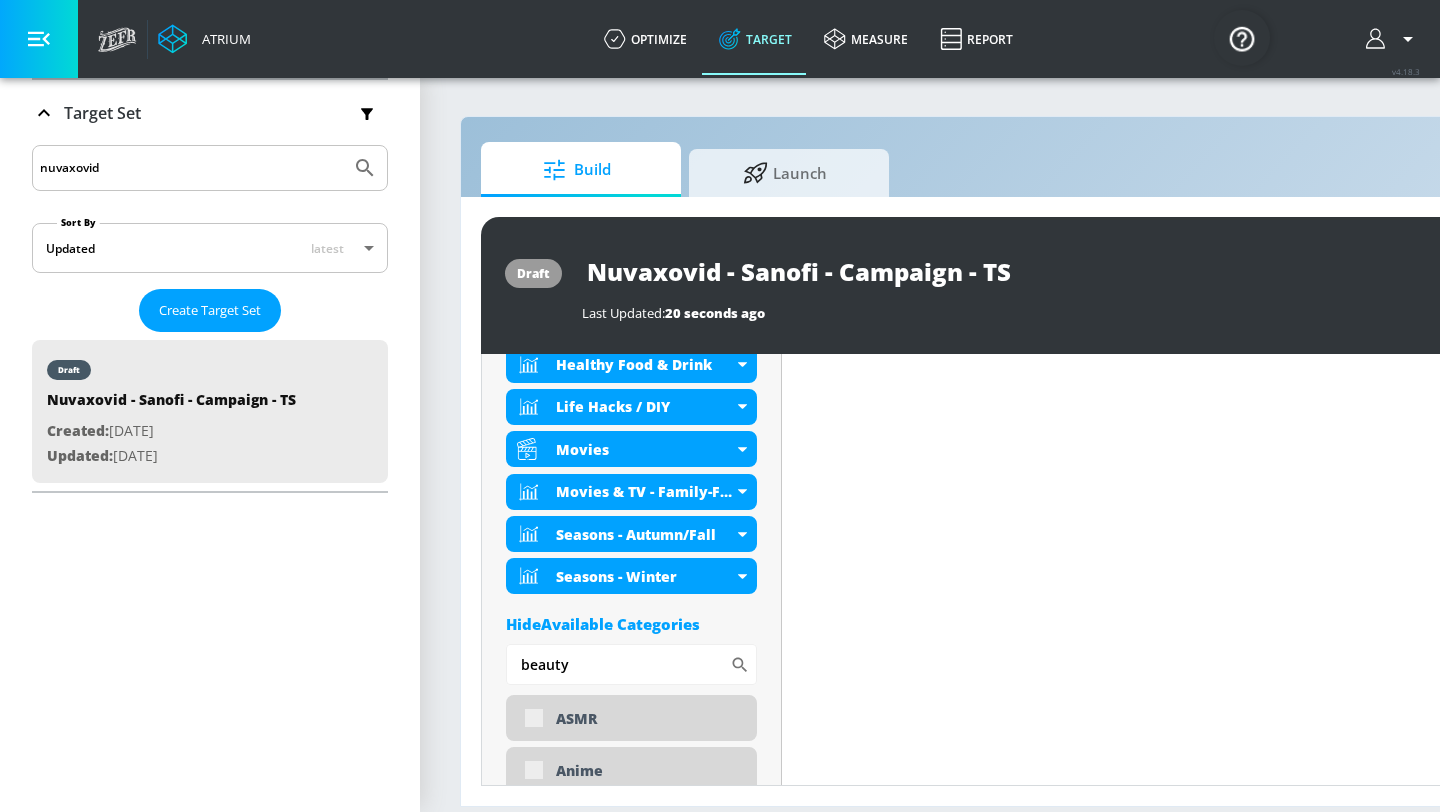 drag, startPoint x: 597, startPoint y: 674, endPoint x: 407, endPoint y: 668, distance: 190.09471 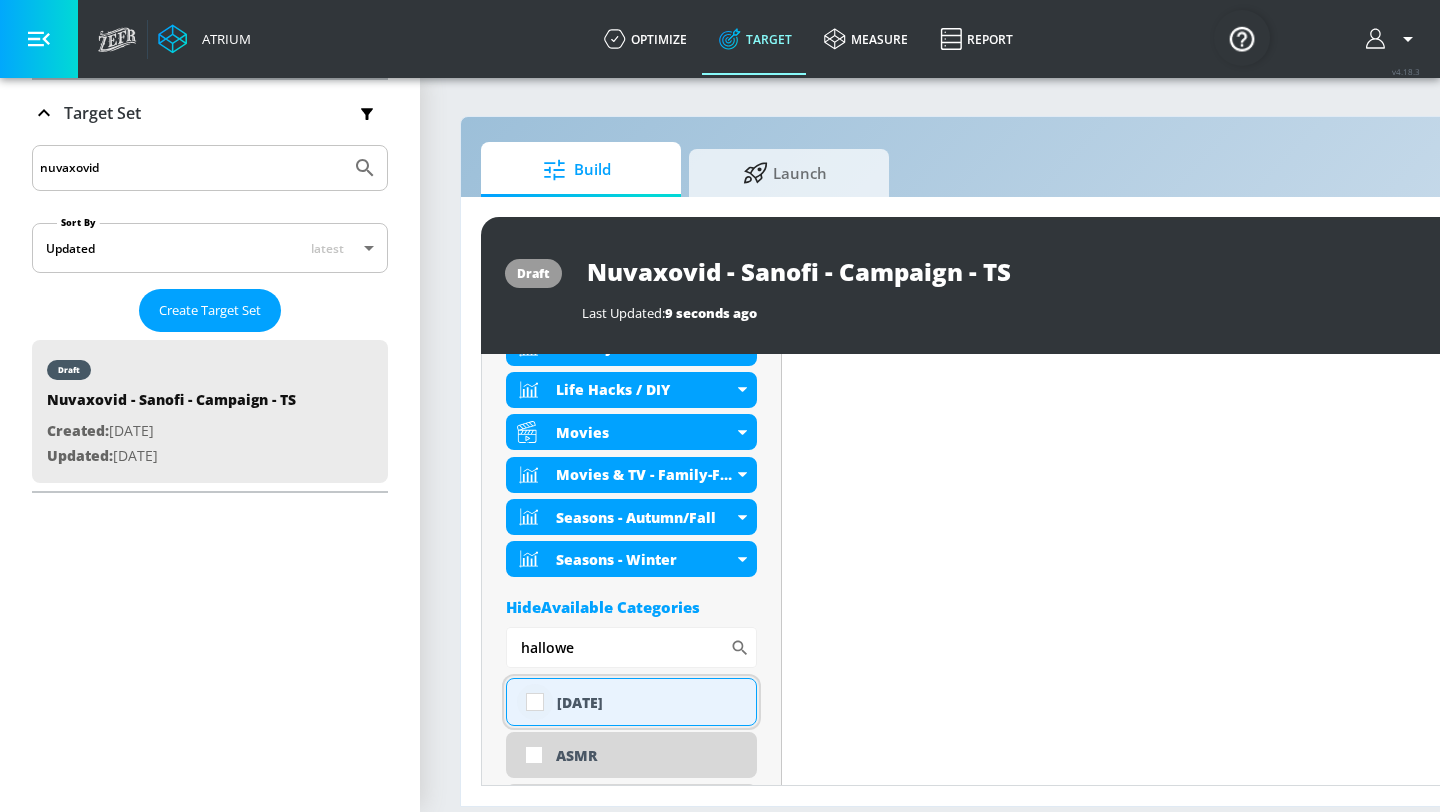 scroll, scrollTop: 903, scrollLeft: 0, axis: vertical 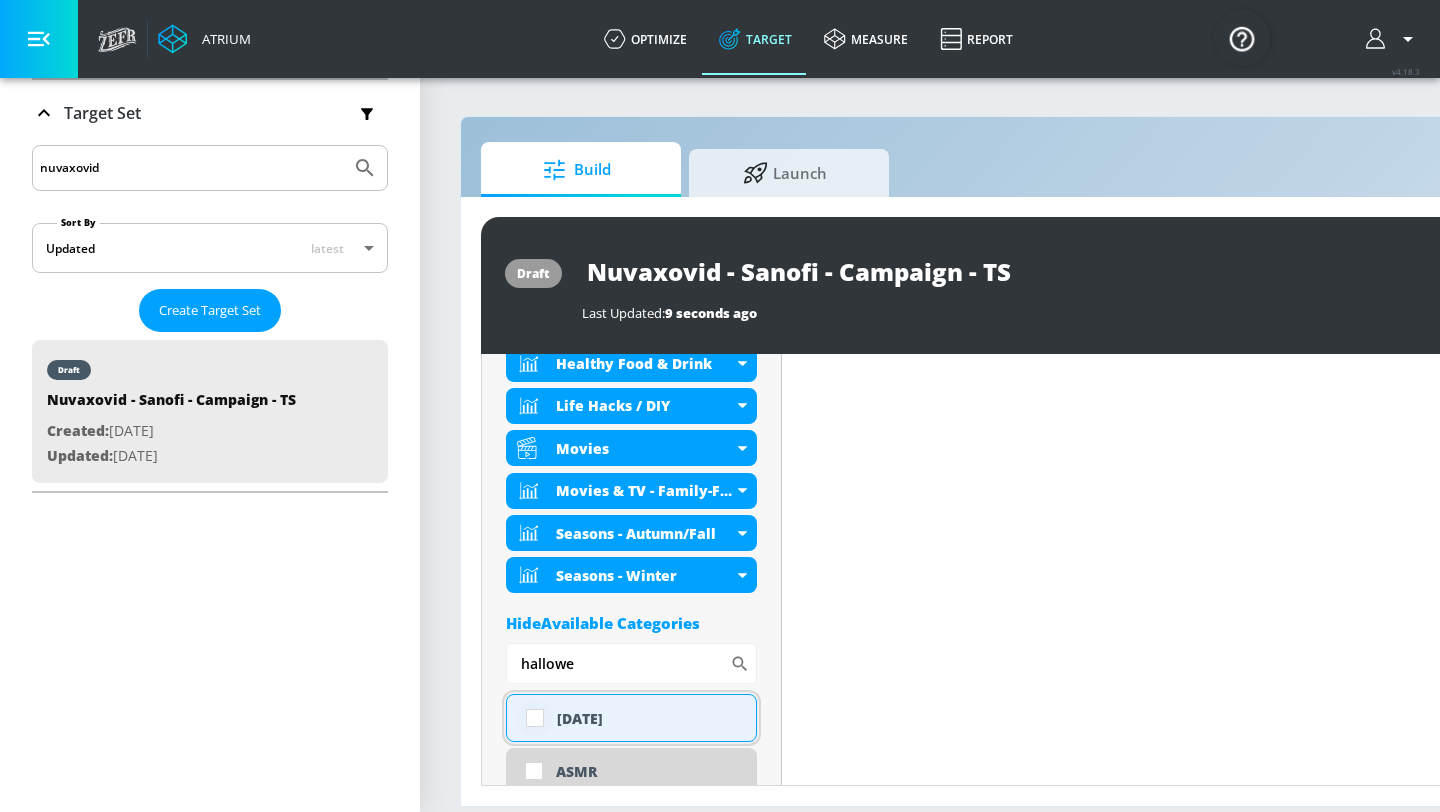 type on "hallowe" 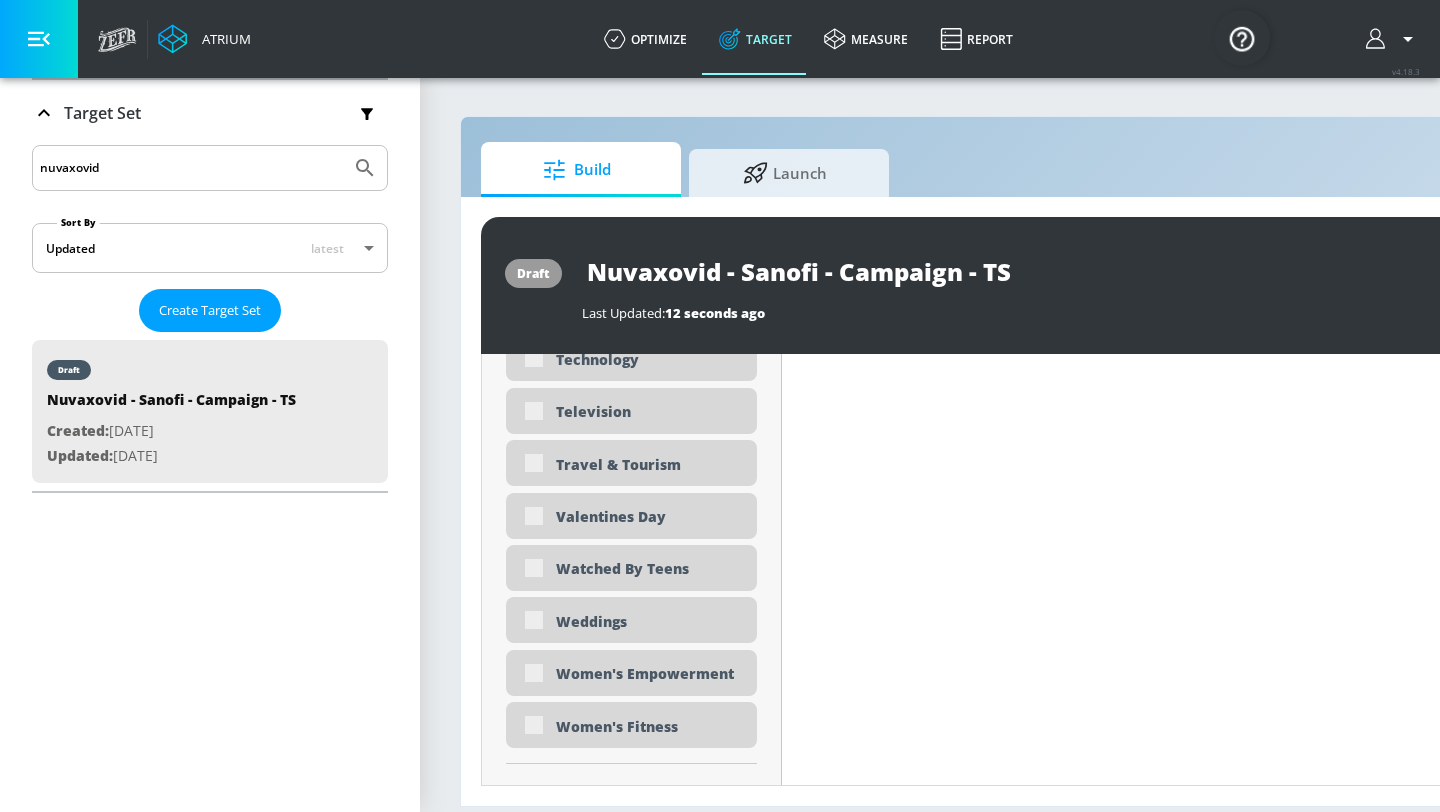 scroll, scrollTop: 5769, scrollLeft: 0, axis: vertical 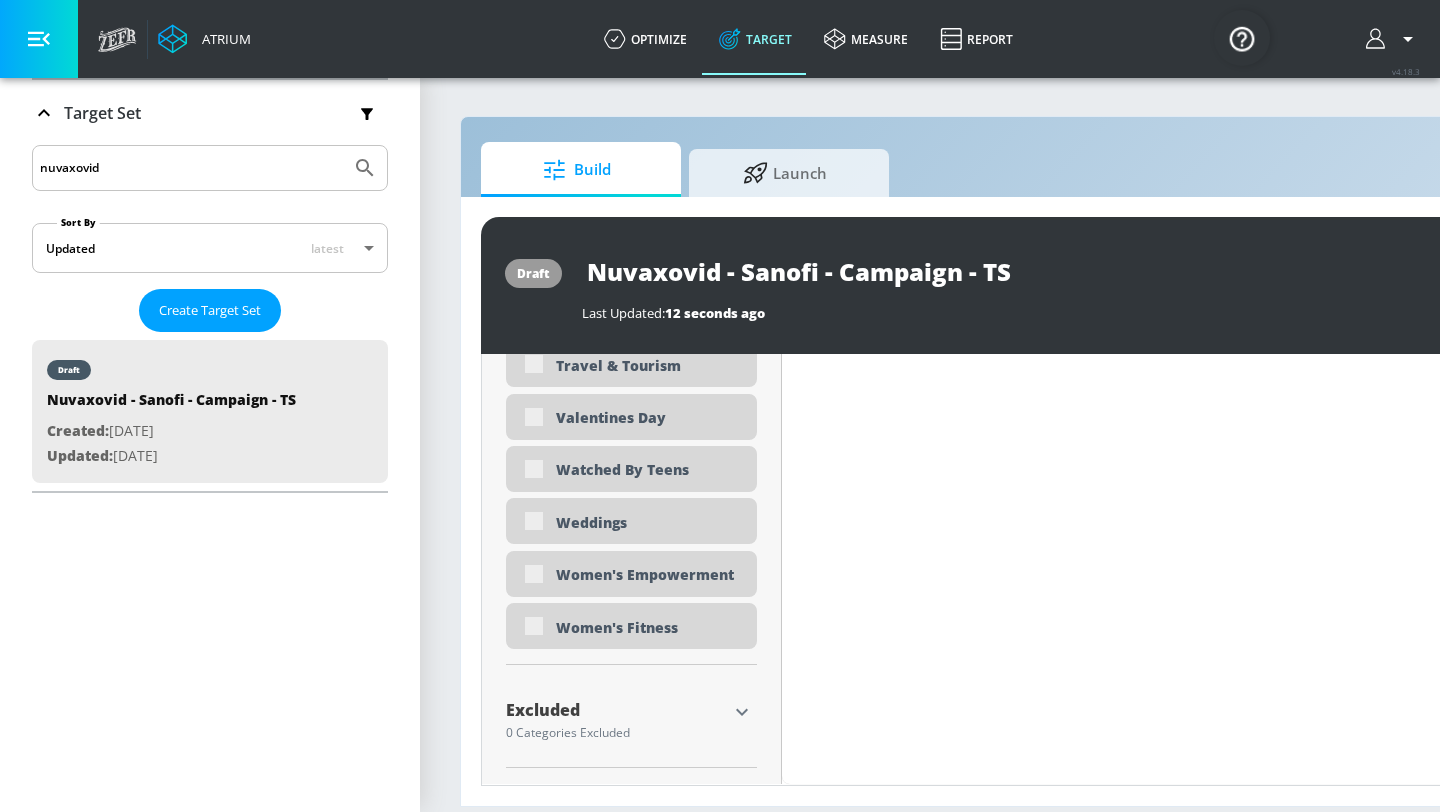 click on "Excluded" at bounding box center (616, 714) 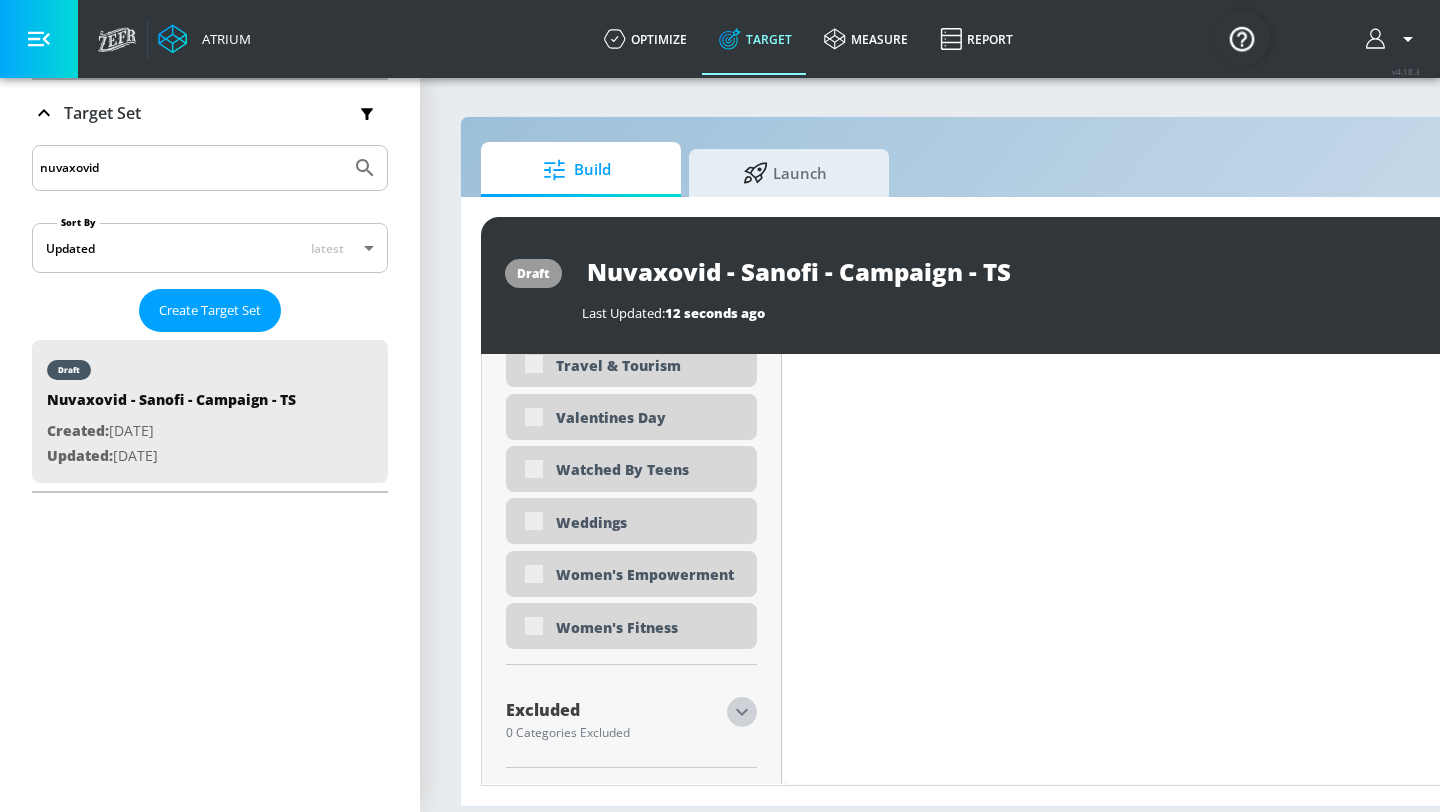 click 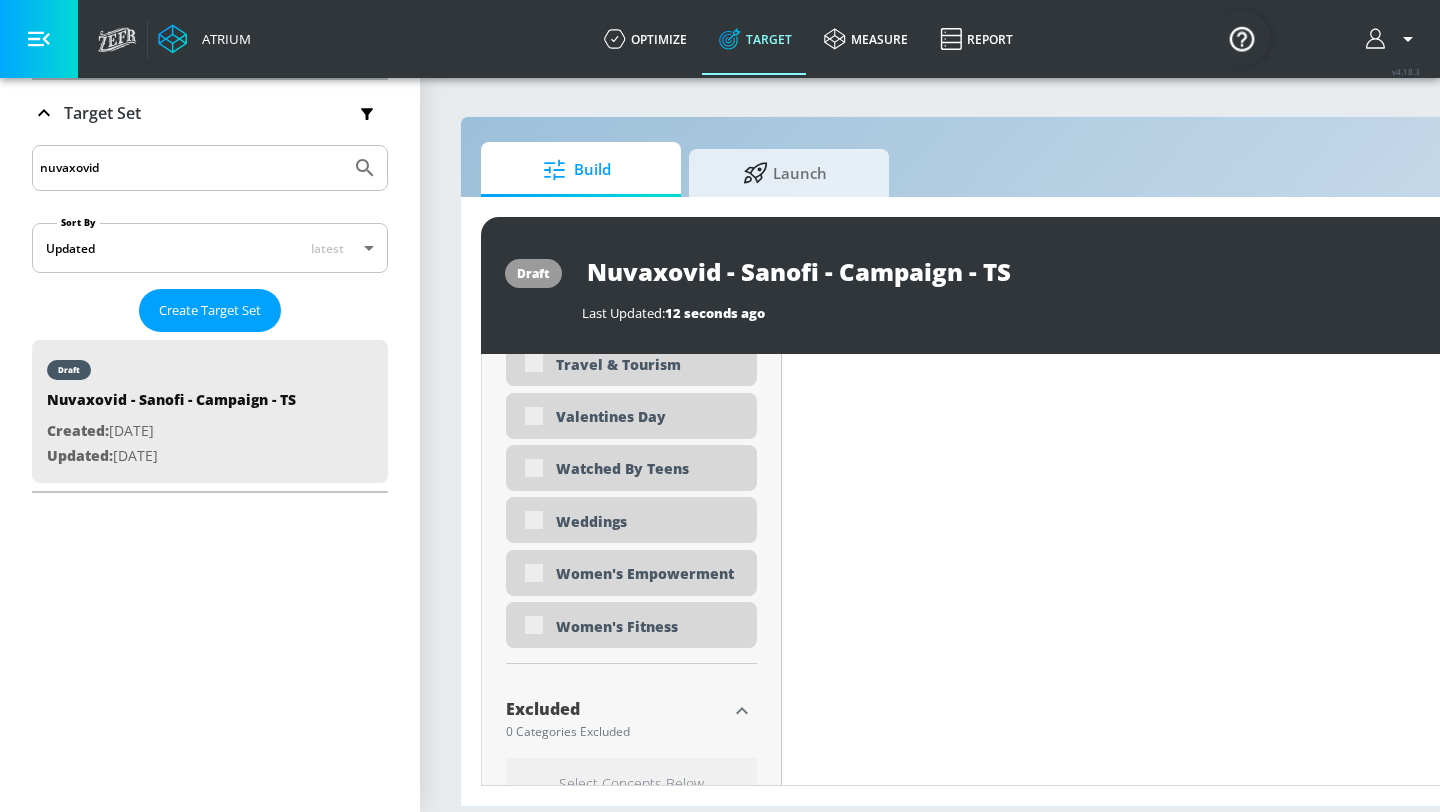 scroll, scrollTop: 5950, scrollLeft: 0, axis: vertical 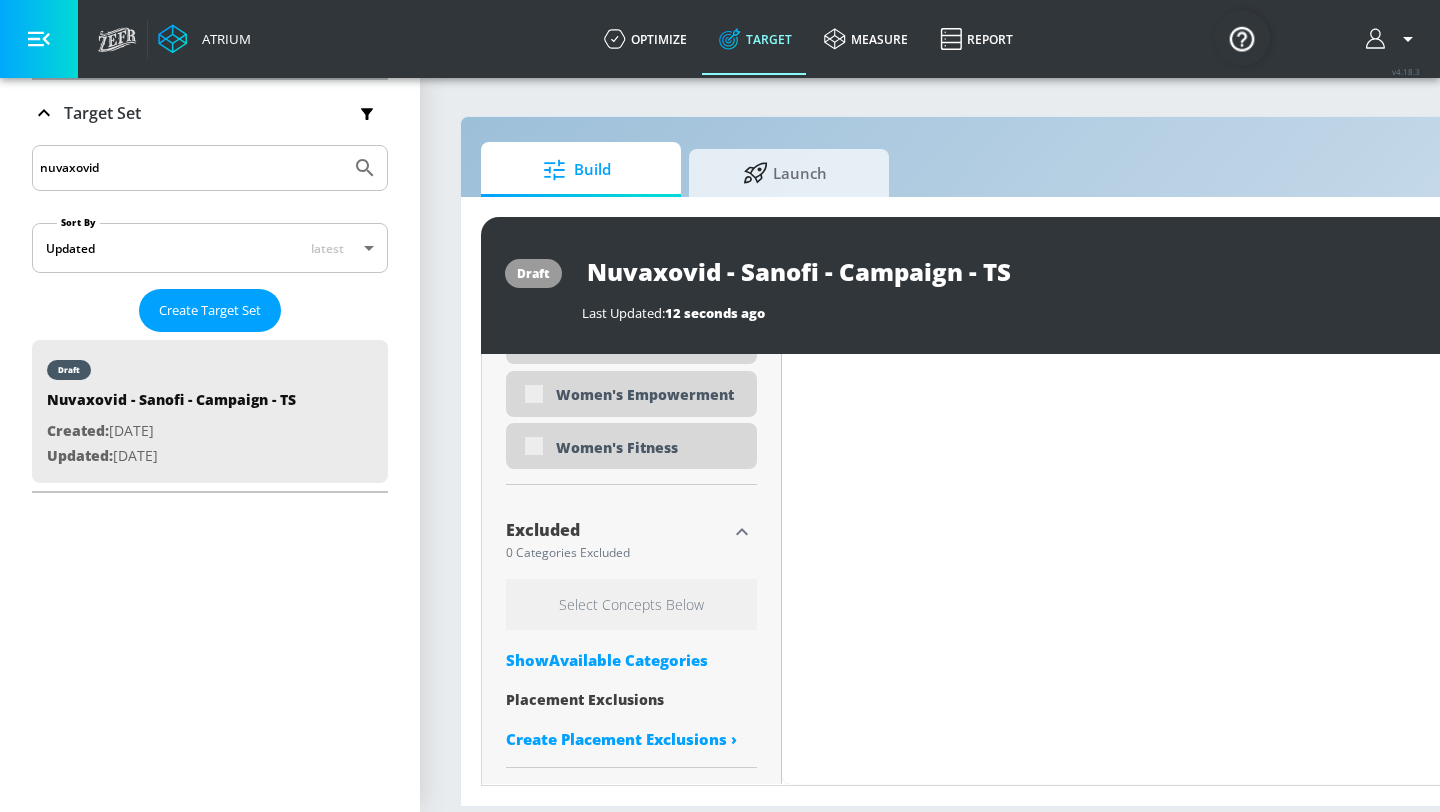 click on "Select Concepts Below" at bounding box center [631, 604] 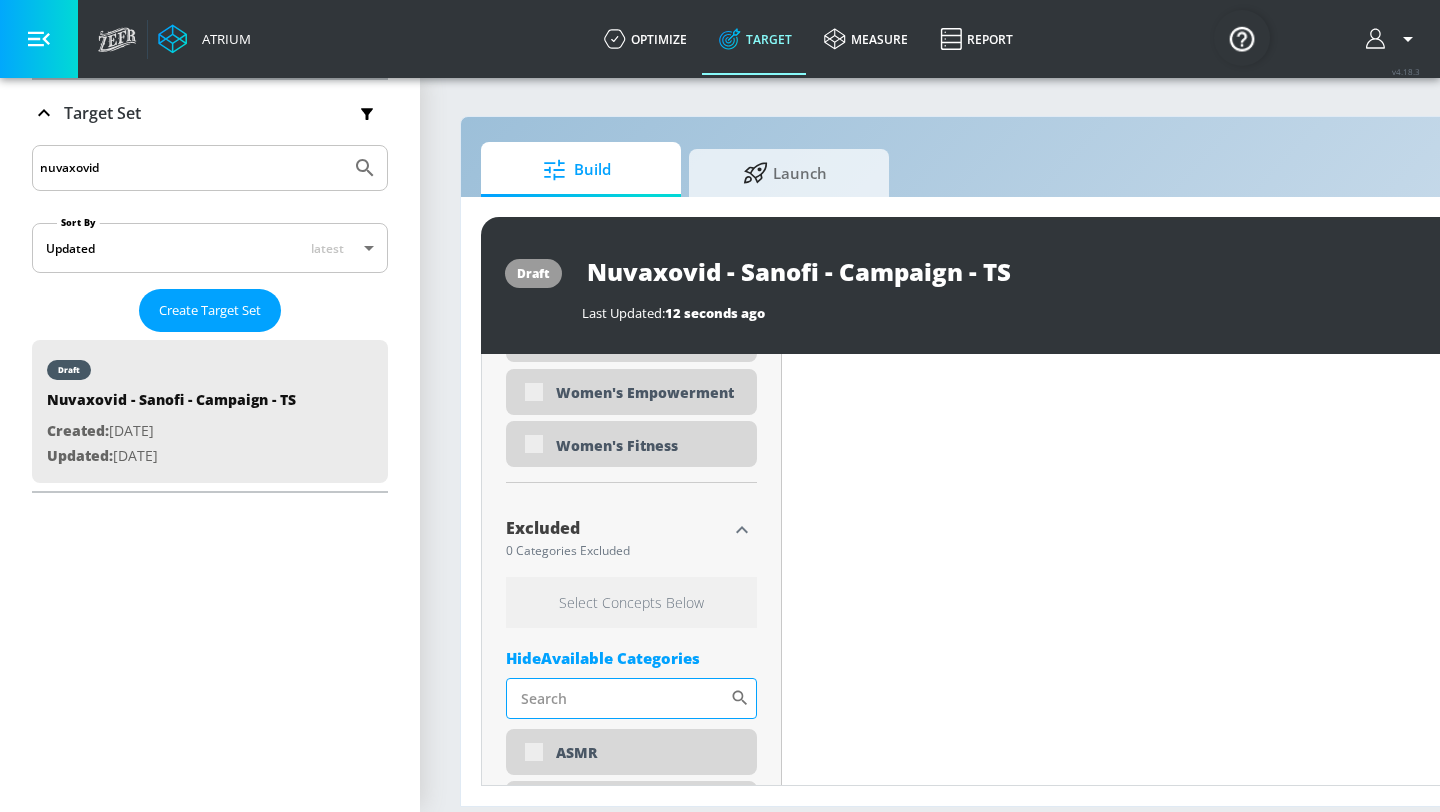 click on "Sort By" at bounding box center (618, 698) 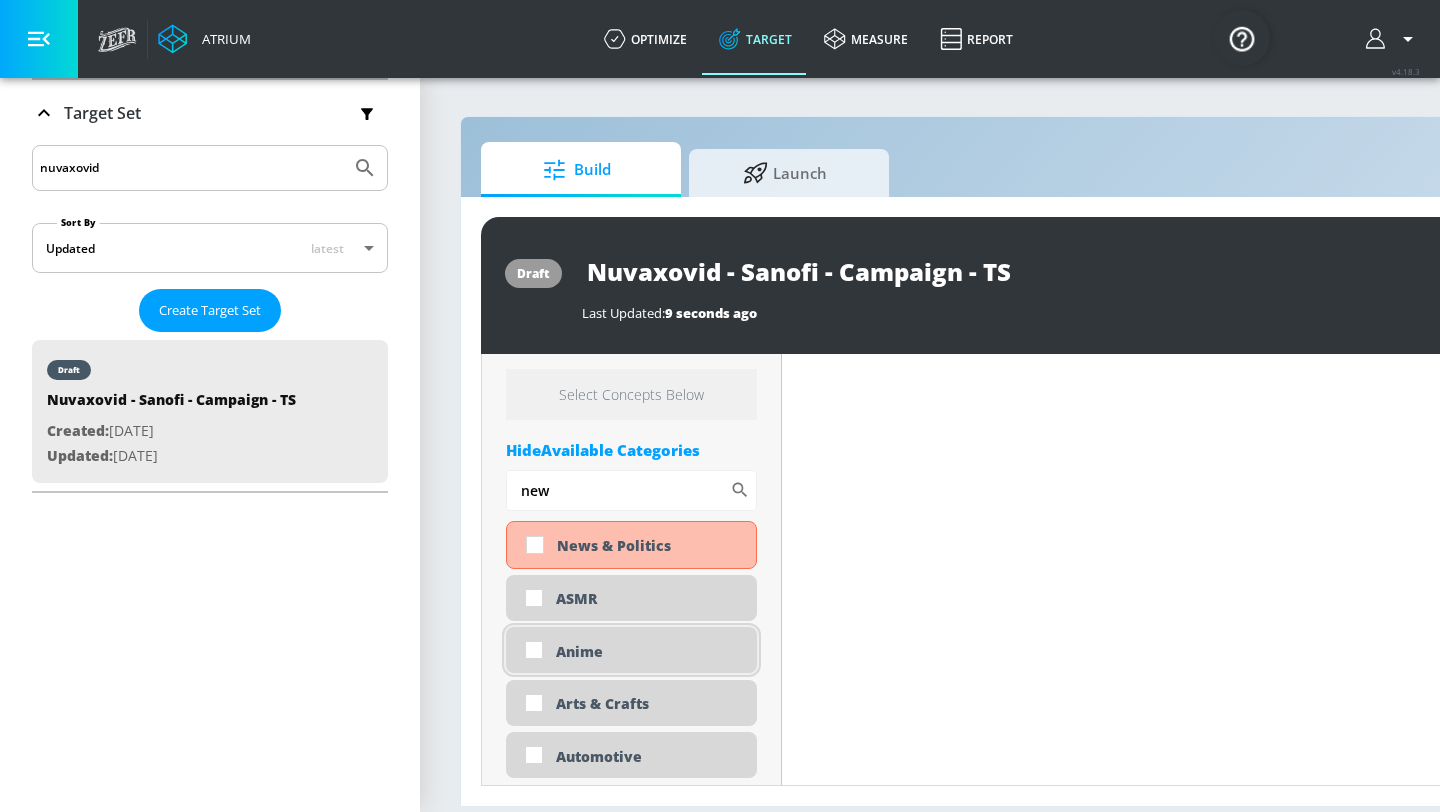 scroll, scrollTop: 6148, scrollLeft: 0, axis: vertical 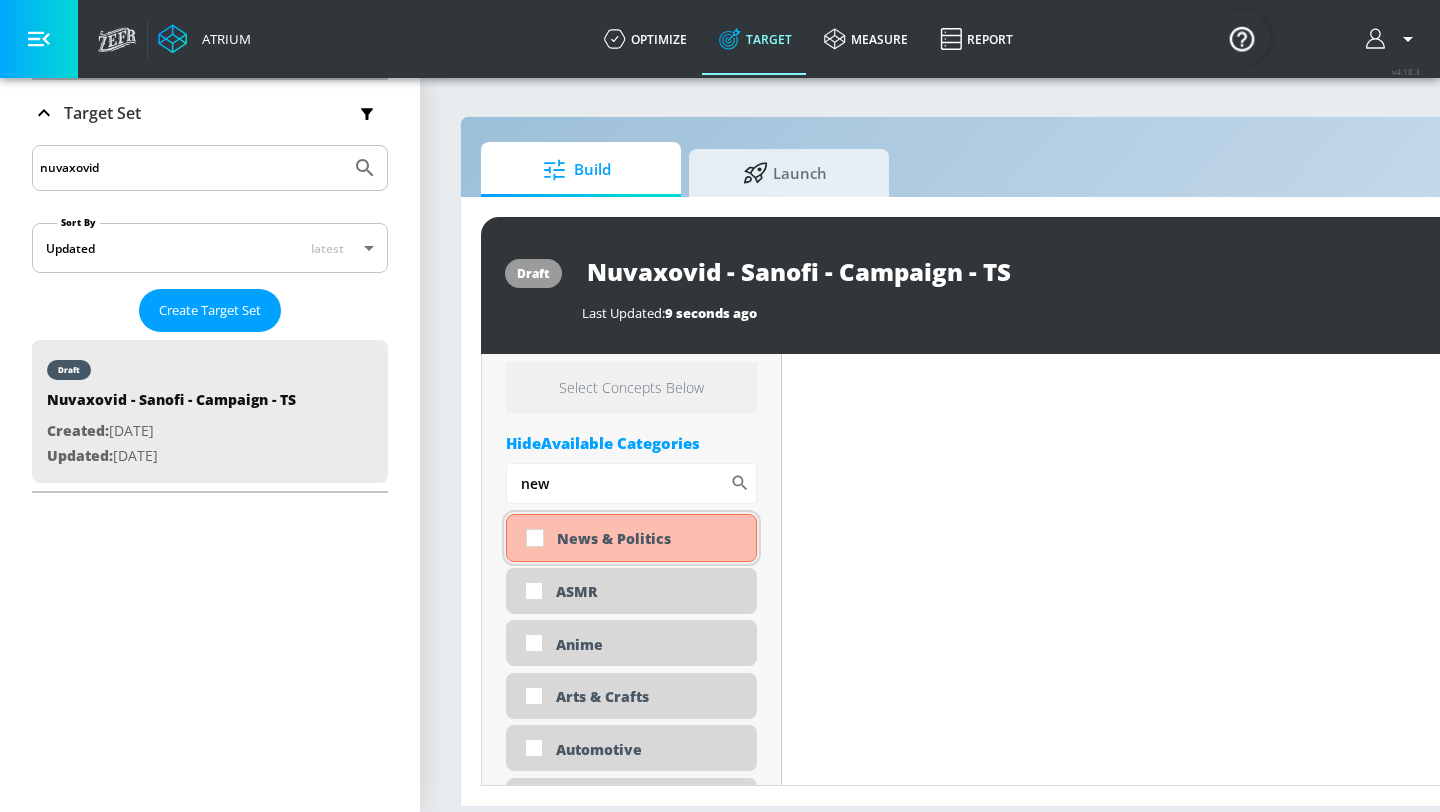 type on "new" 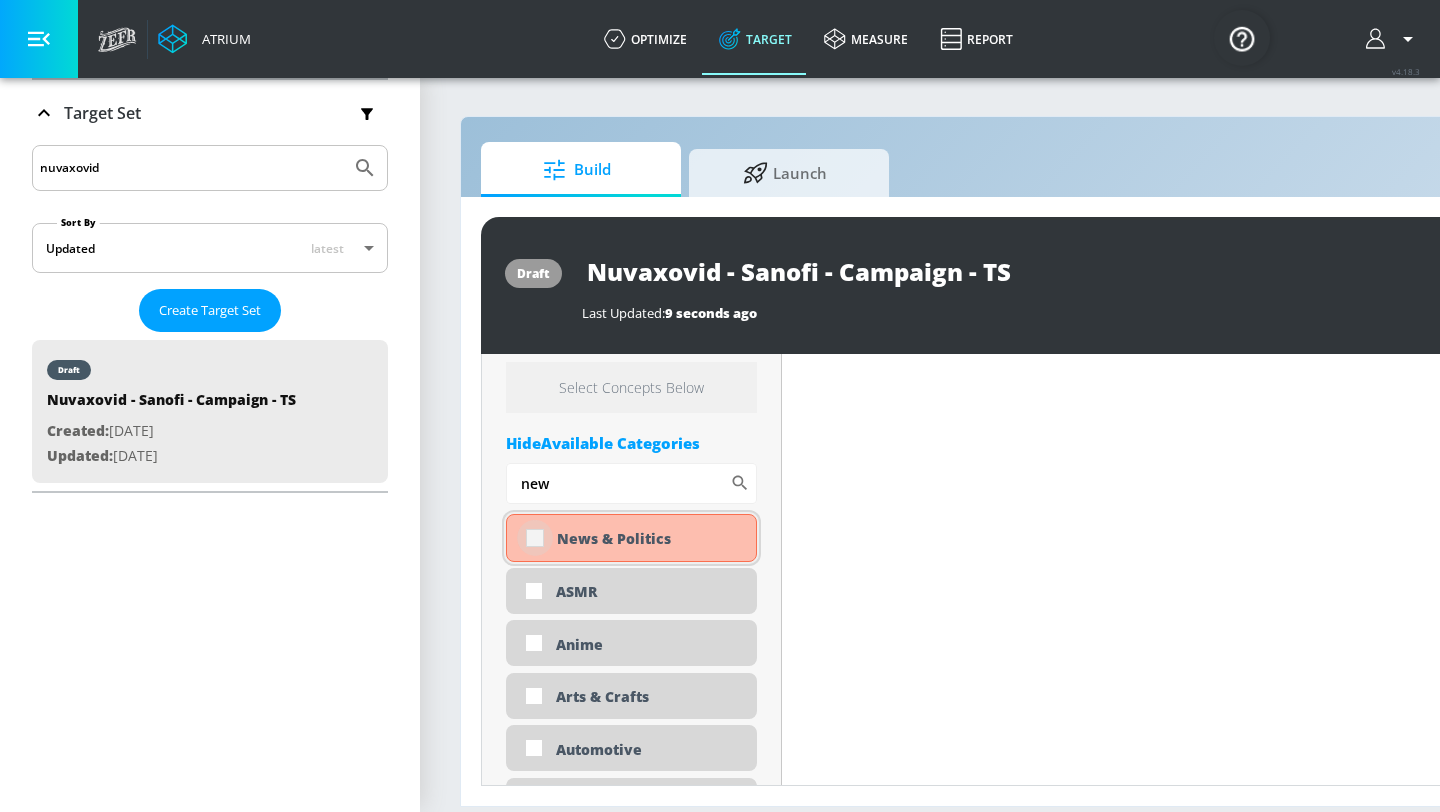 click at bounding box center (535, 538) 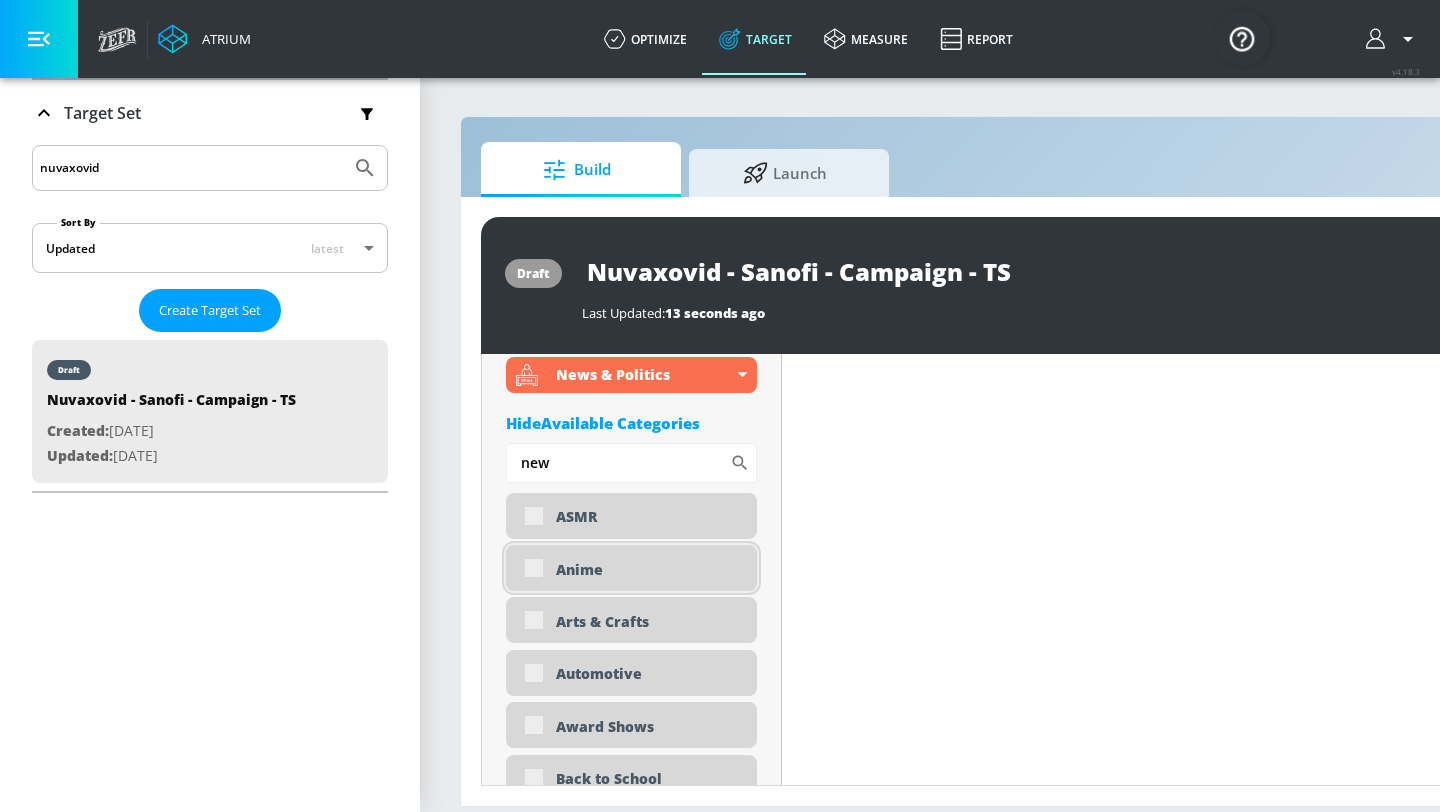 scroll, scrollTop: 6112, scrollLeft: 0, axis: vertical 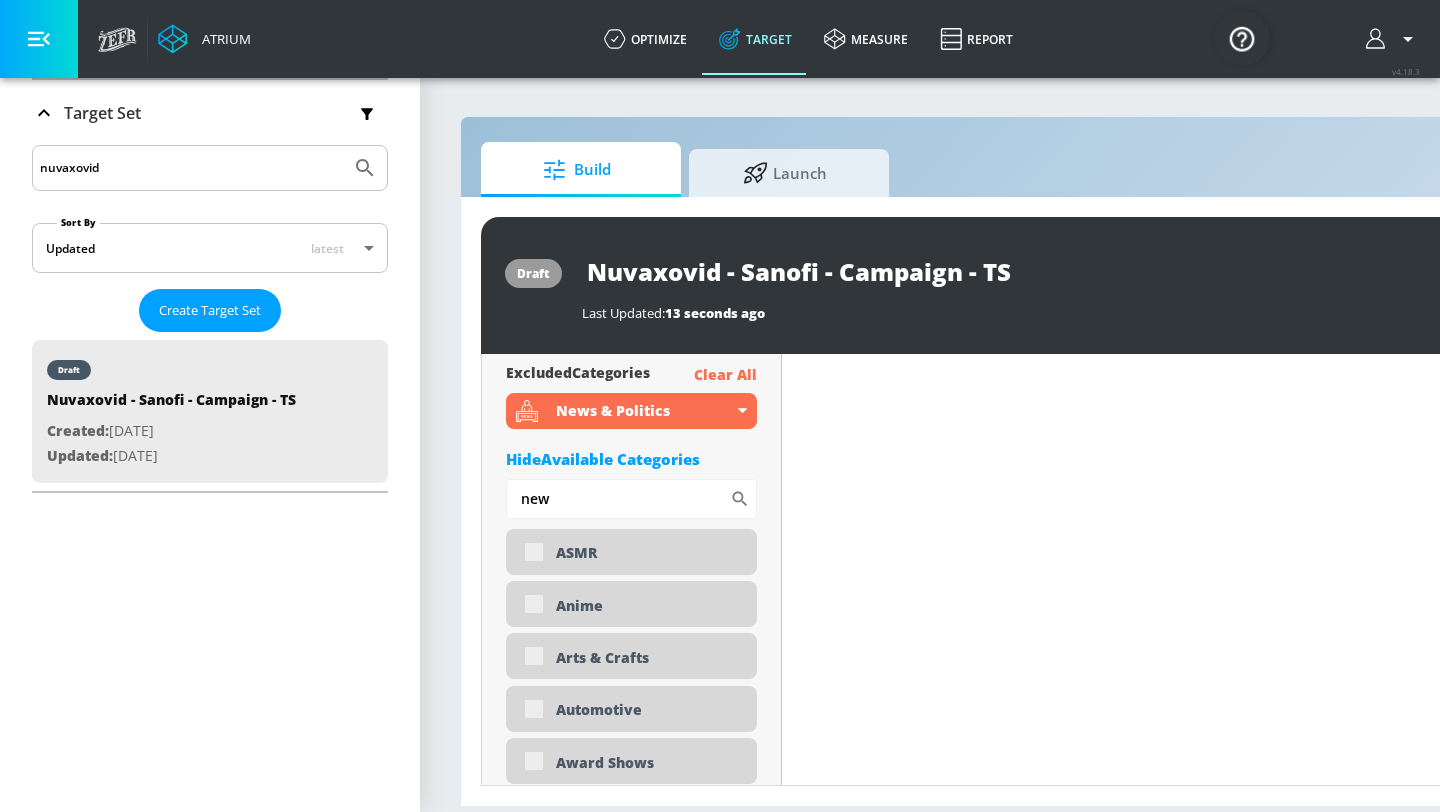 drag, startPoint x: 571, startPoint y: 500, endPoint x: 499, endPoint y: 495, distance: 72.1734 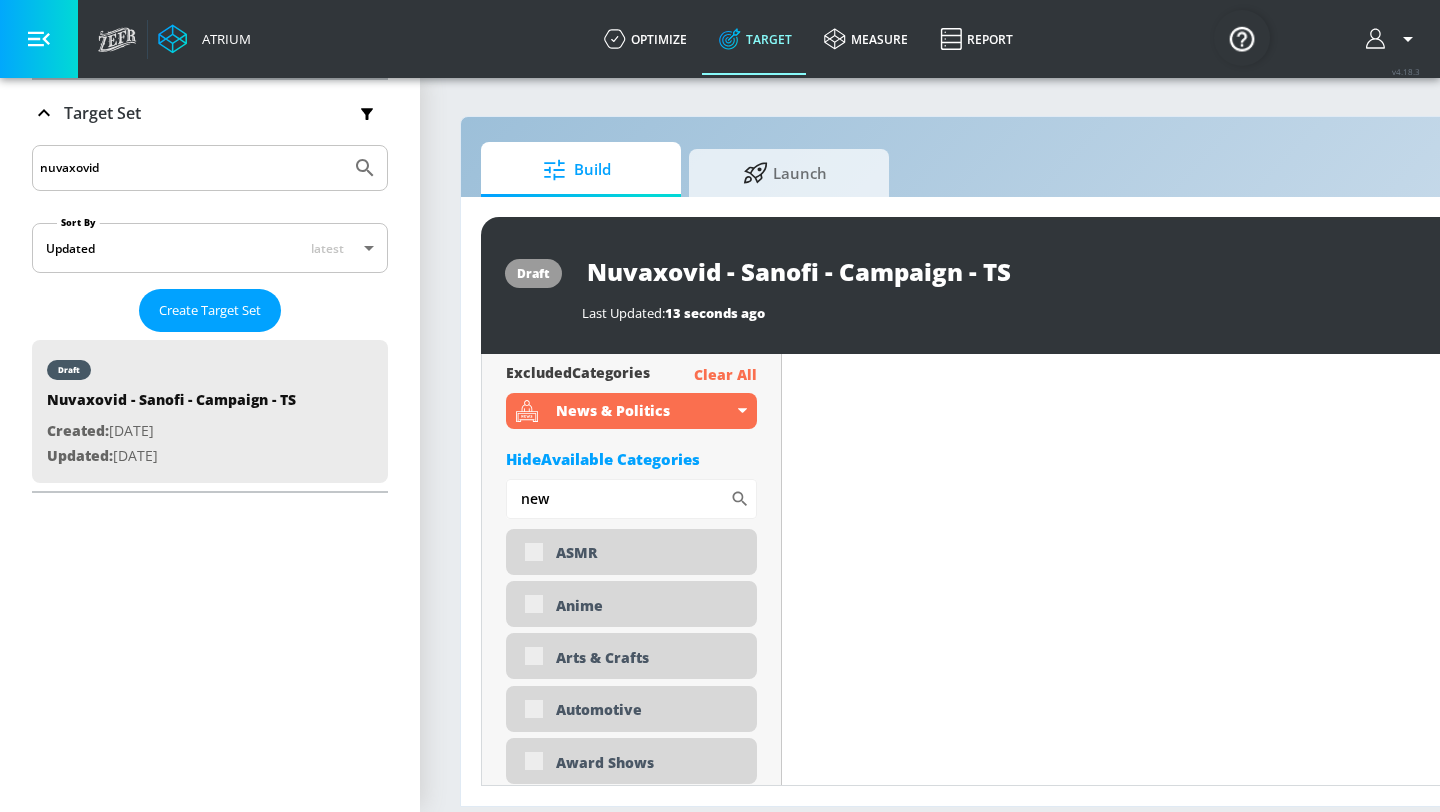 click on "Placement Type: Channels channels ​ Estimated Daily Spend Loading... Activation Platform Google Ads Age Any Devices Any Gender Any Ad Type No Preference Number of Ad Groups 0 Edit Total Relevancy Daily Avg Views: Content Type Include in your targeting set Pre-roll + Mid-roll standard ​ Languages Include in your targeting set English Territories Include in your targeting set US Only Included 10 Categories Included included  Categories Clear All
Beauty & Personal Care
Fitness
[DATE]
Health & Wellness
Healthy Food & Drink
Life Hacks / DIY
Movies
Movies & TV - Family-Friendly
Seasons - Autumn/Fall
Seasons - Winter Hide  Available Categories hallowe ​ ASMR Anime Arts & Crafts Automotive [PERSON_NAME] Back to School Beverages Business & Finance Candidate - [PERSON_NAME] Candidate - [PERSON_NAME] Candidate - [PERSON_NAME] Celebrity Culture Children's Arts & Crafts Dance Drag" at bounding box center (632, -200) 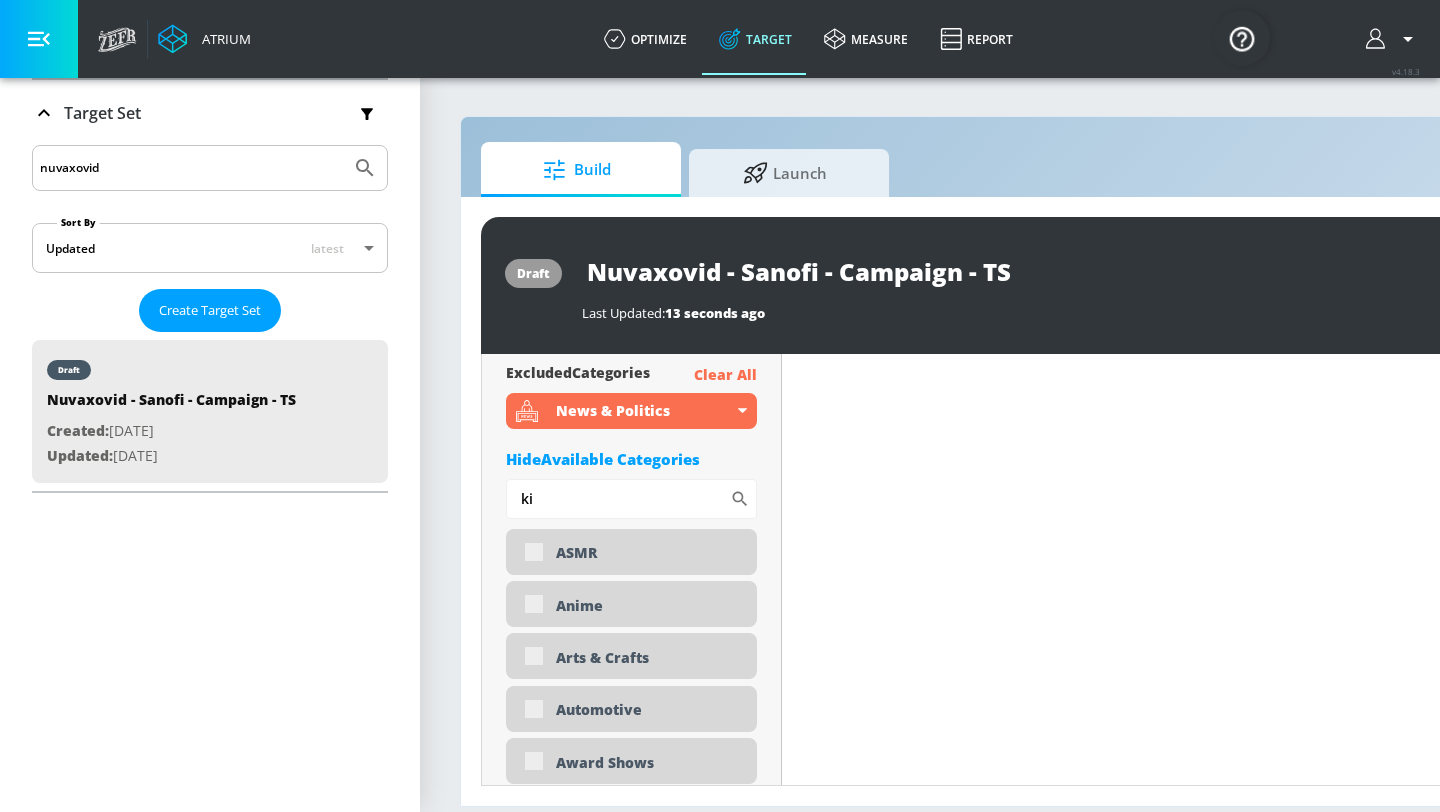 type on "k" 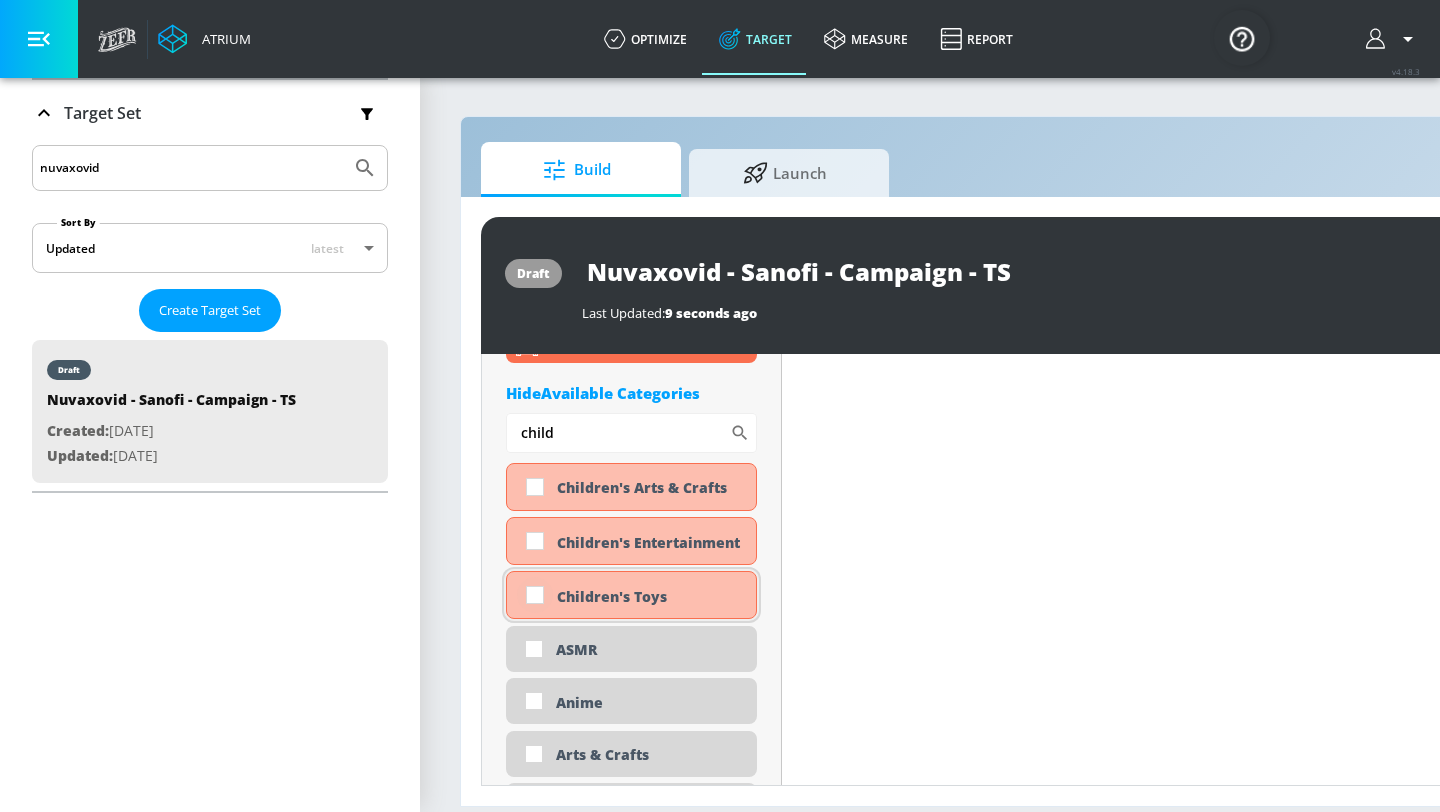 scroll, scrollTop: 6145, scrollLeft: 0, axis: vertical 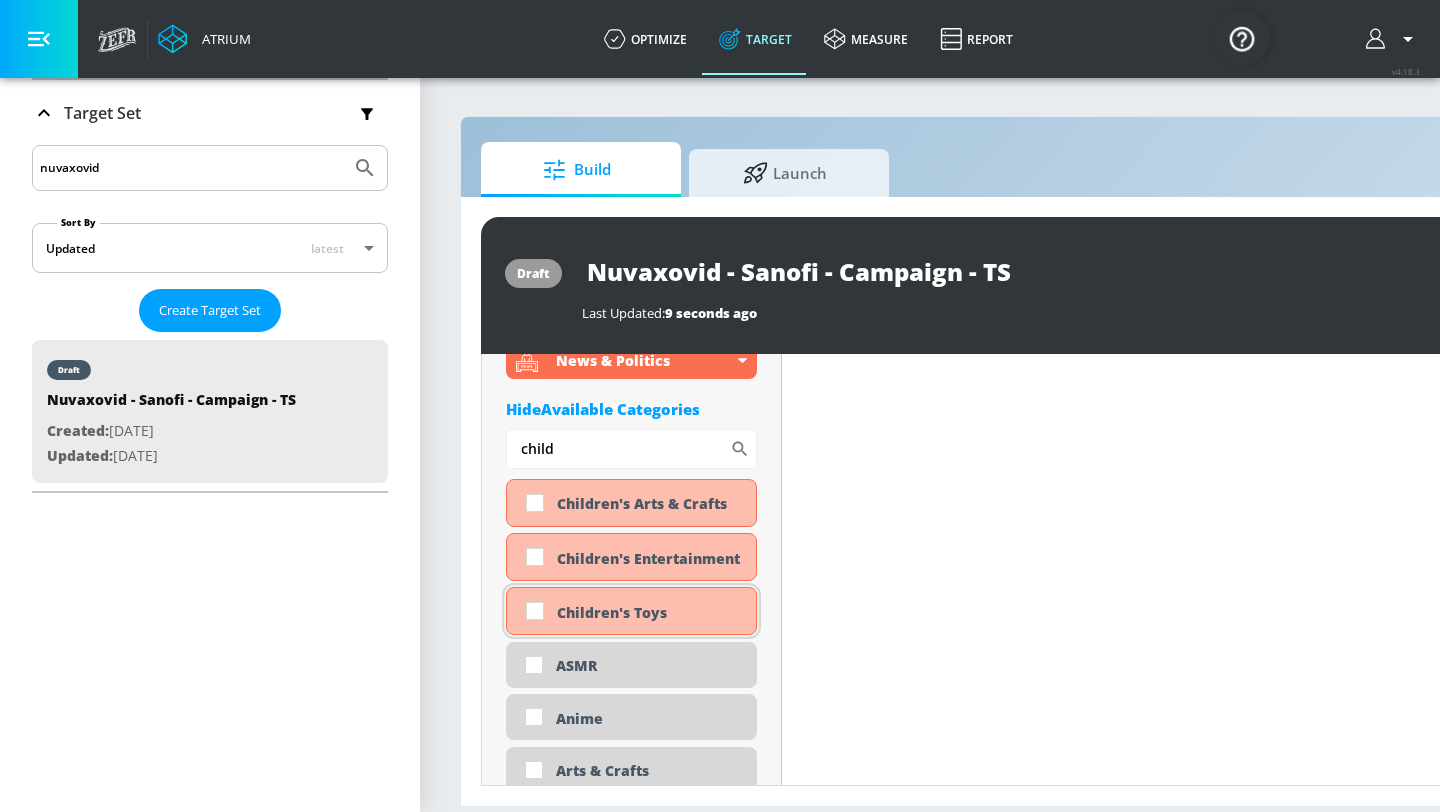type on "child" 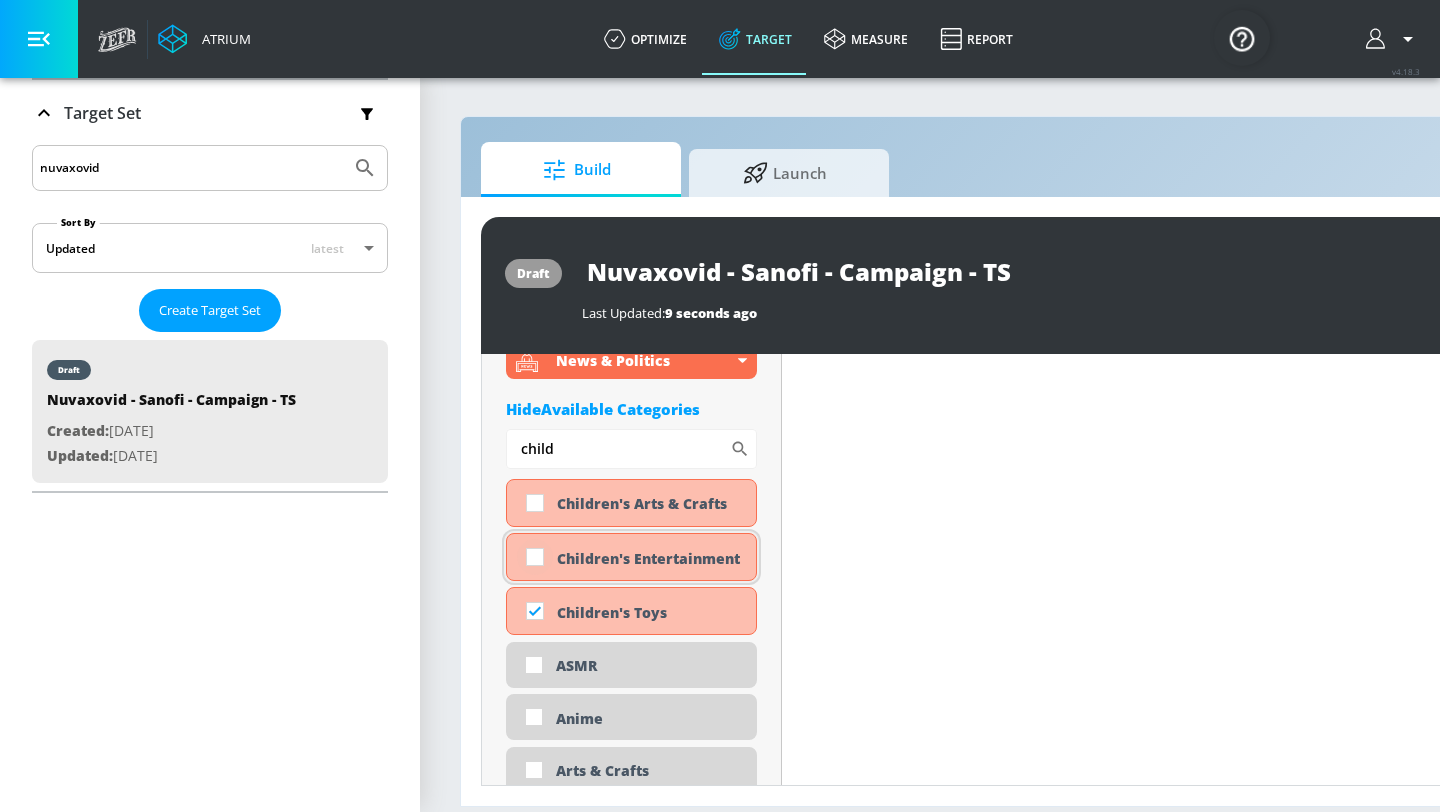 click at bounding box center [535, 557] 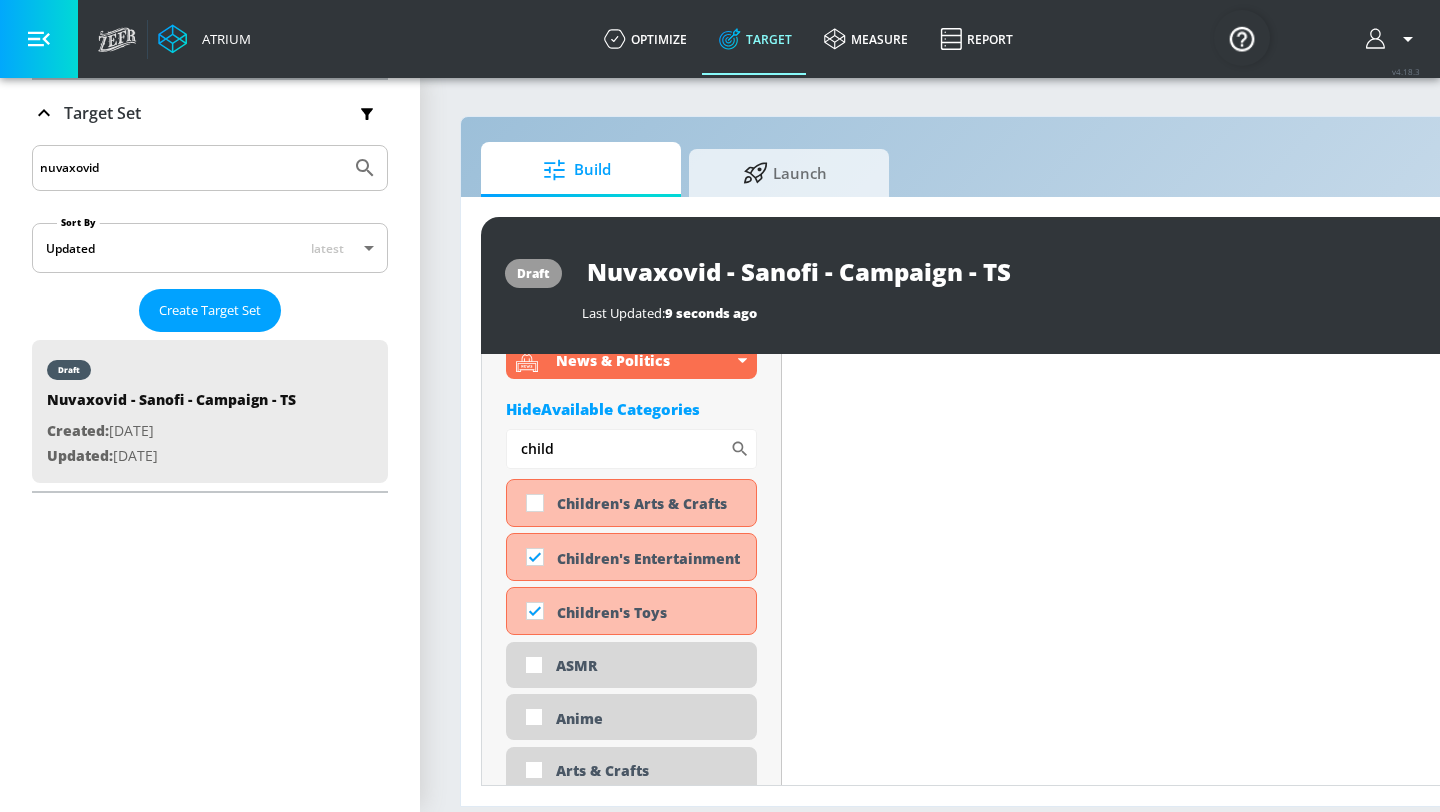 click on "child ​ Children's Arts & Crafts Children's Entertainment Children's Toys ASMR Anime Arts & Crafts Automotive [PERSON_NAME] Back to School Beverages Business & Finance Candidate - [PERSON_NAME] Candidate - [PERSON_NAME] Candidate - [PERSON_NAME] Celebrity Culture Climate Issues DE&I - Asian Voices DE&I - Black Voices DE&I - [DEMOGRAPHIC_DATA] Voices DE&I - LatinX Voices DEI - South Asian Voices Dance Desserts Documentaries Drag Eco-Conscious Elections Fashion Fine Arts Fishing Food & Cooking Gambling Gaming Gaming - Action & Adventure Gaming - Family-Friendly Gaming - Shooters Gaming - Simulation & Strategy Gaming - Sports & Racing Gardening Gender Rights and Expression Global Immigration Debates Gun Control Home Improvement Immature Humor Infant/Toddler Content [GEOGRAPHIC_DATA] / [GEOGRAPHIC_DATA] Debate Job Hunting & Career Develpment [DEMOGRAPHIC_DATA] Issues Left Wing Politics Luxury Movies & TV - Action & Adventure Movies & TV - Comedy Movies & TV - Drama Movies & TV - Horror/Thriller Movies & TV - Sci-Fi & Superheroes Music Music - Country" at bounding box center [631, 2814] 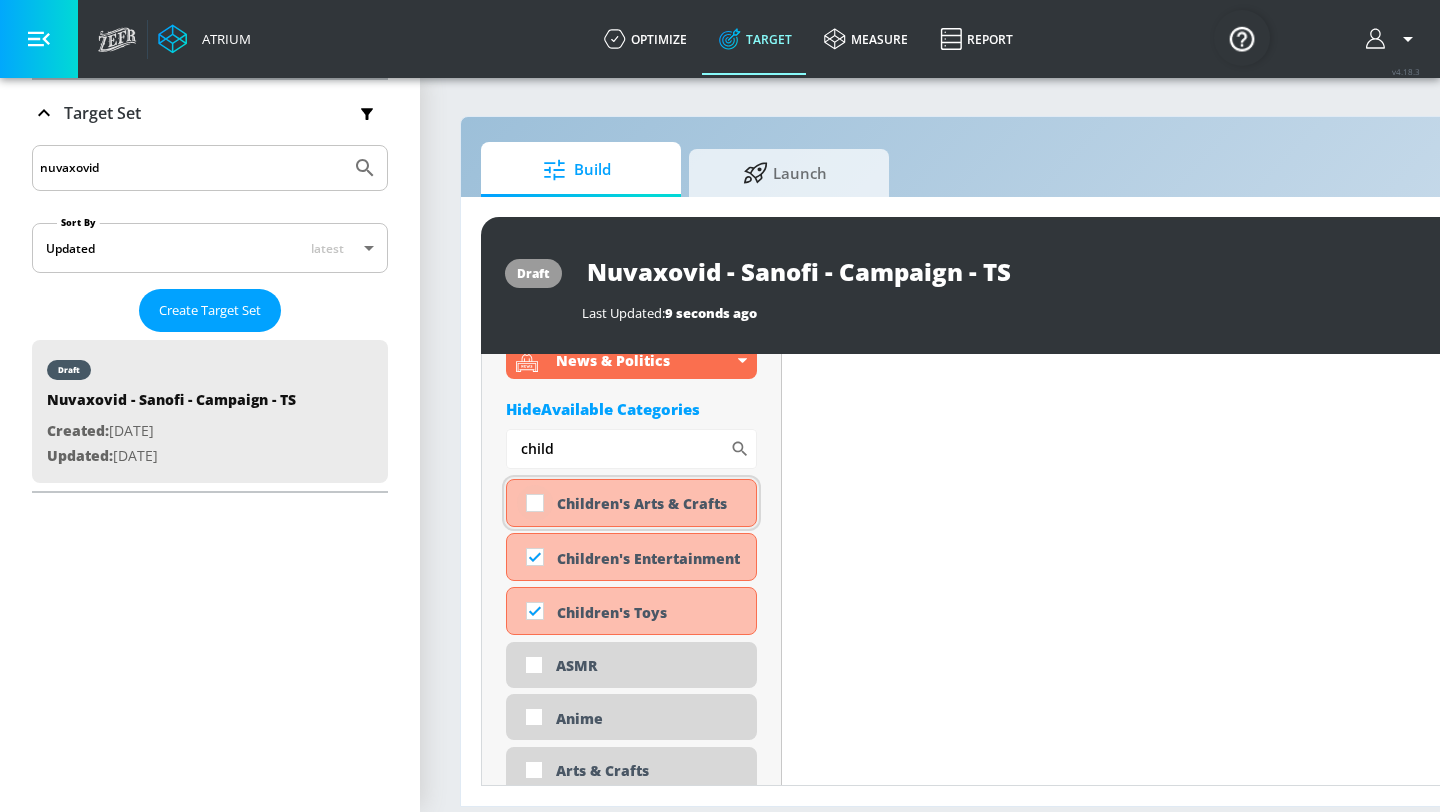 click at bounding box center [535, 503] 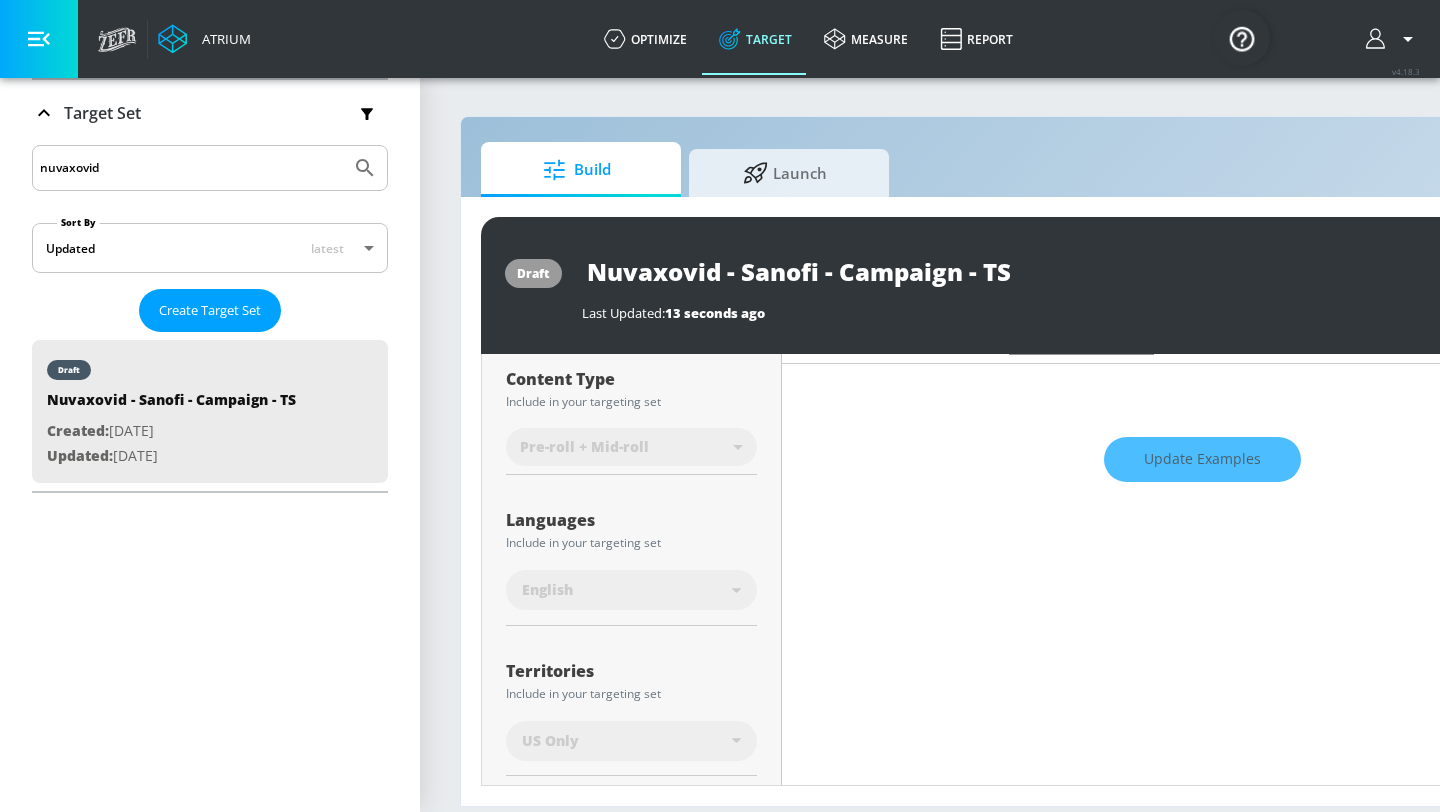 scroll, scrollTop: 252, scrollLeft: 0, axis: vertical 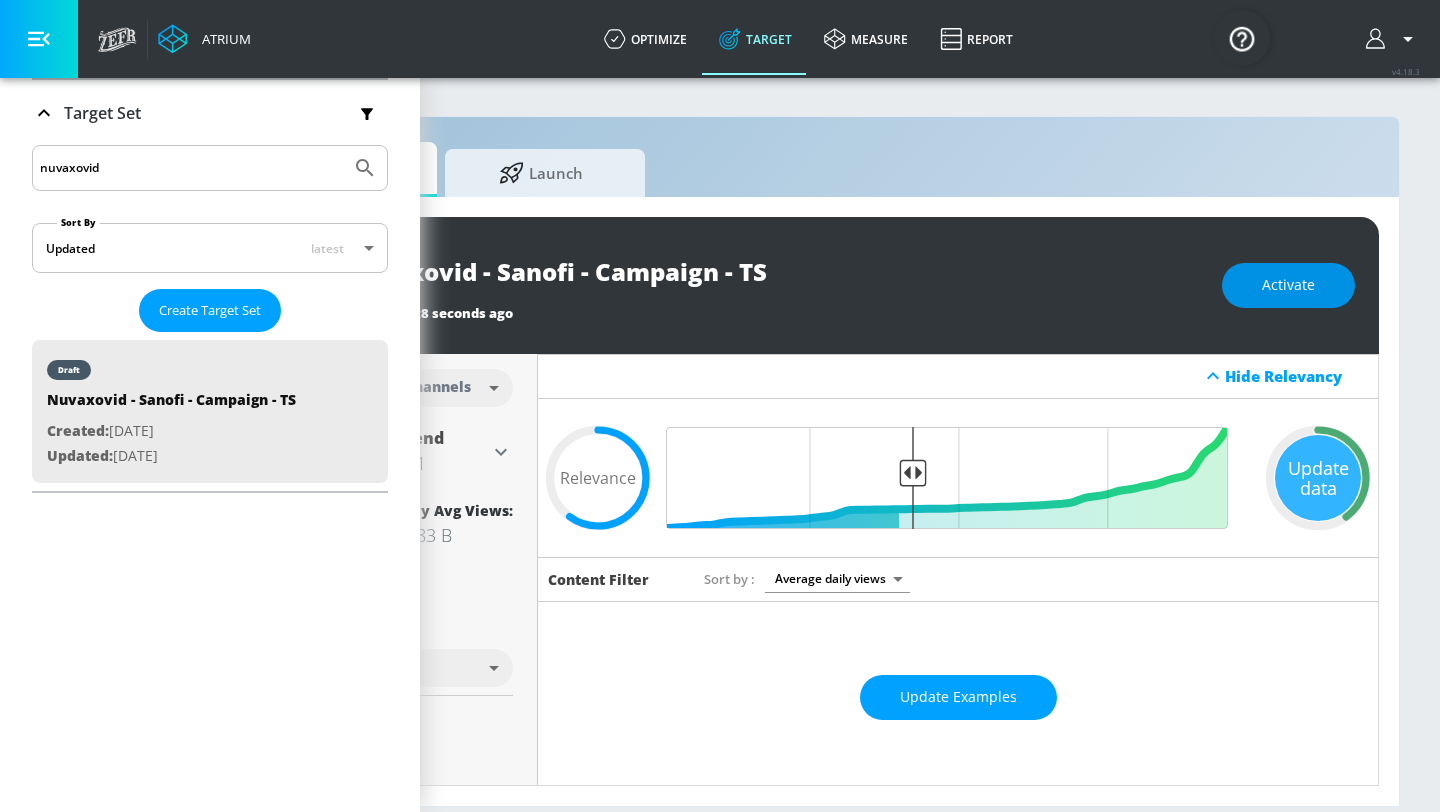 click on "Activate" at bounding box center [1288, 285] 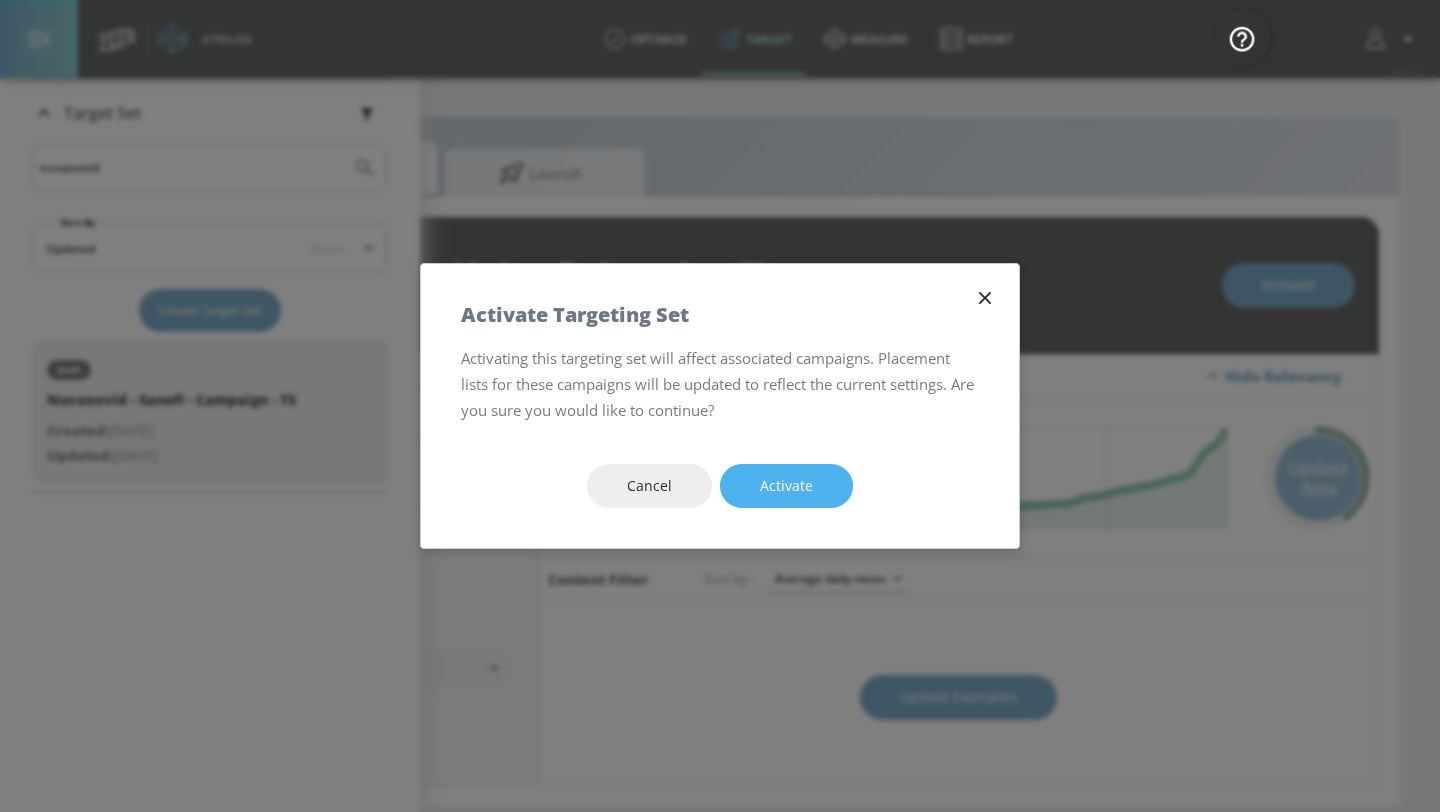click on "Activate" at bounding box center [786, 486] 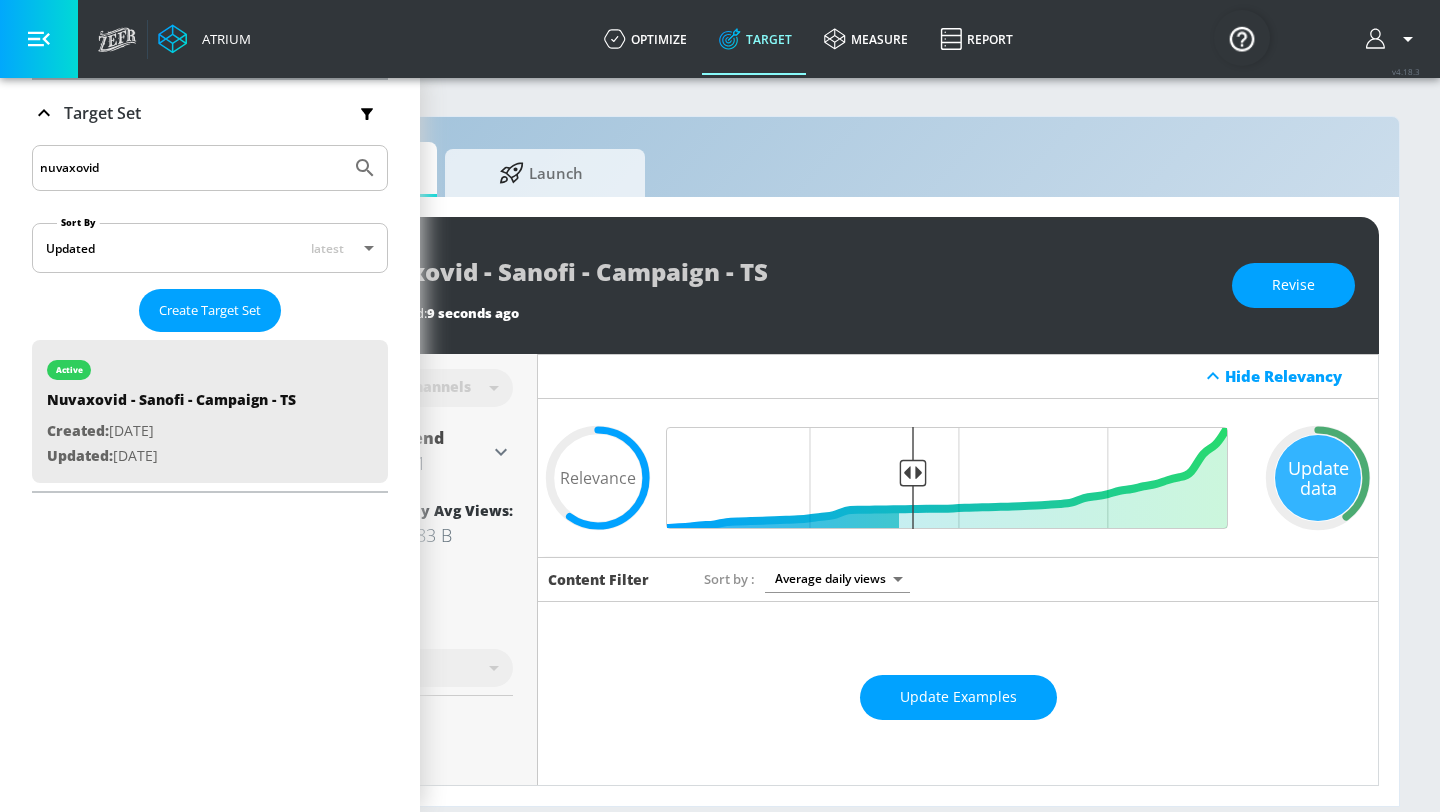 click 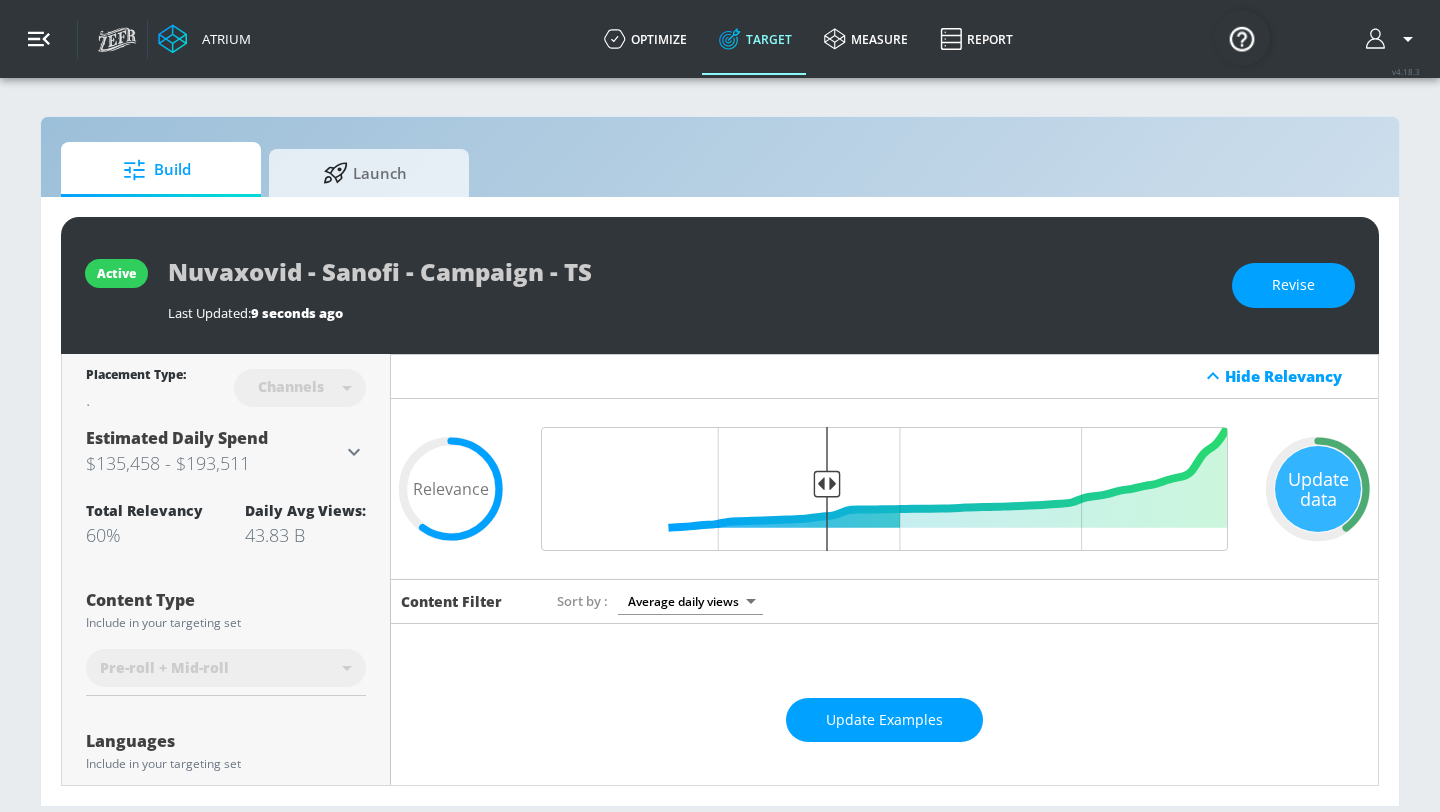 scroll, scrollTop: 0, scrollLeft: 0, axis: both 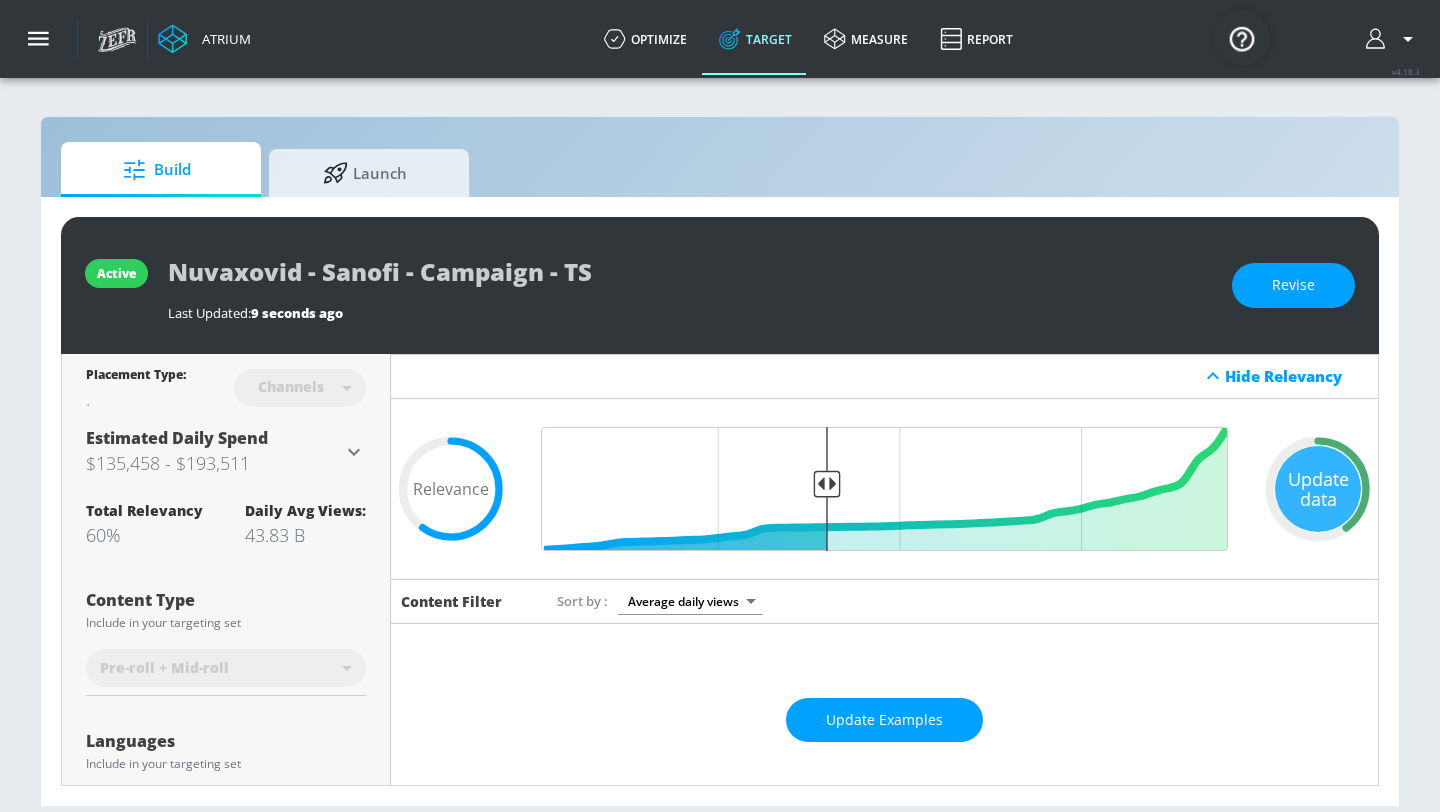click on "Last Updated:  9 seconds ago" at bounding box center [690, 313] 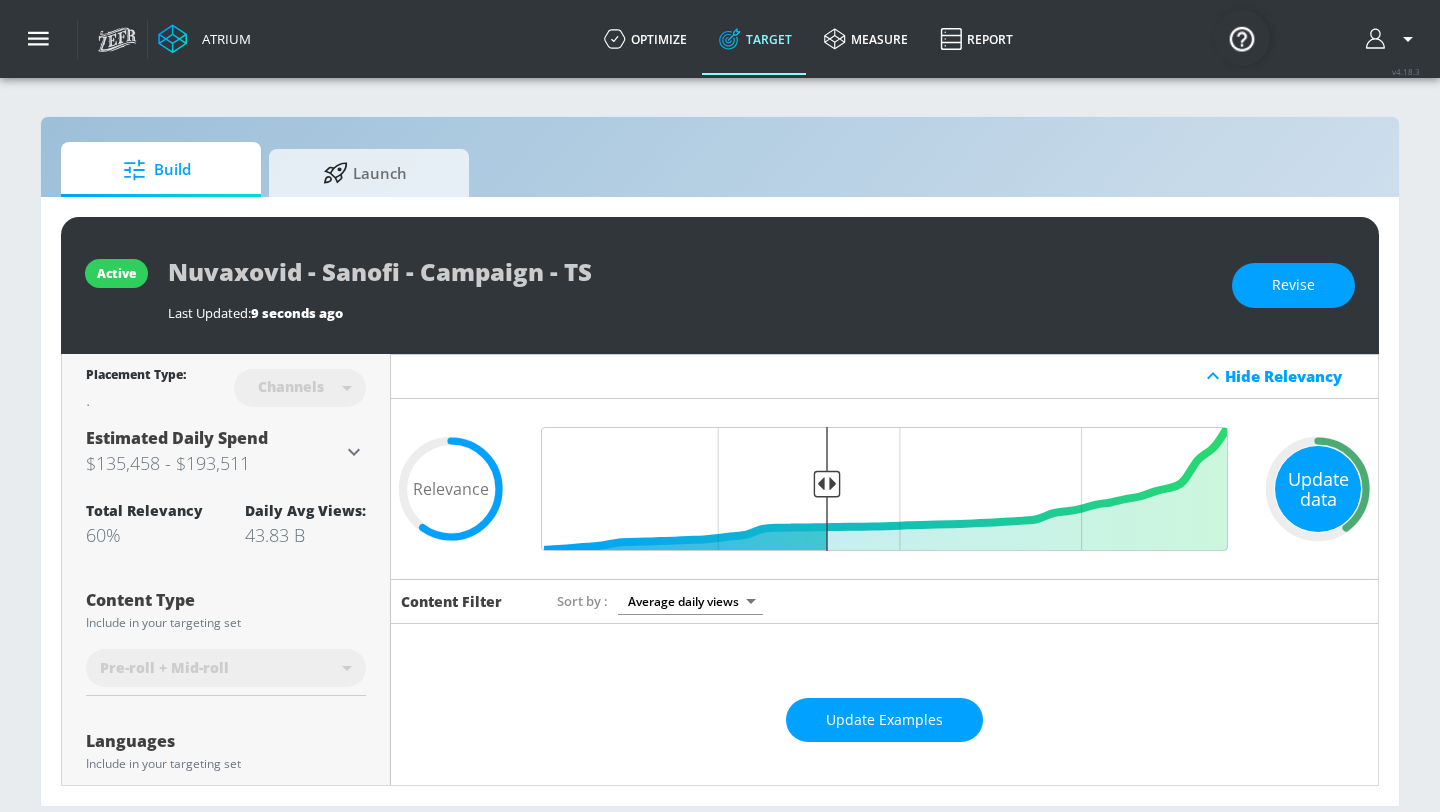 click on "Update data" at bounding box center [1318, 489] 